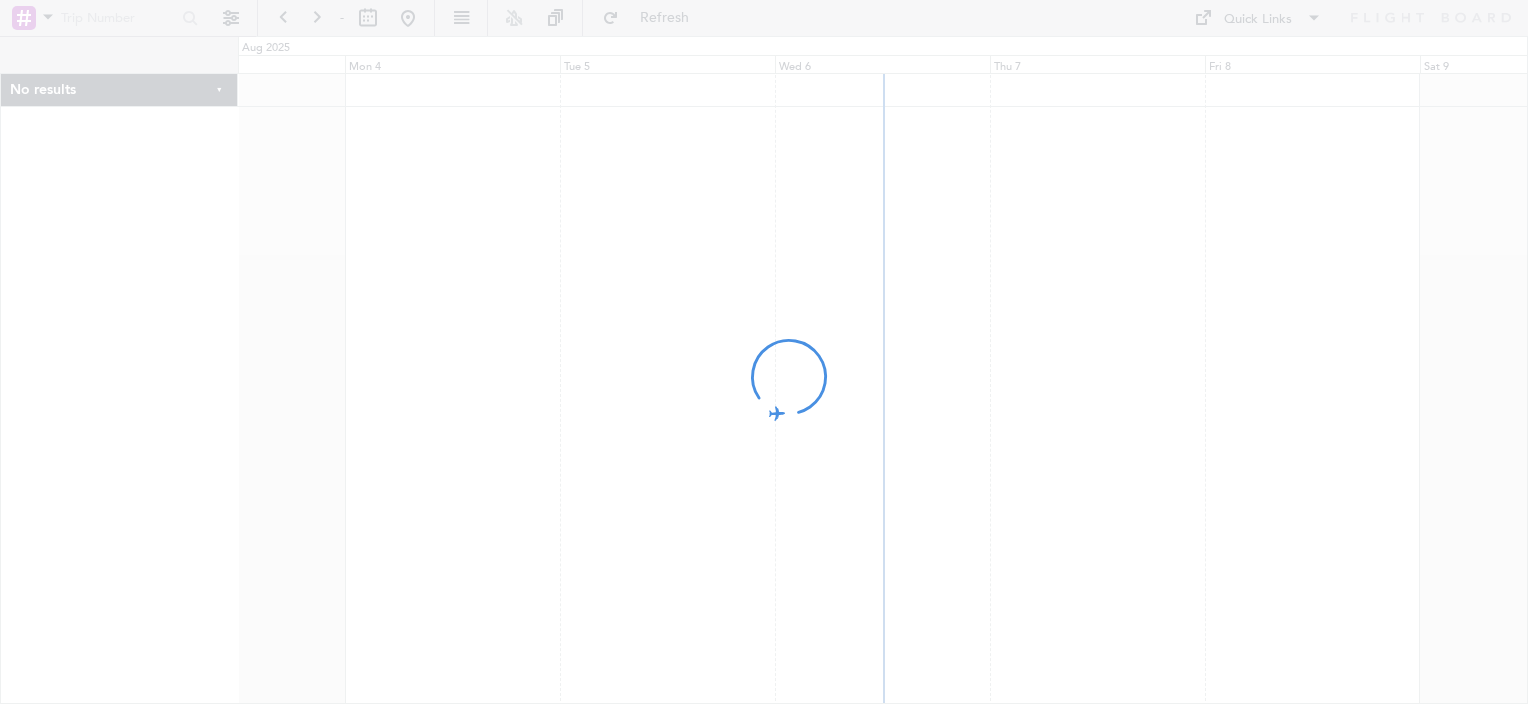 scroll, scrollTop: 0, scrollLeft: 0, axis: both 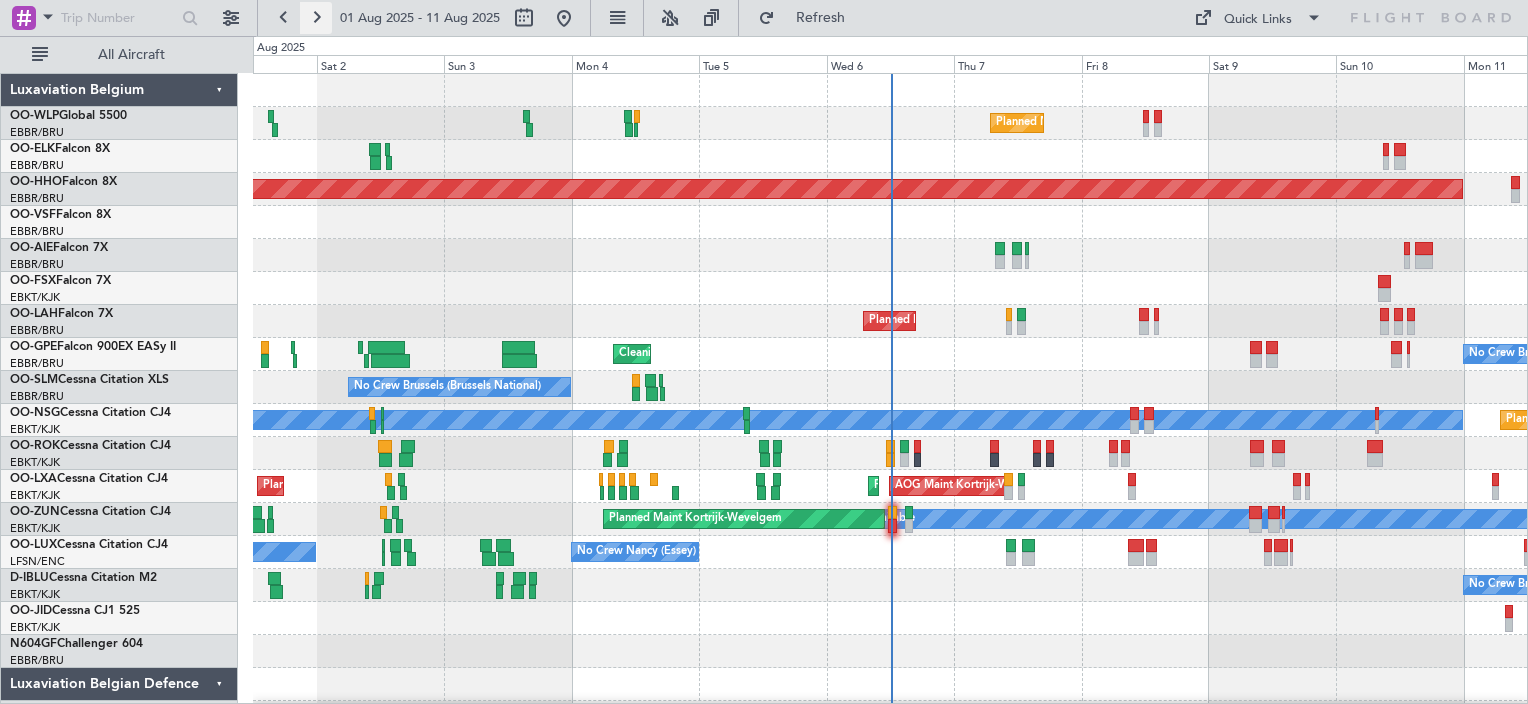 click at bounding box center (316, 18) 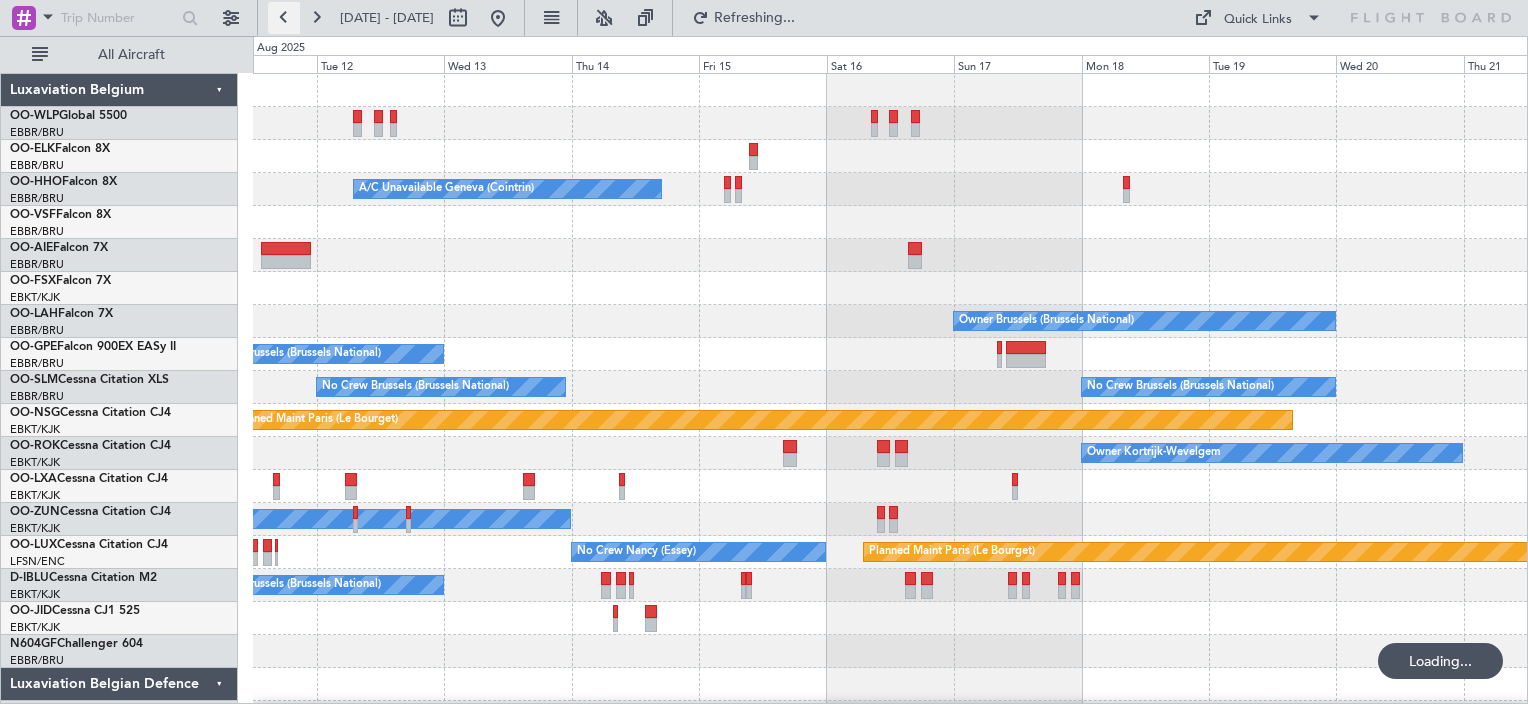 click at bounding box center [284, 18] 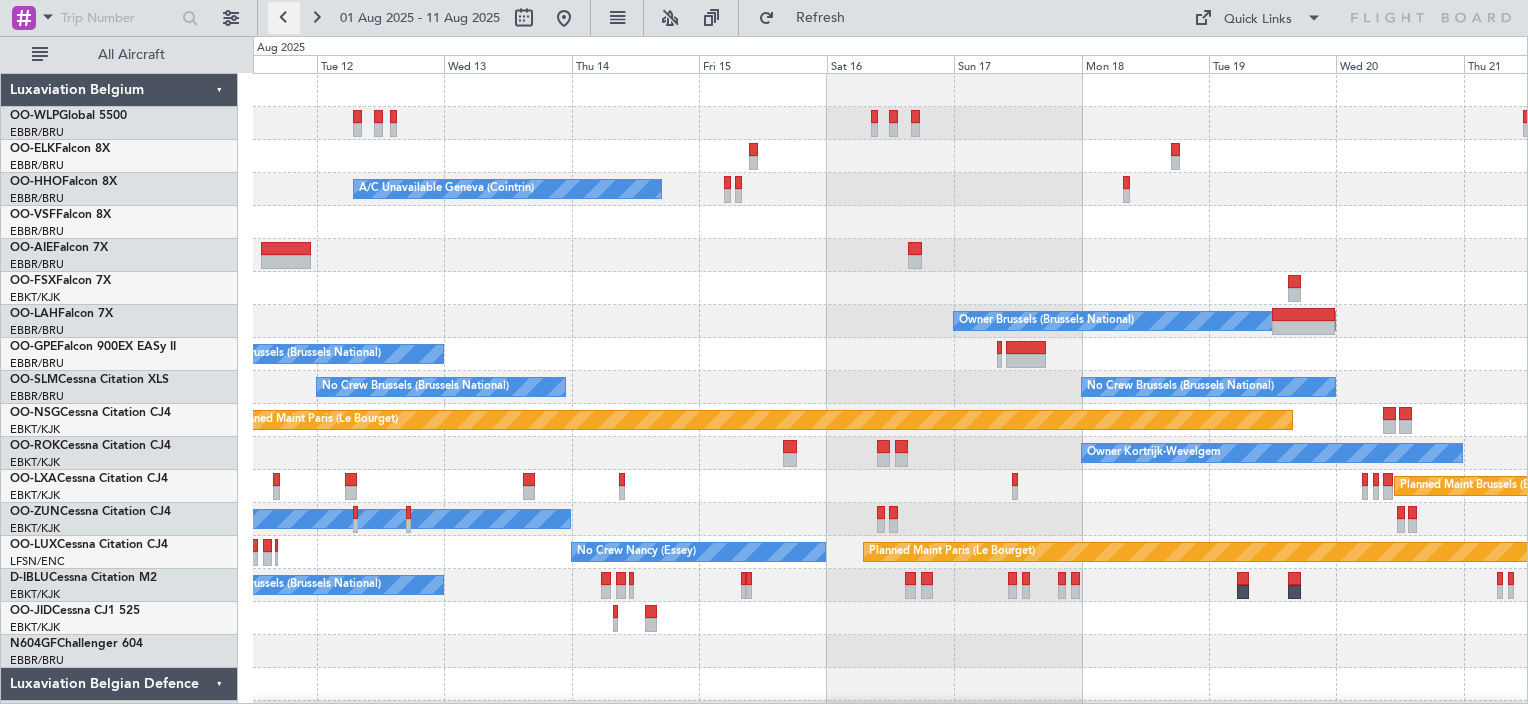 click at bounding box center [284, 18] 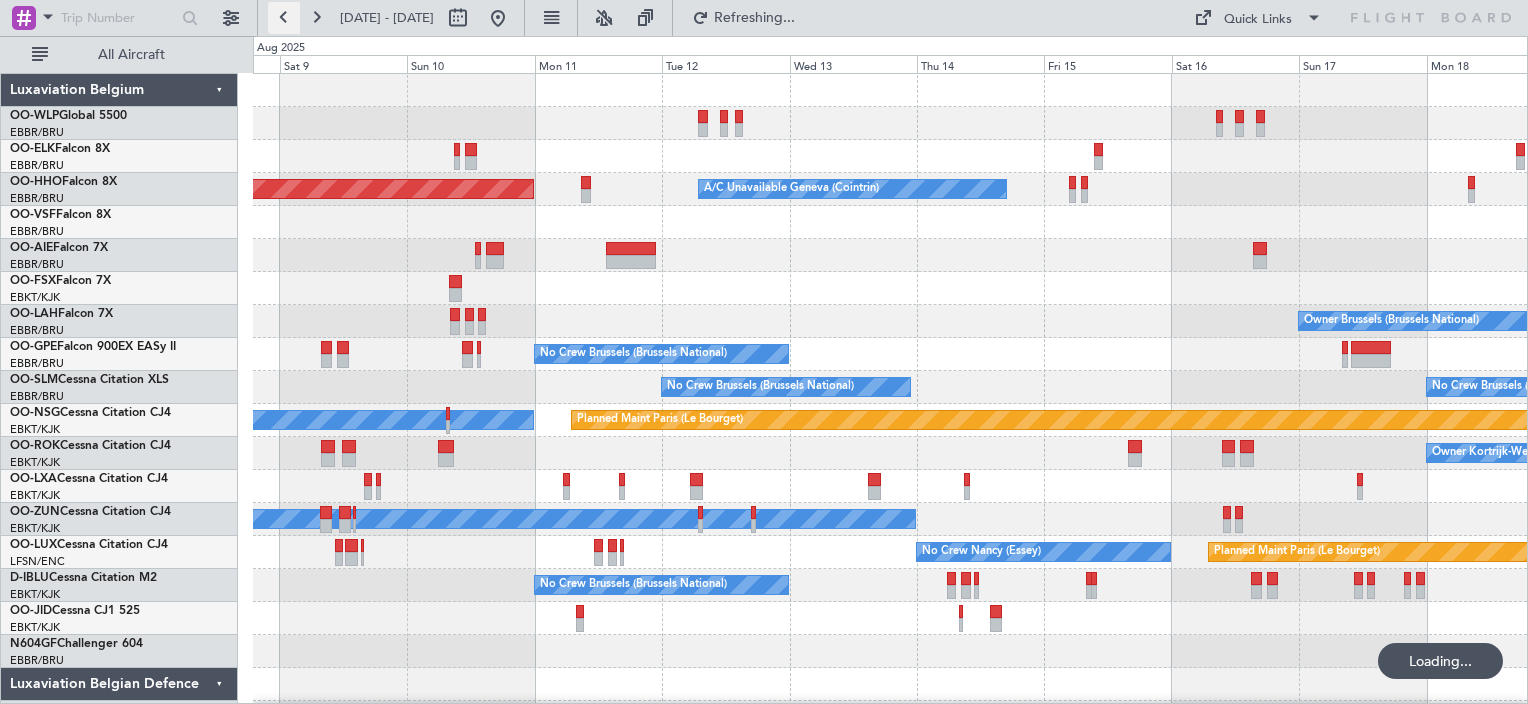 click at bounding box center [284, 18] 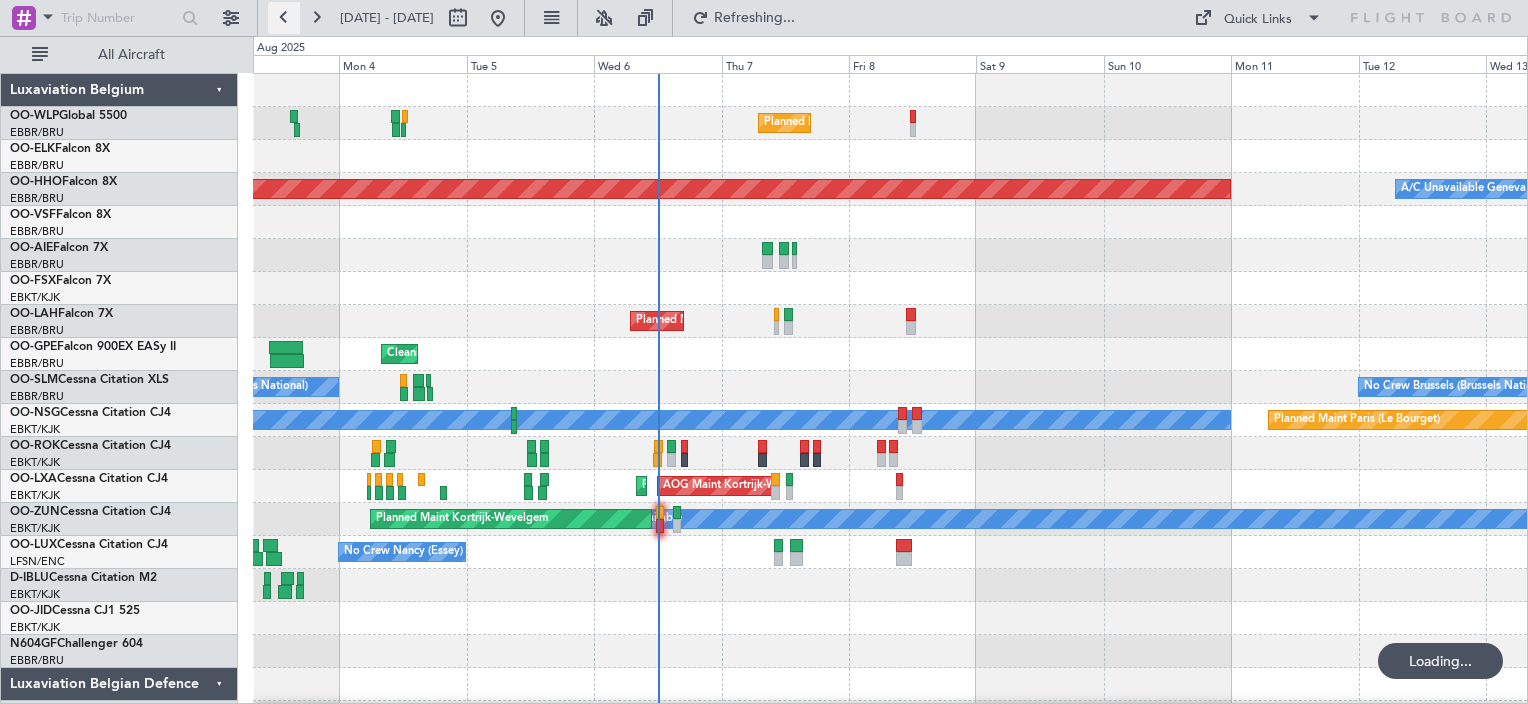 click at bounding box center (284, 18) 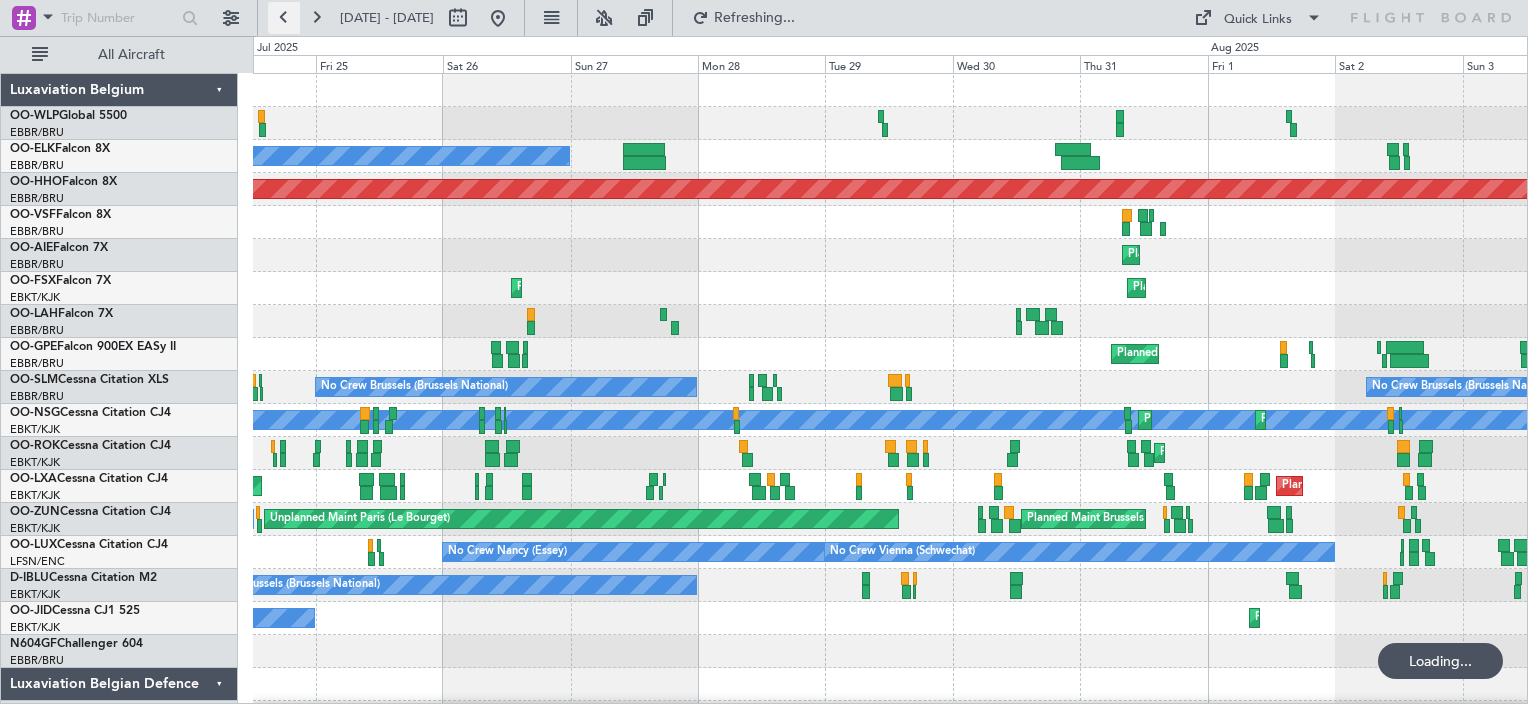 click at bounding box center [284, 18] 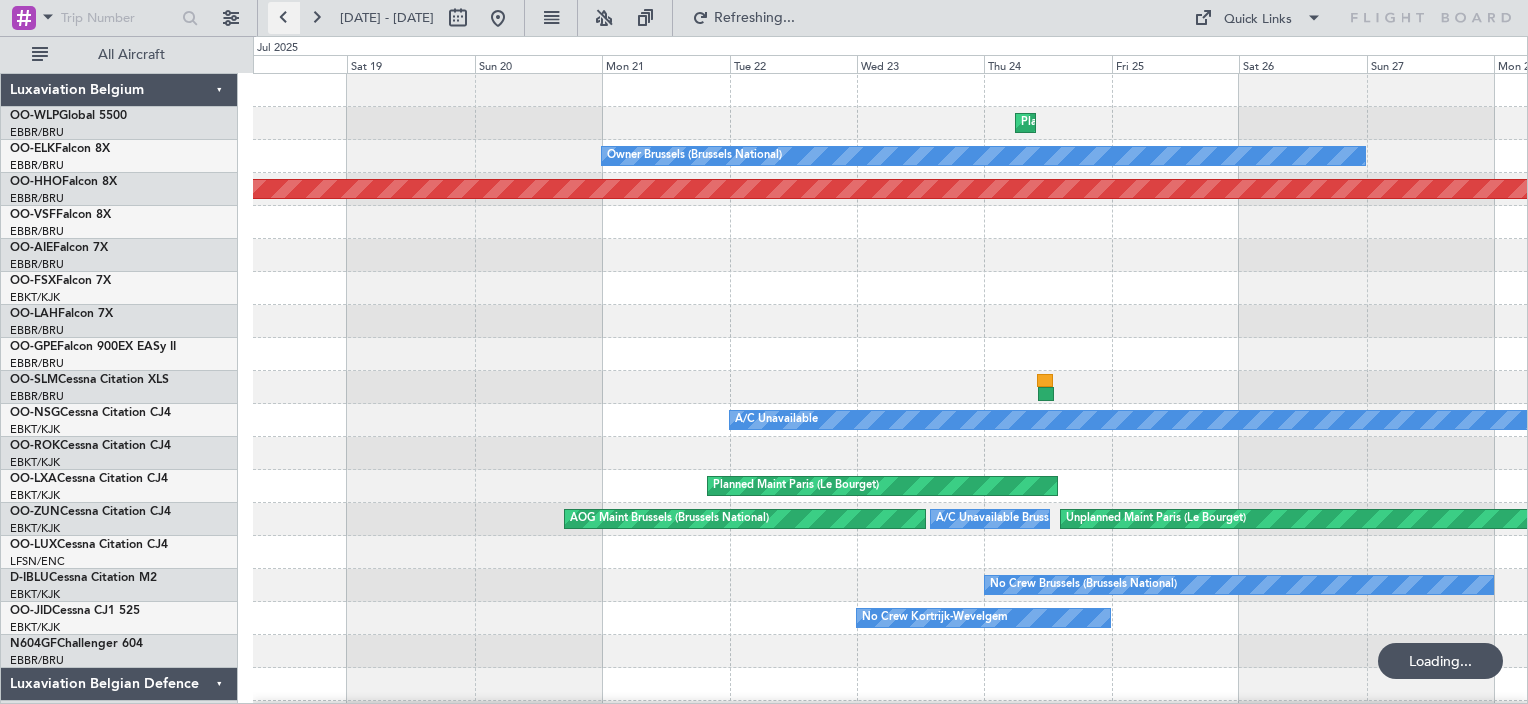click at bounding box center (284, 18) 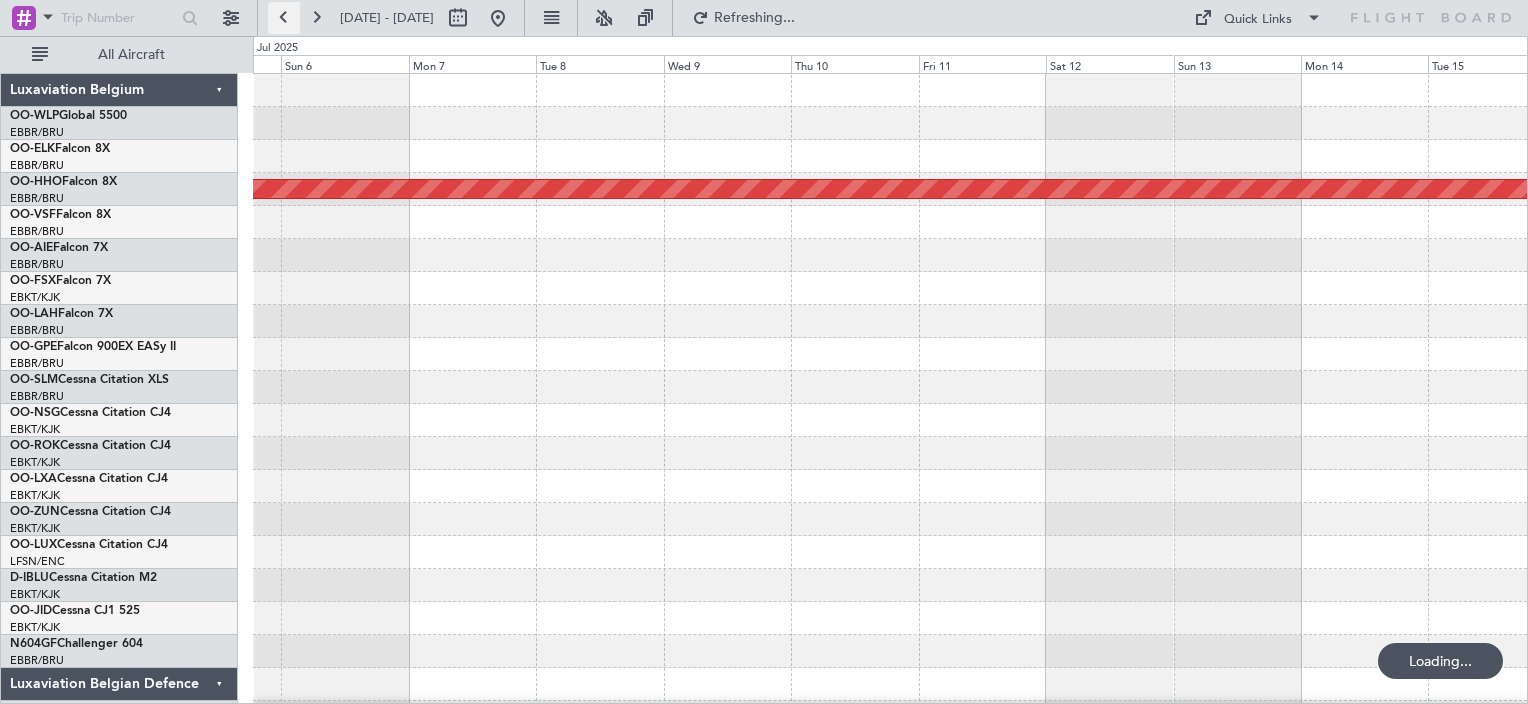 click at bounding box center (284, 18) 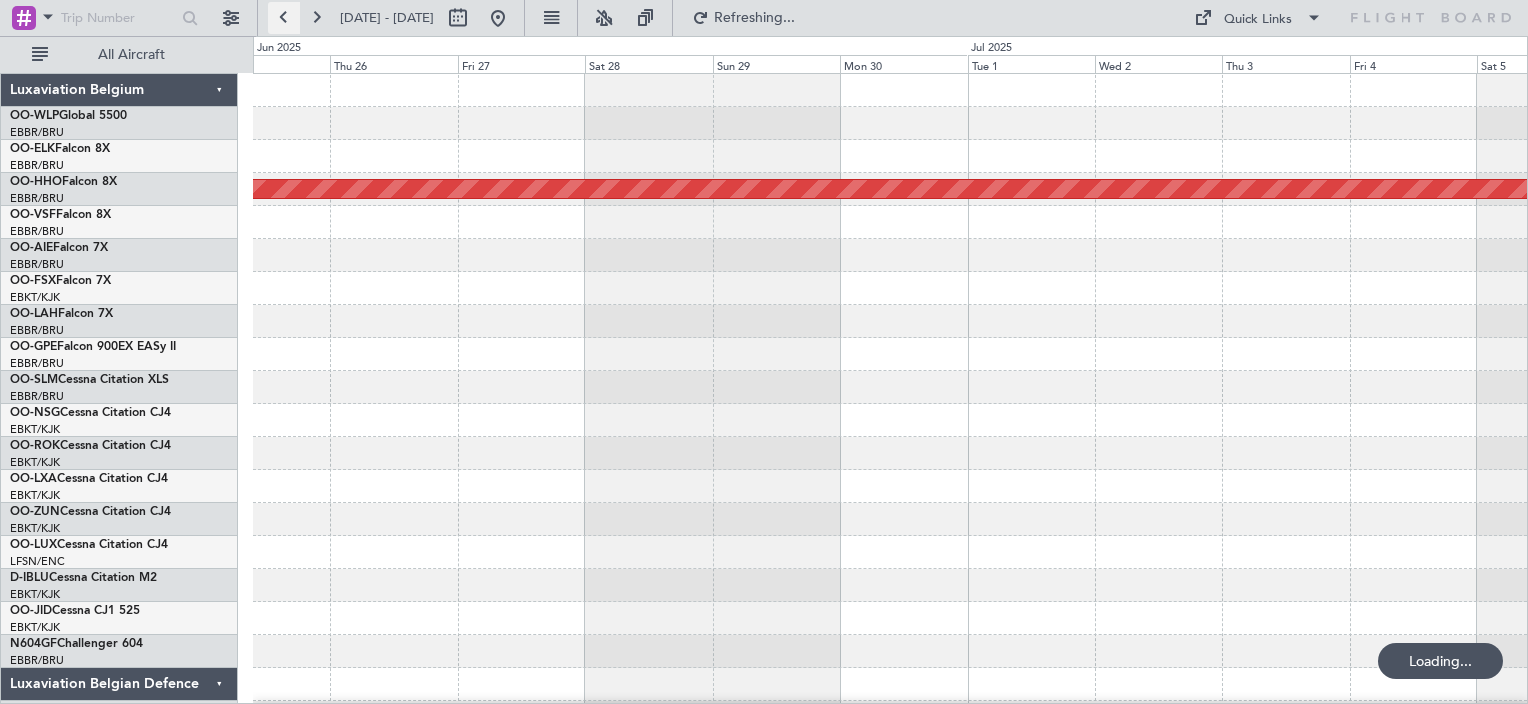 click at bounding box center (284, 18) 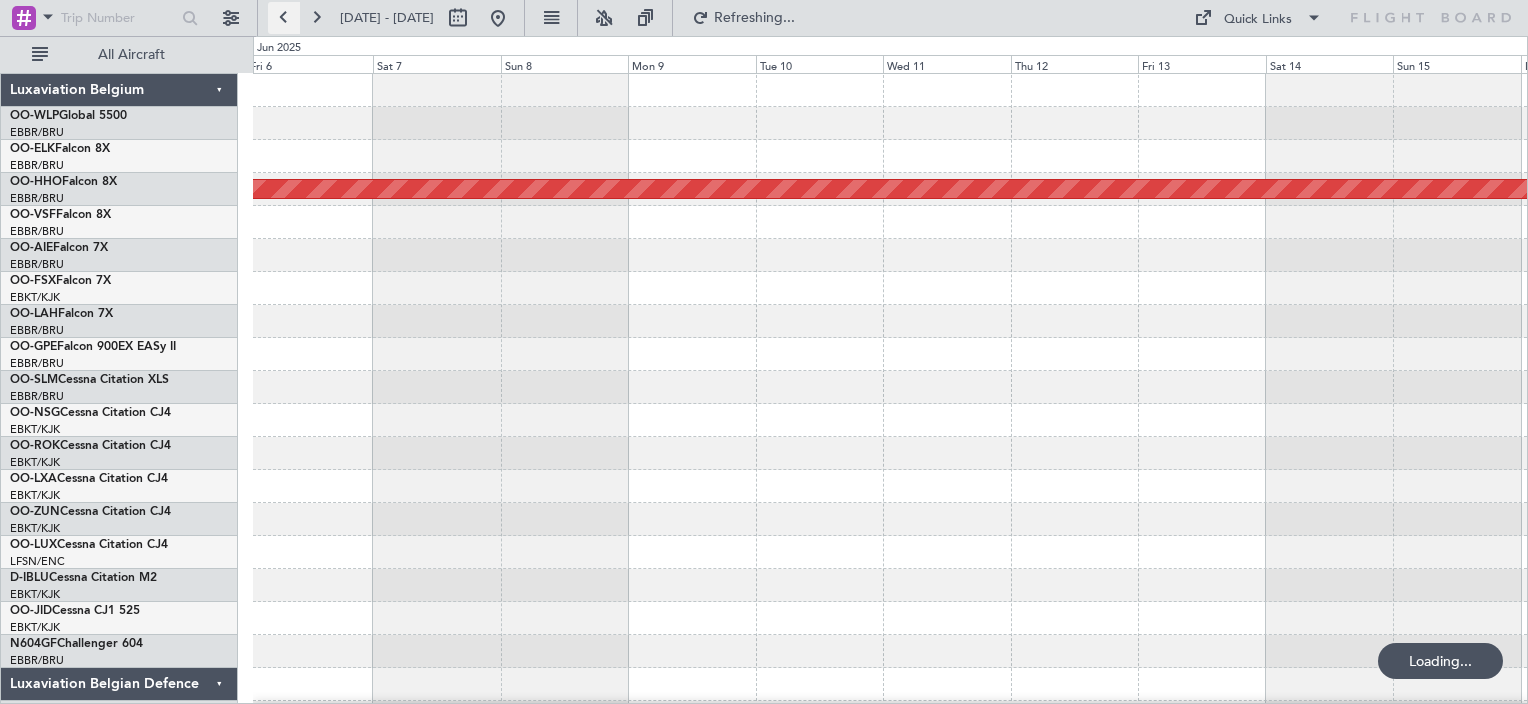 click at bounding box center [284, 18] 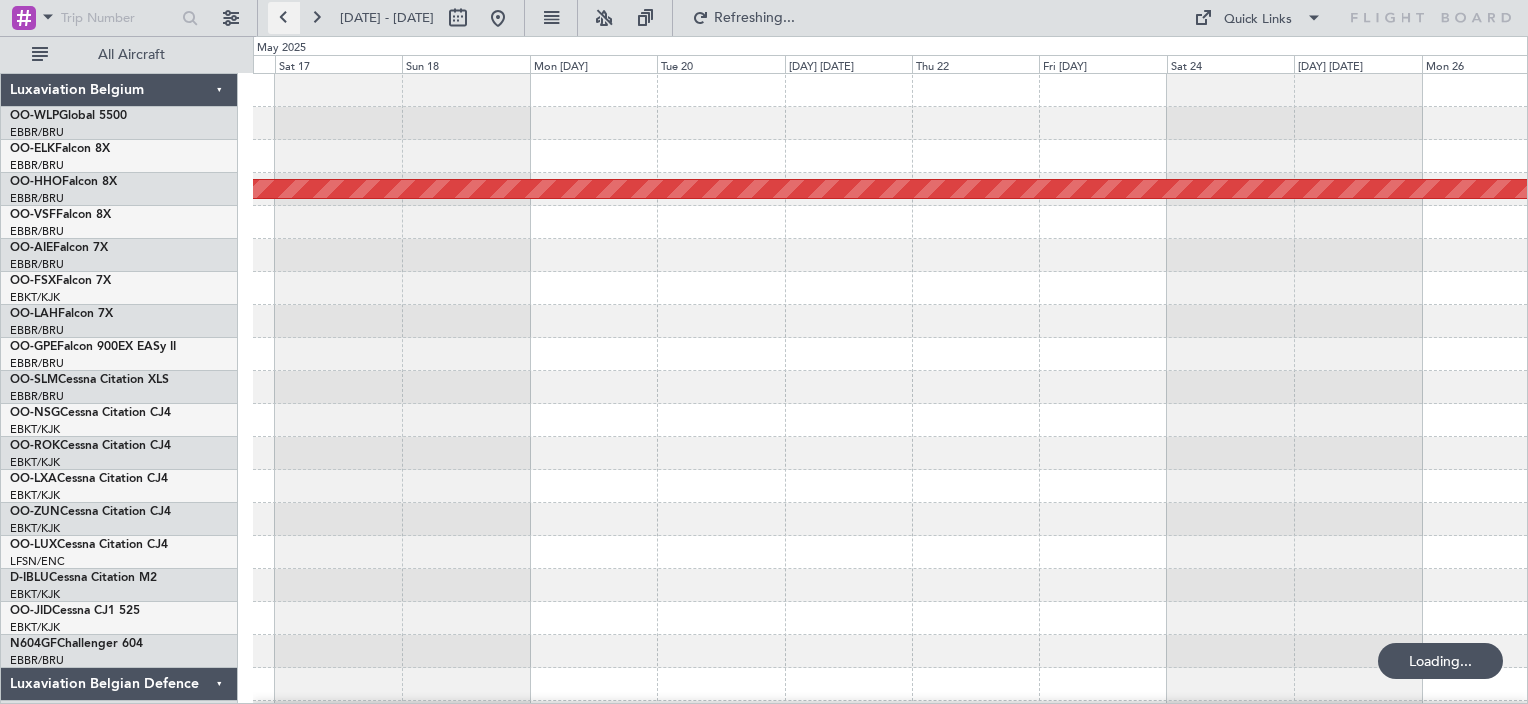 click at bounding box center [284, 18] 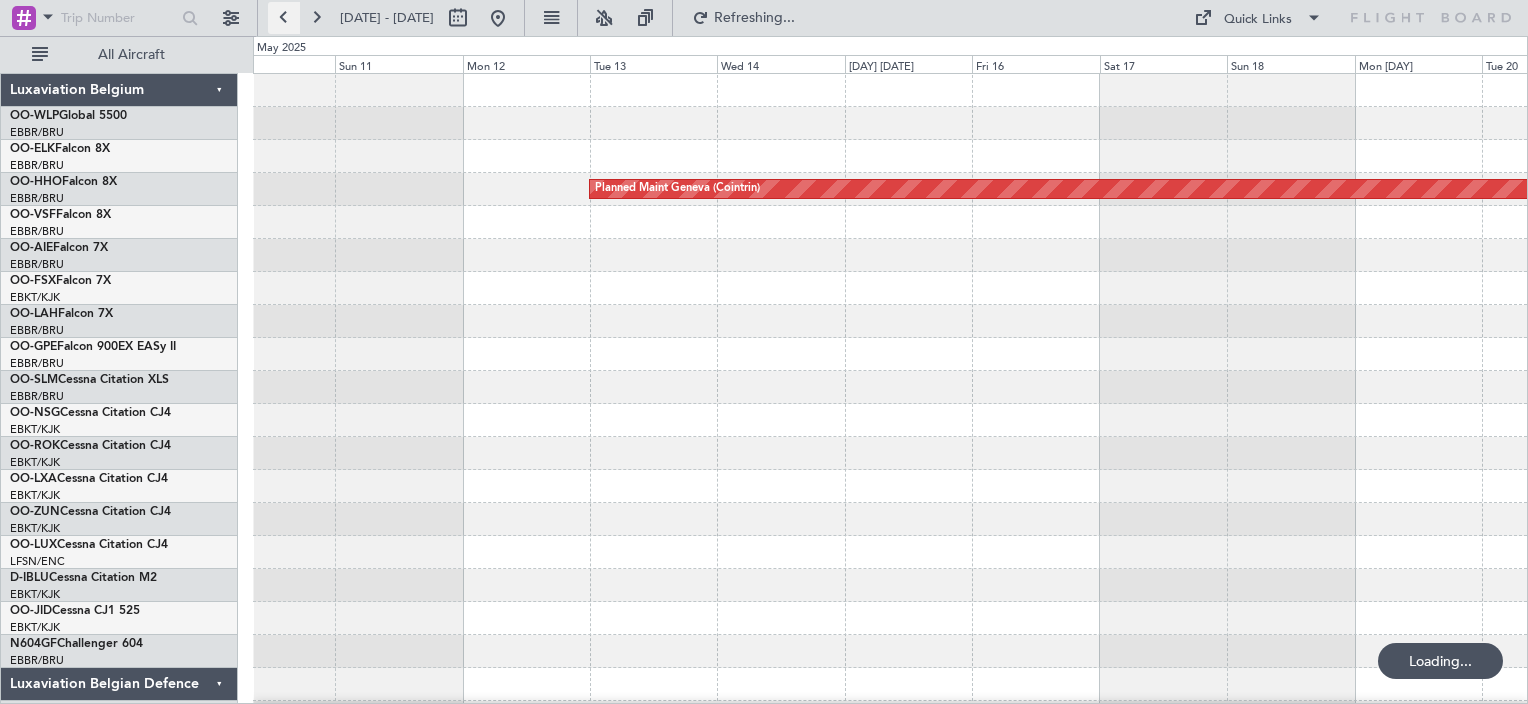 click at bounding box center [284, 18] 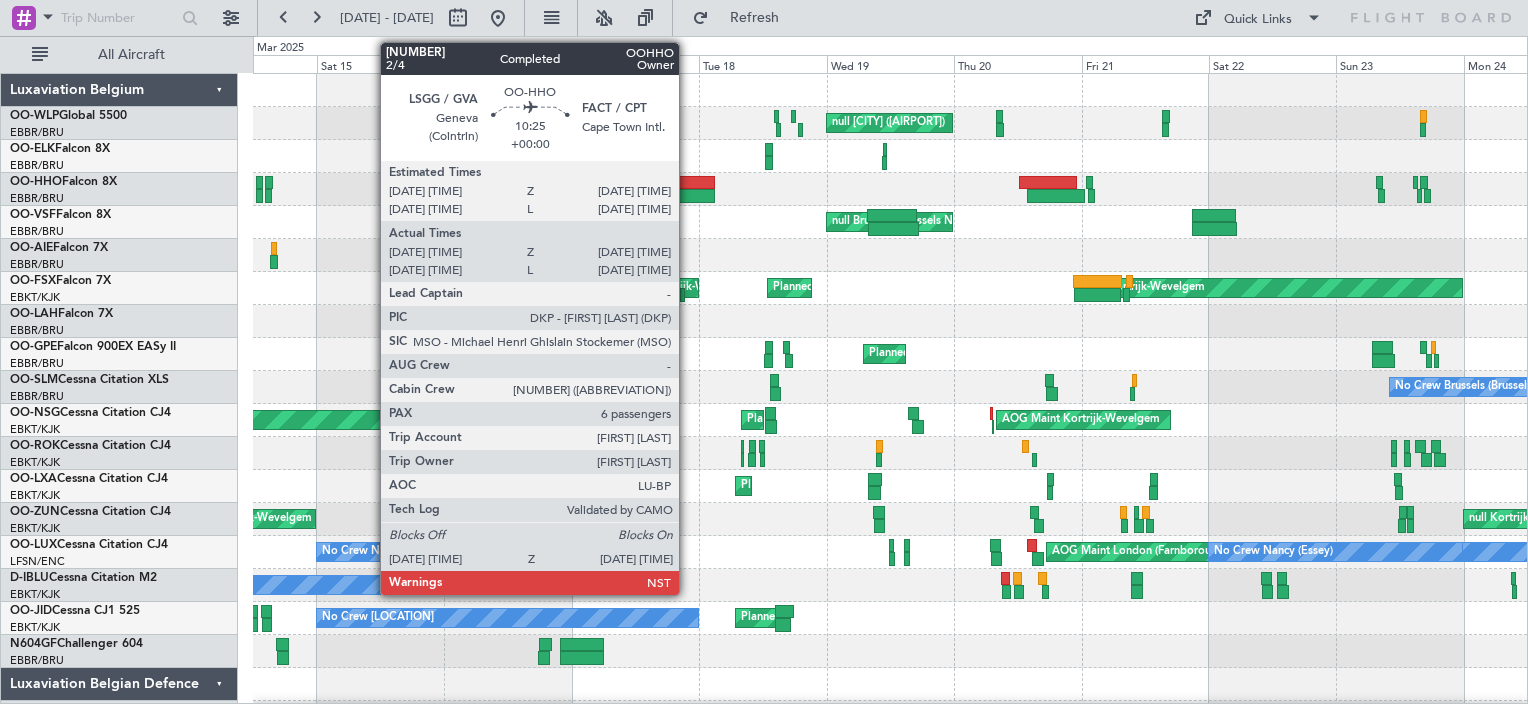 click 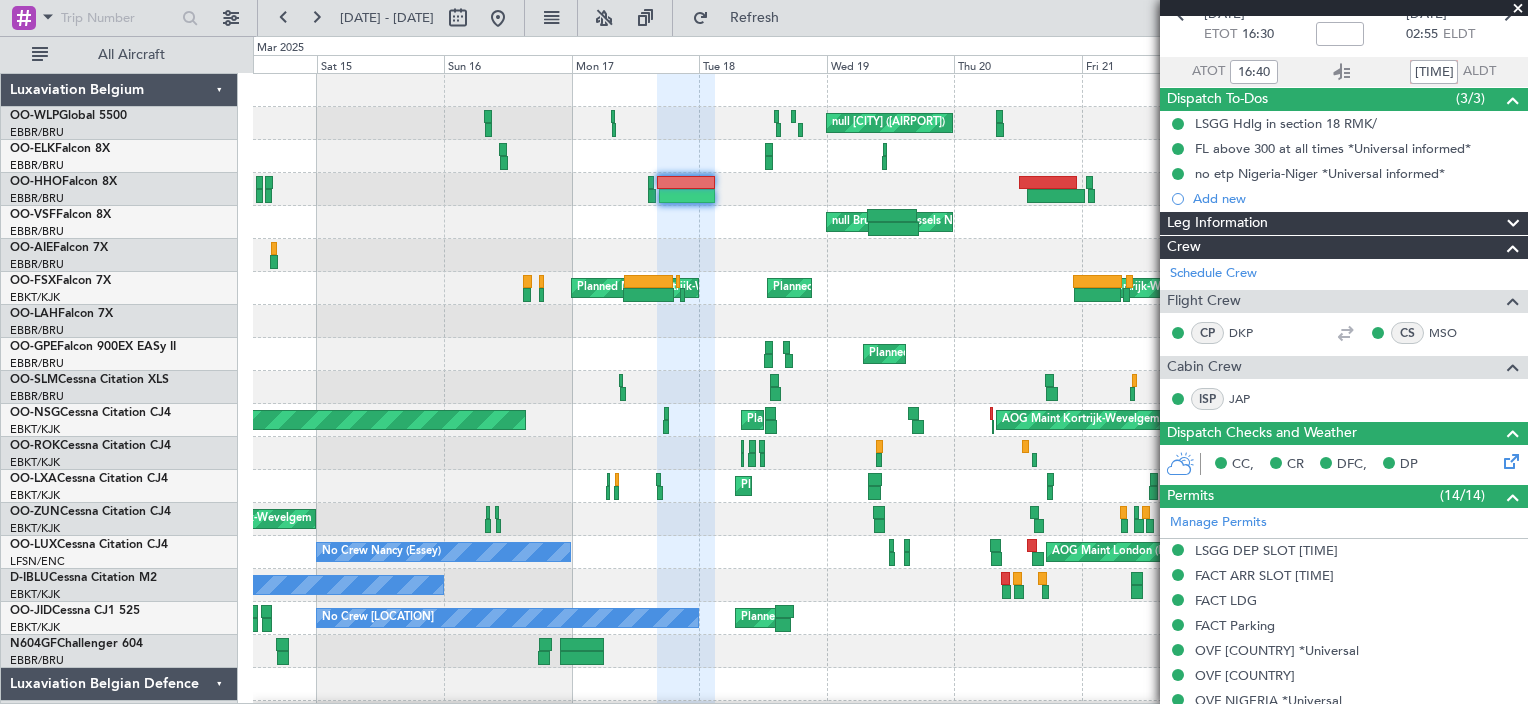 scroll, scrollTop: 0, scrollLeft: 0, axis: both 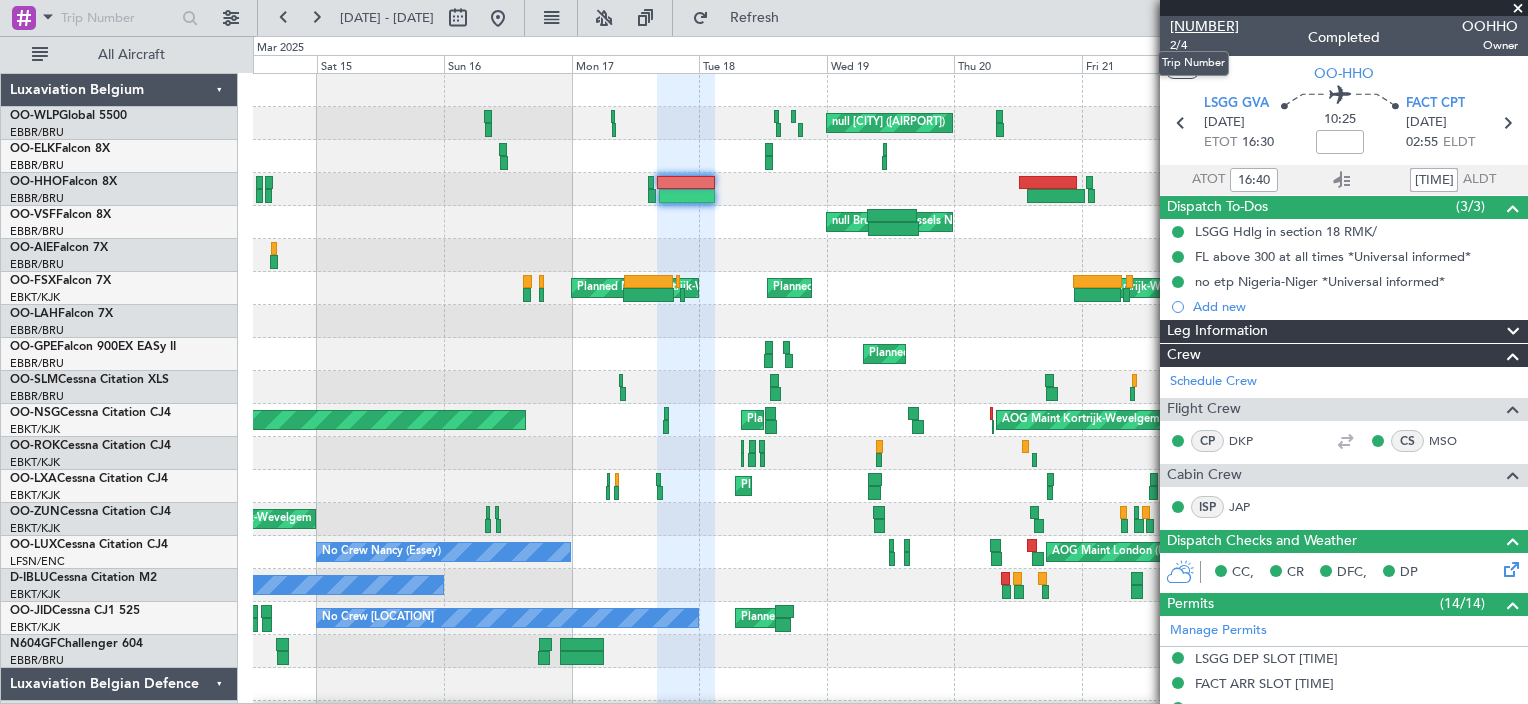 click on "520865" at bounding box center (1204, 26) 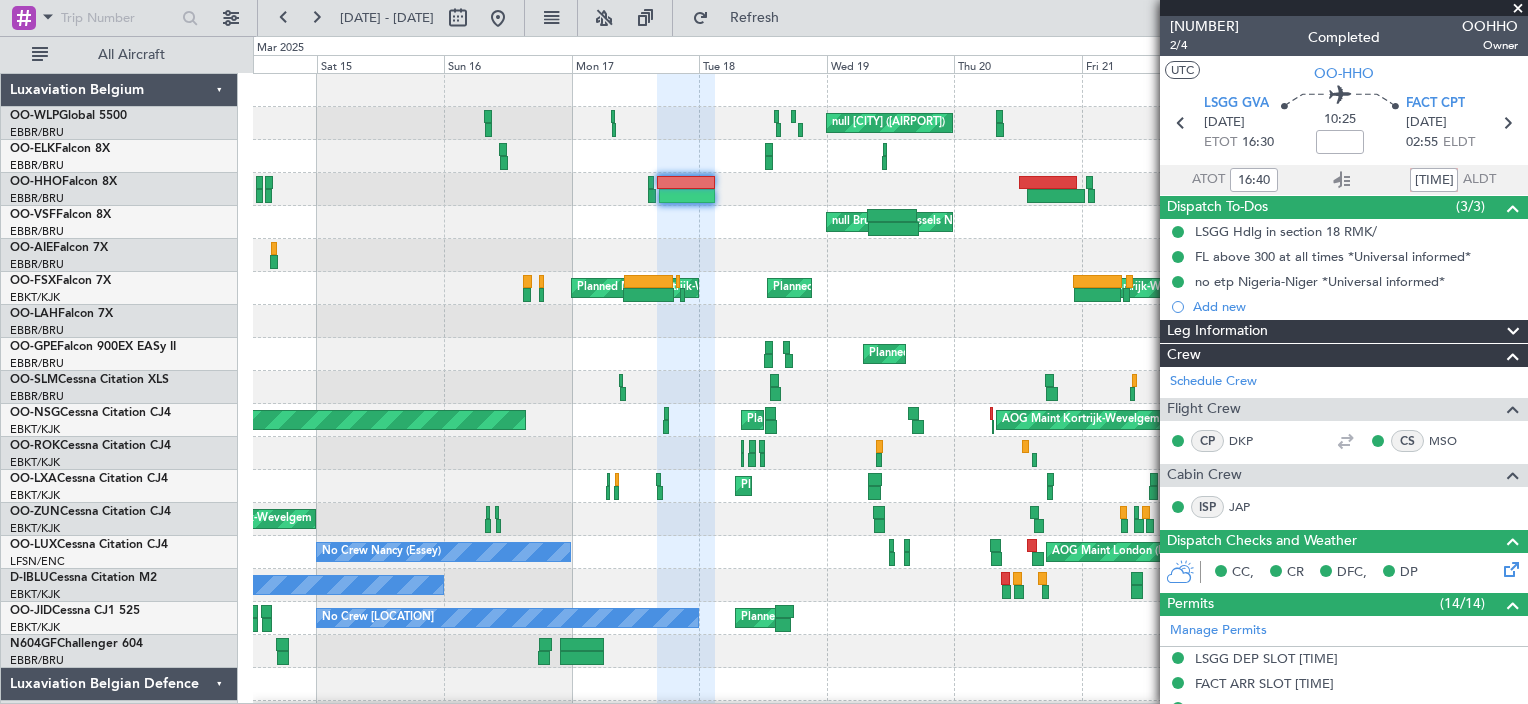 type on "17:40" 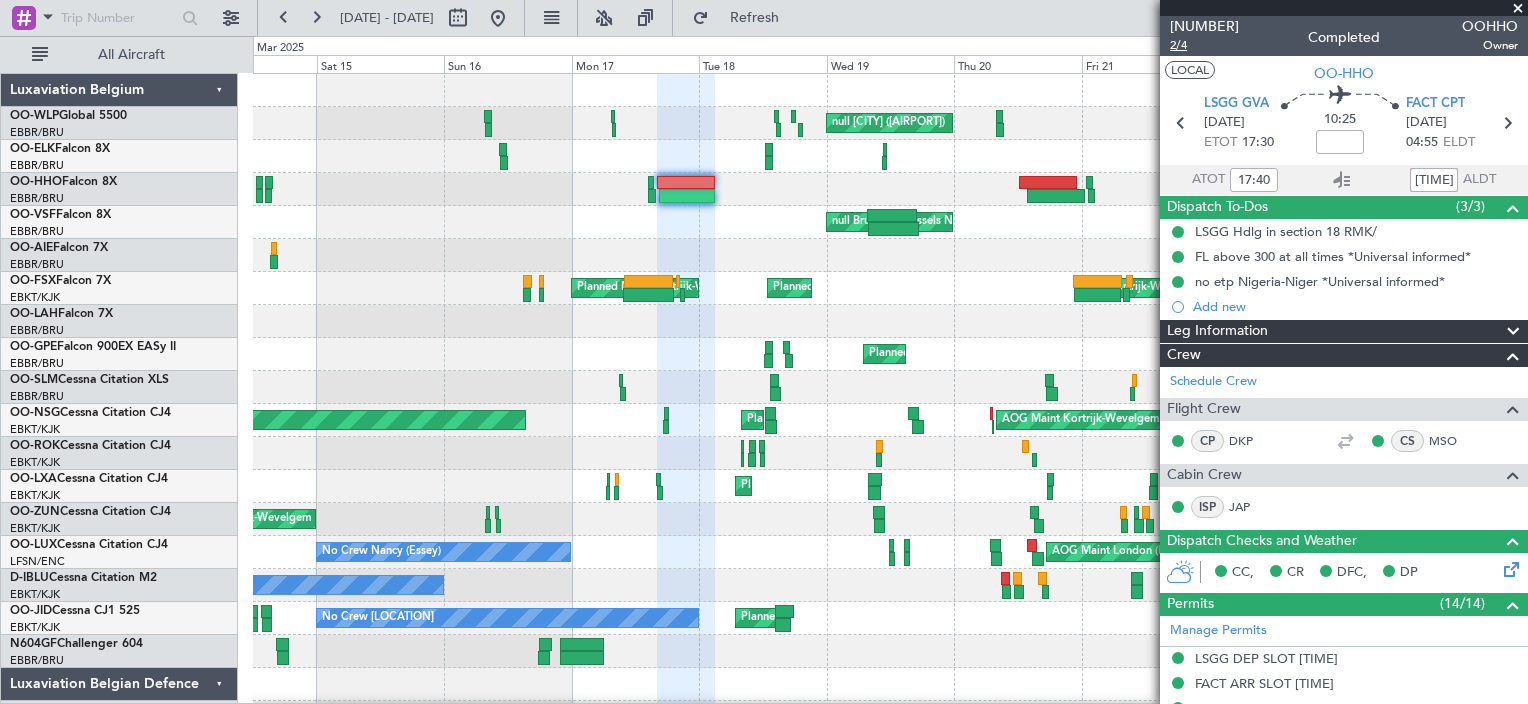 type on "16:40" 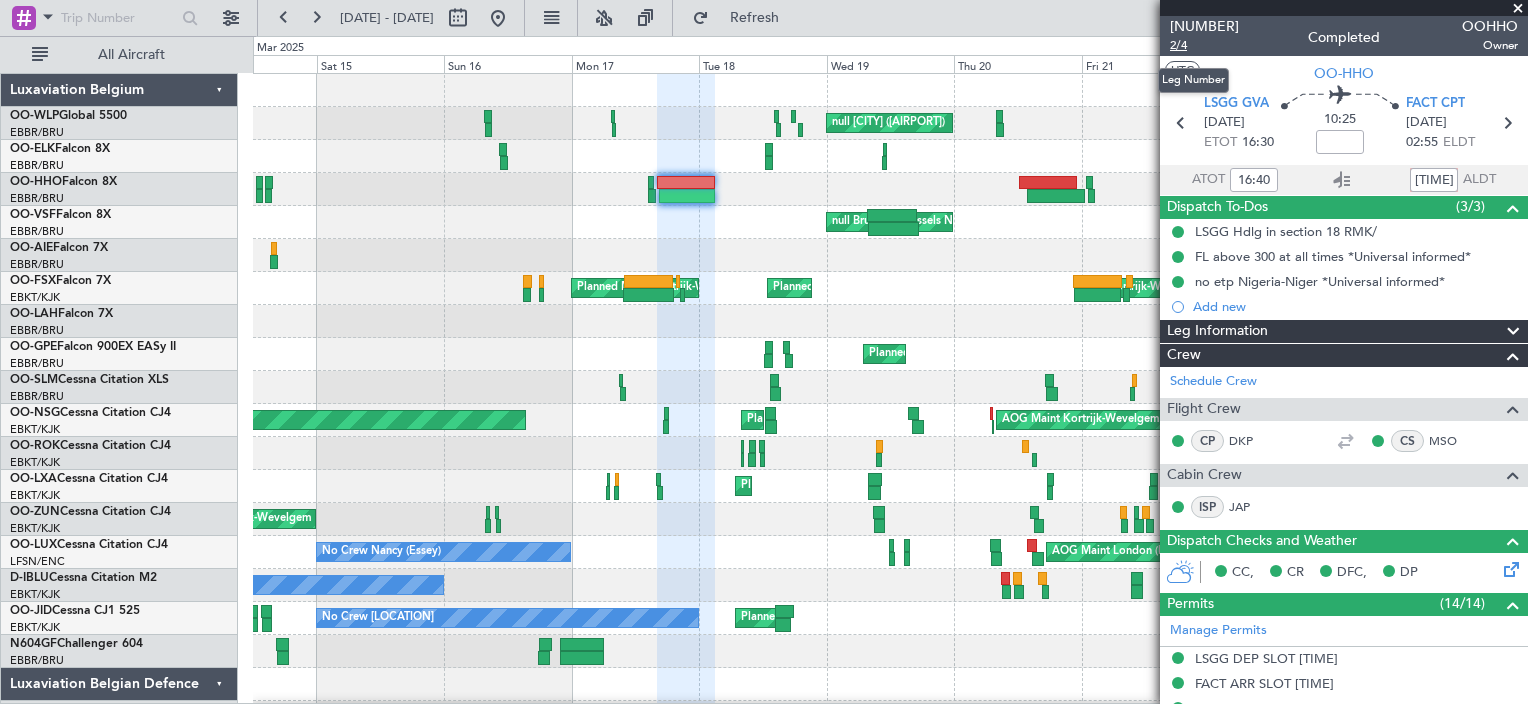 click on "2/4" at bounding box center (1204, 45) 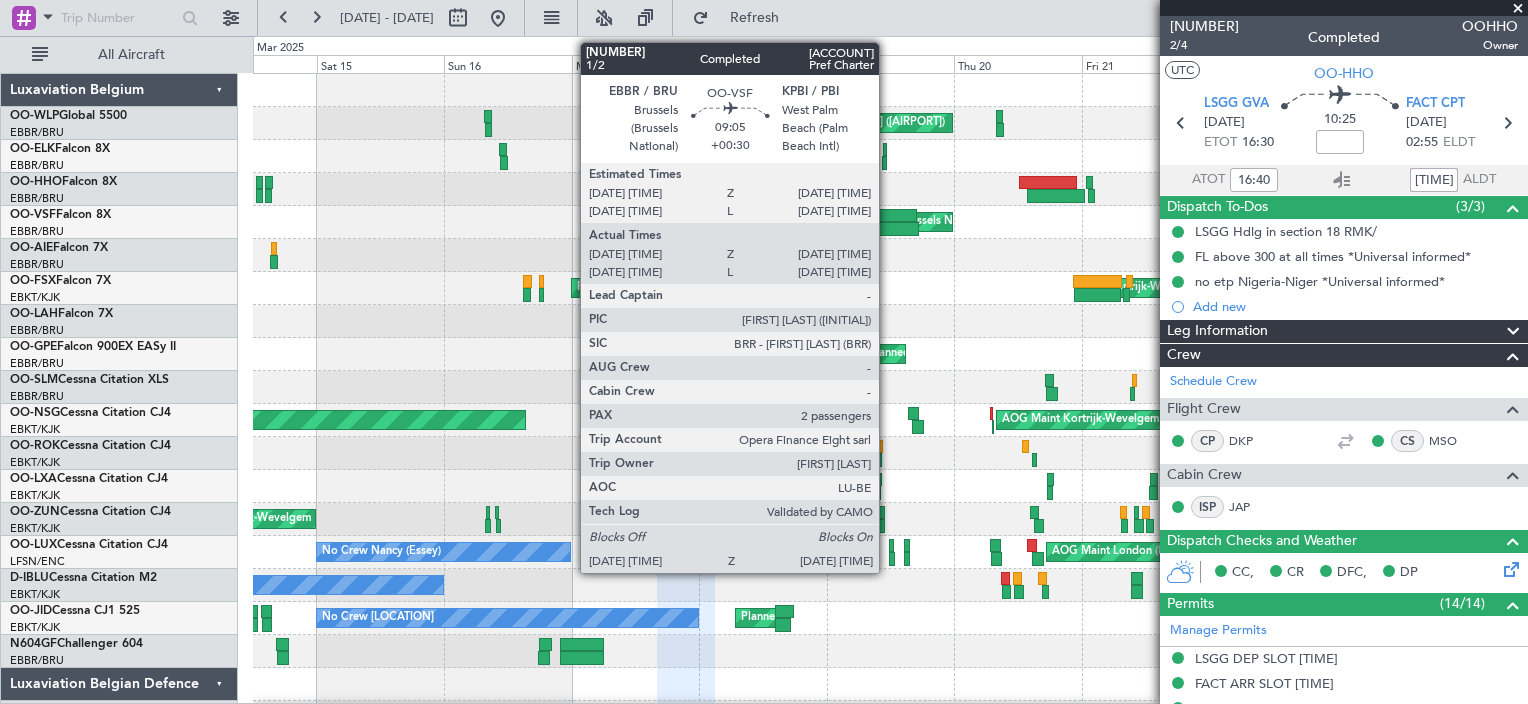 click 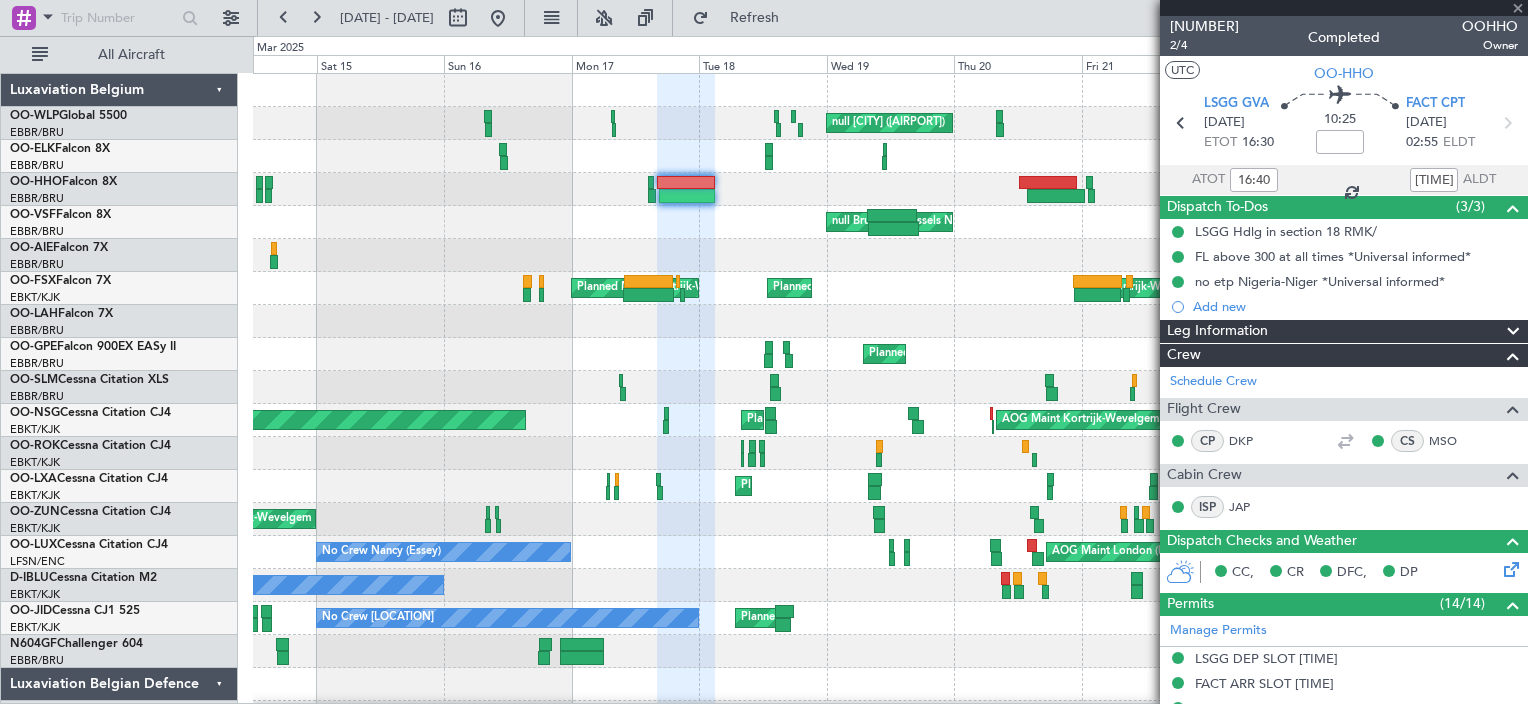 type on "+00:30" 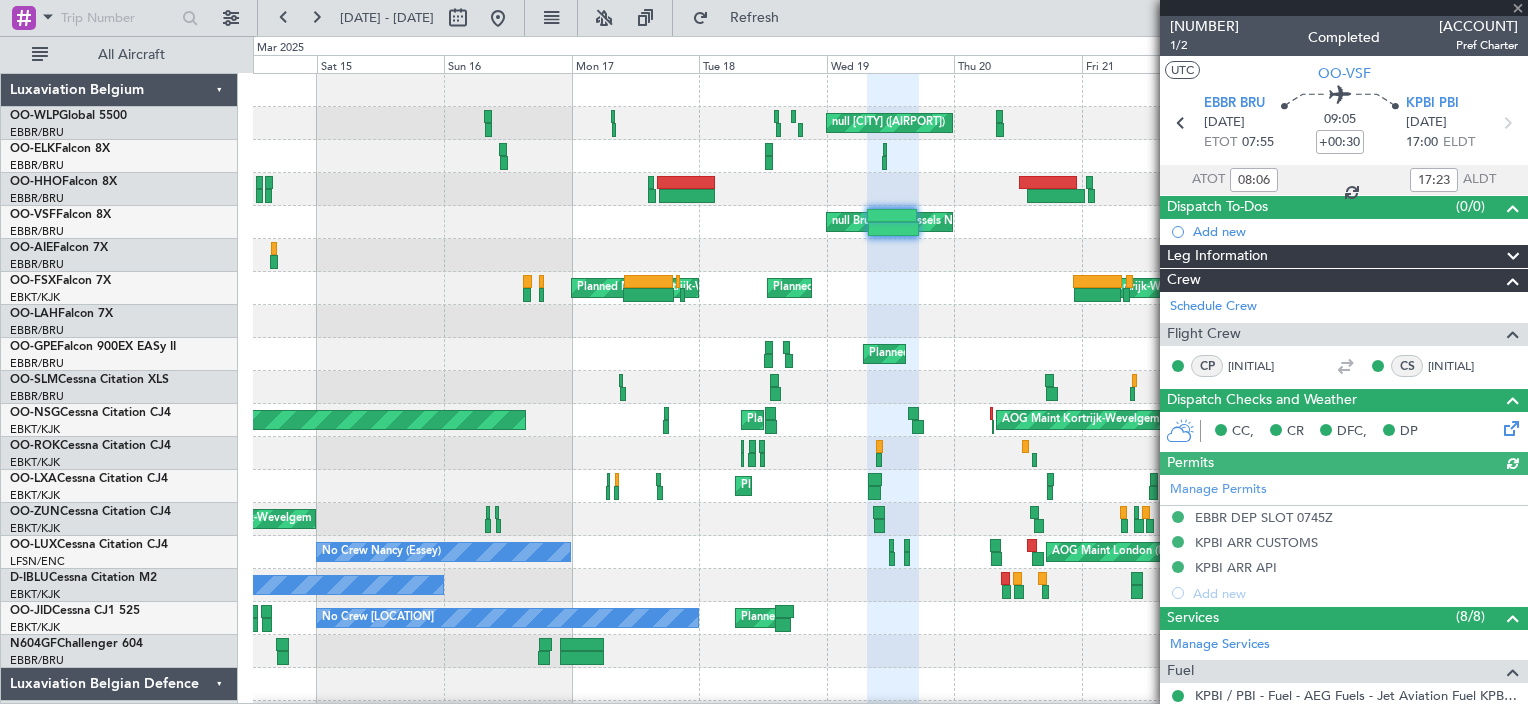 type on "09:06" 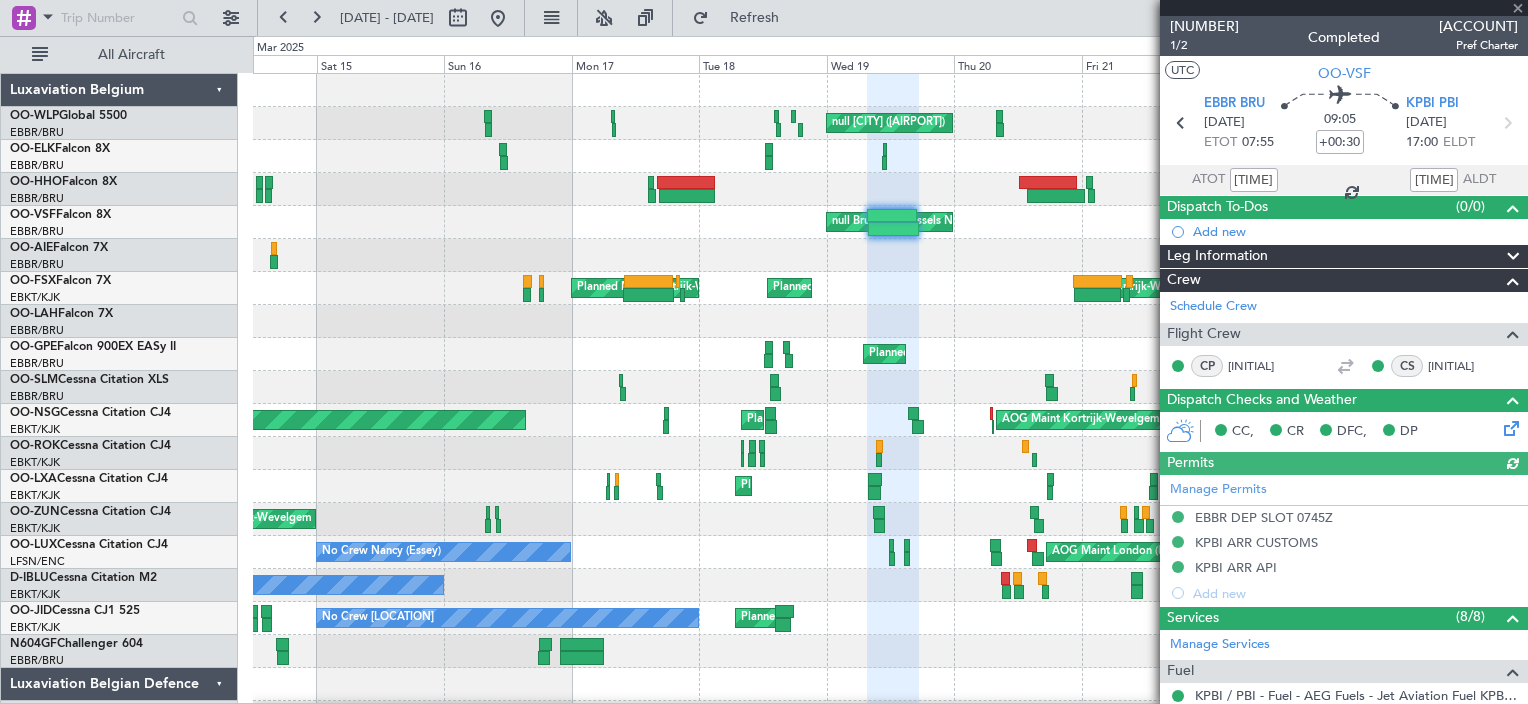 type on "08:06" 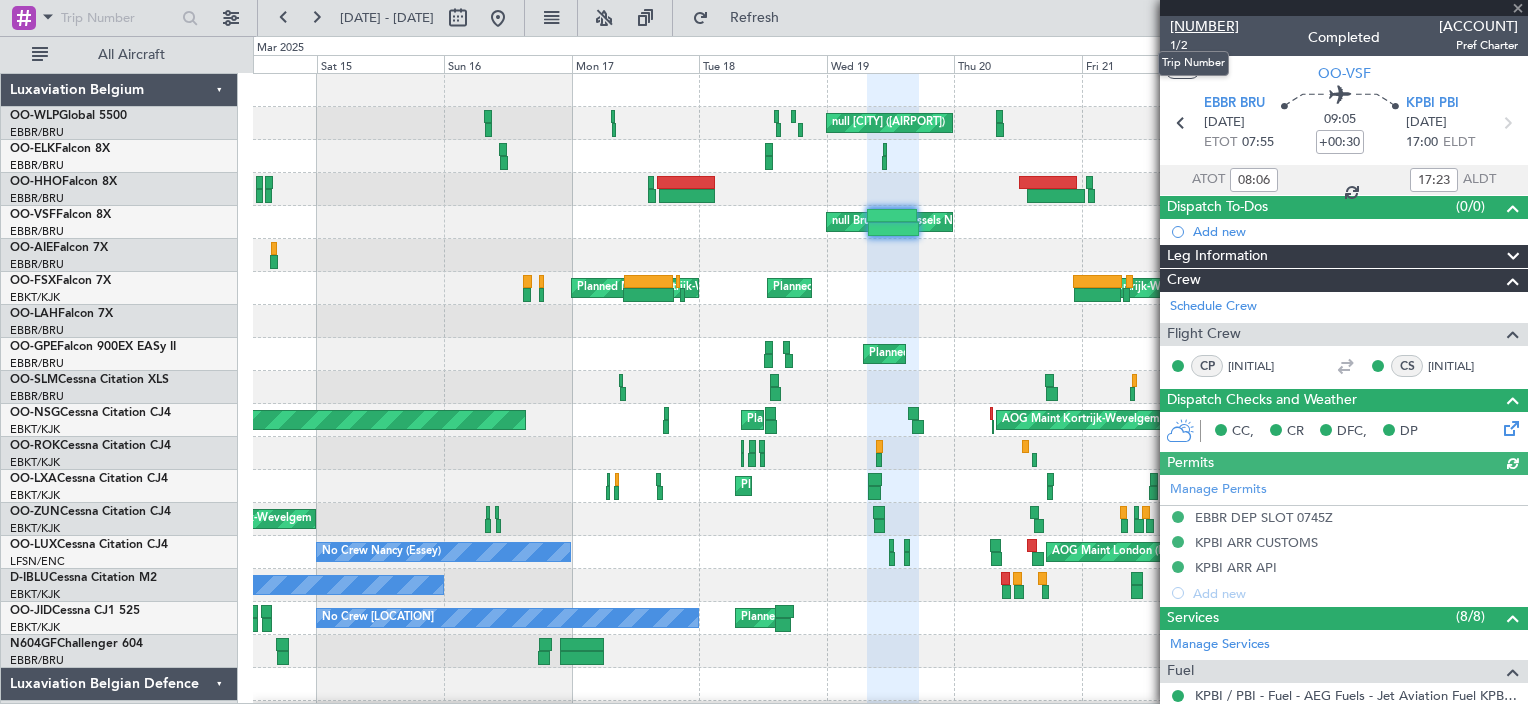 click on "523238" at bounding box center (1204, 26) 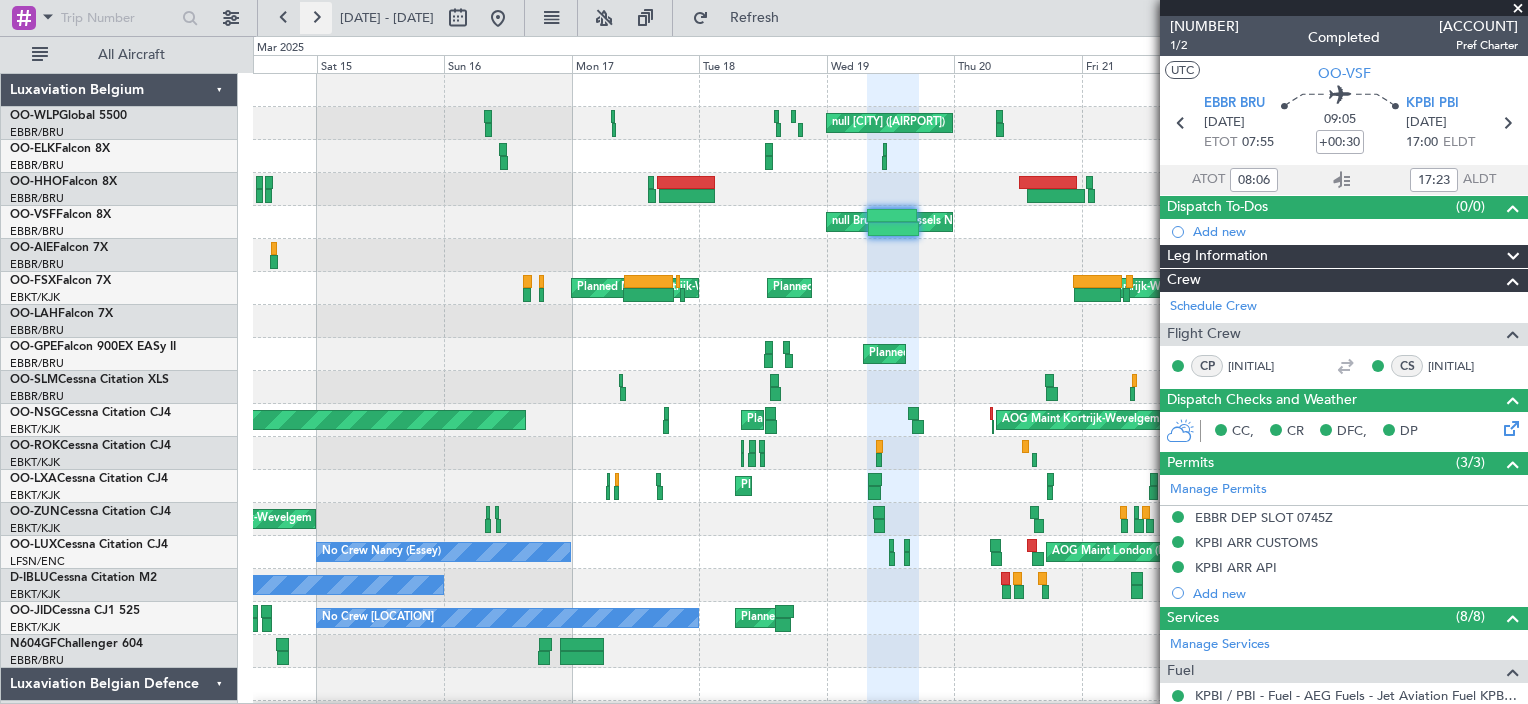 click at bounding box center (316, 18) 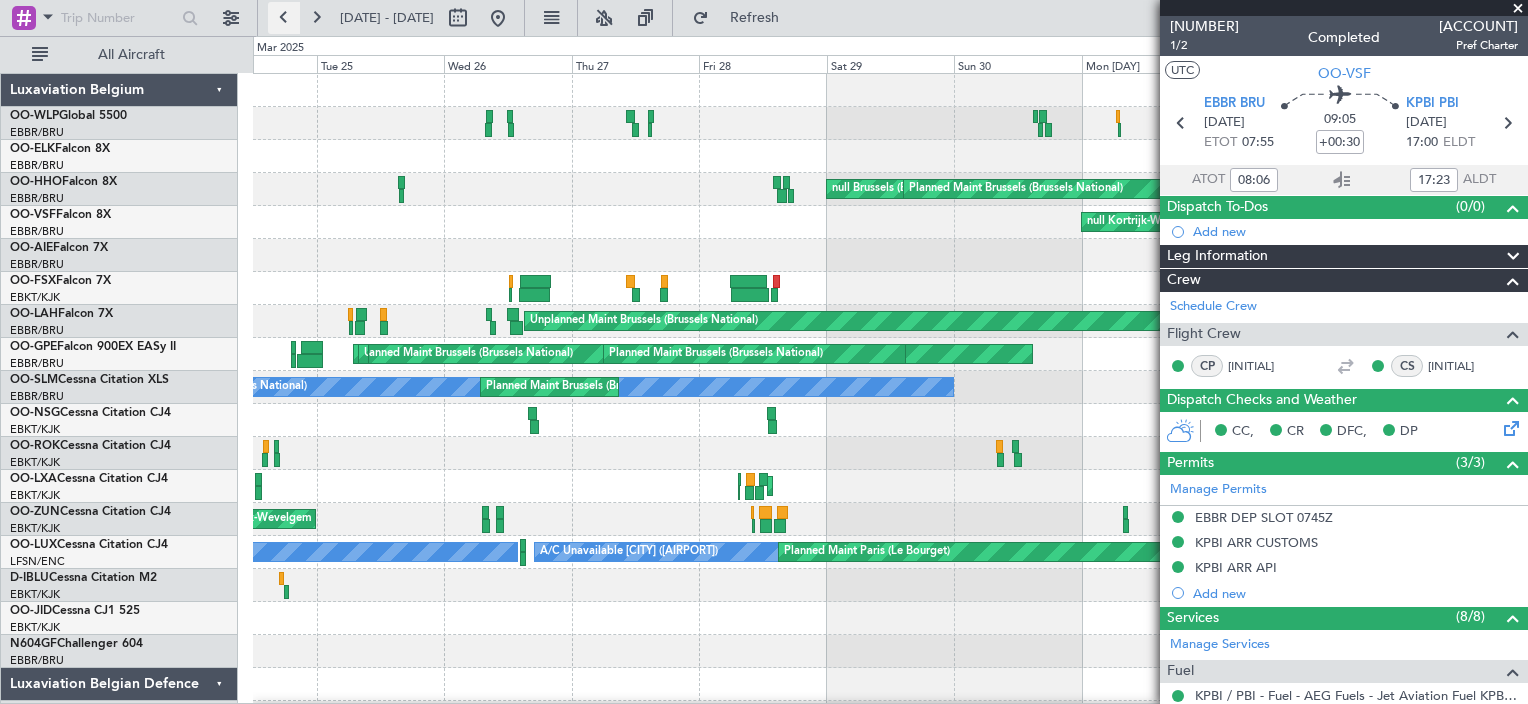 click at bounding box center (284, 18) 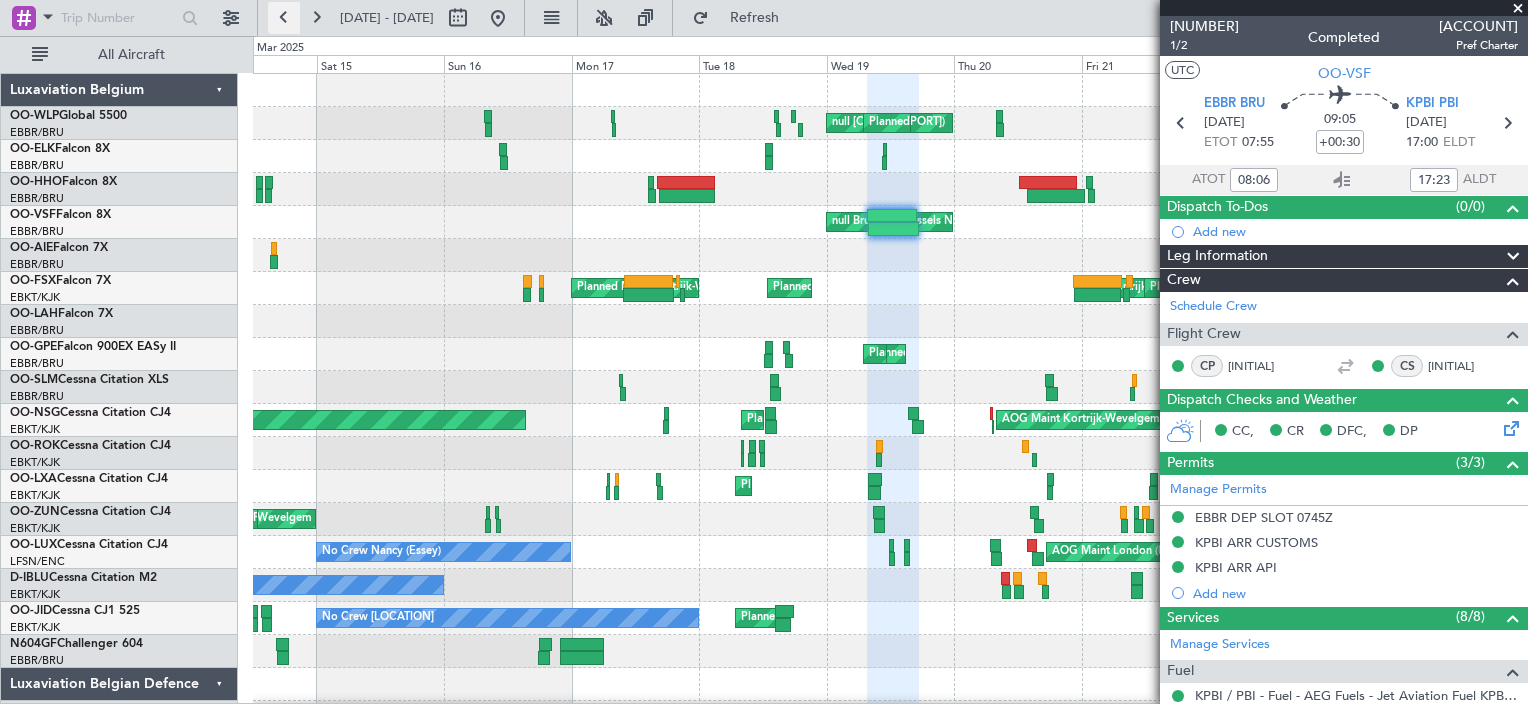 click at bounding box center [284, 18] 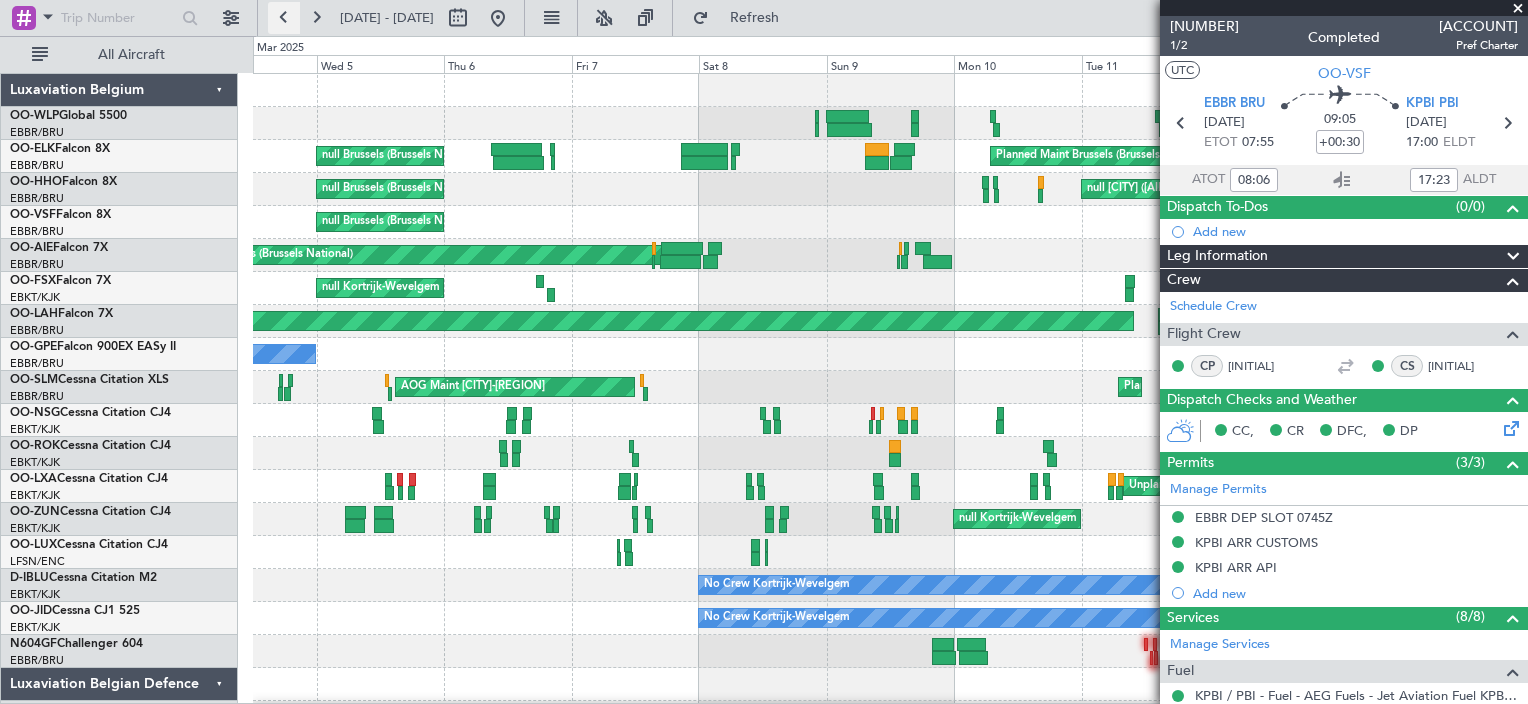 click at bounding box center [284, 18] 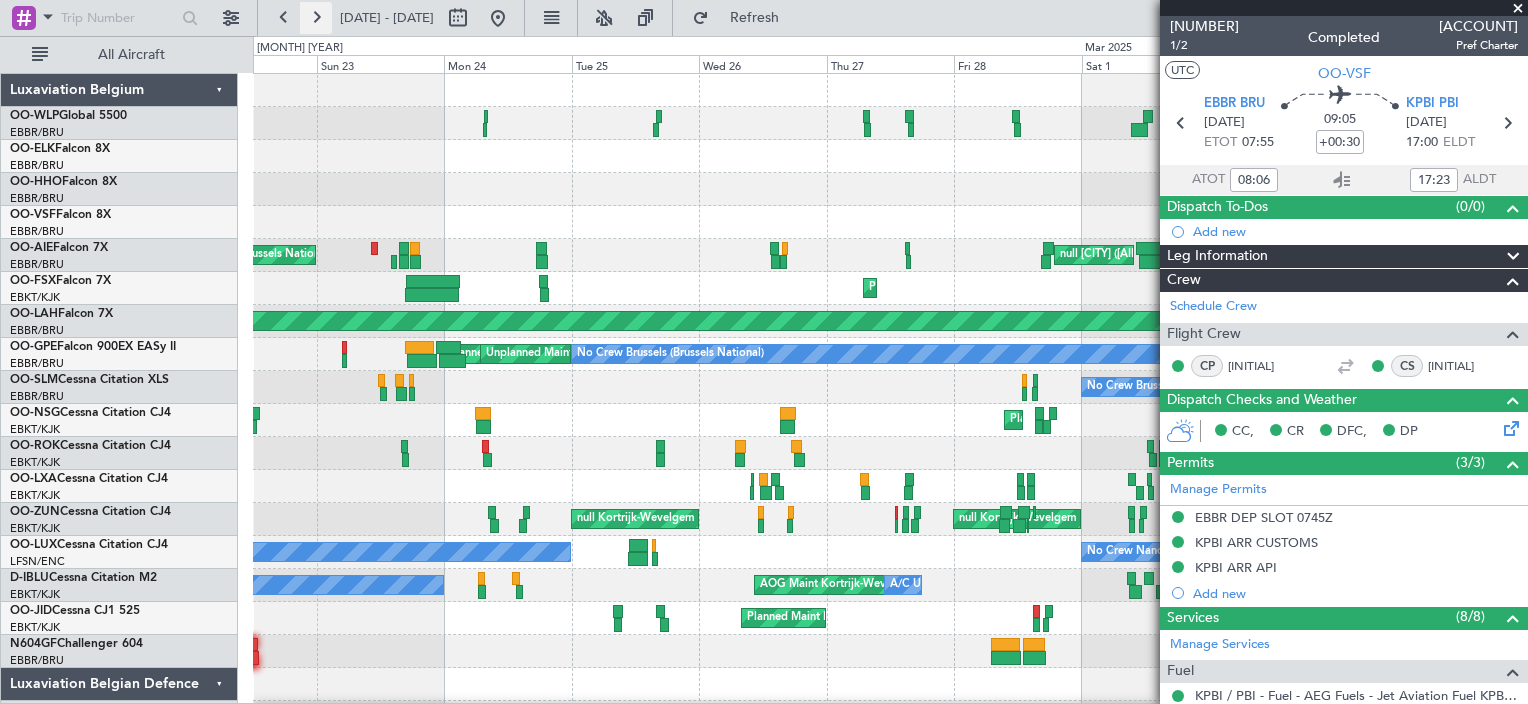 click at bounding box center (316, 18) 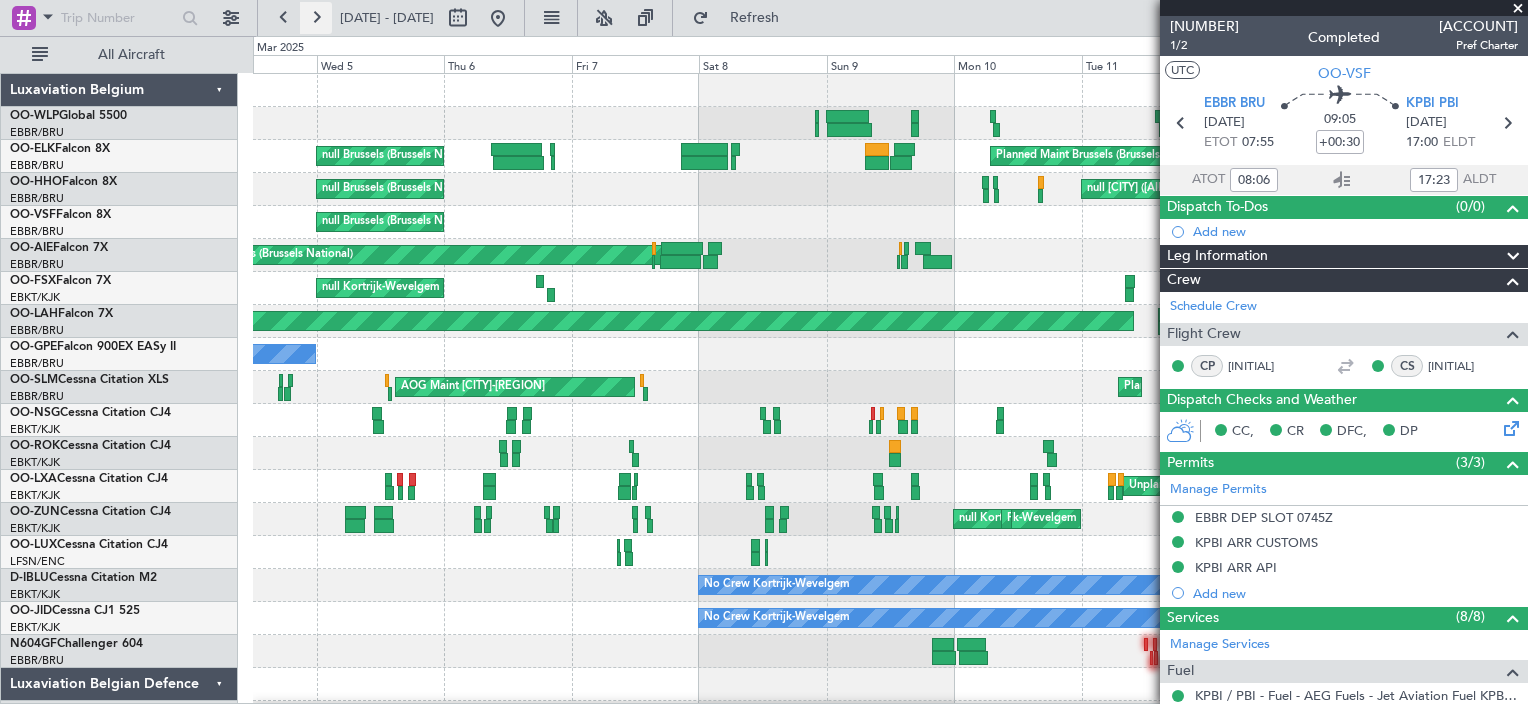 drag, startPoint x: 329, startPoint y: 17, endPoint x: 329, endPoint y: 33, distance: 16 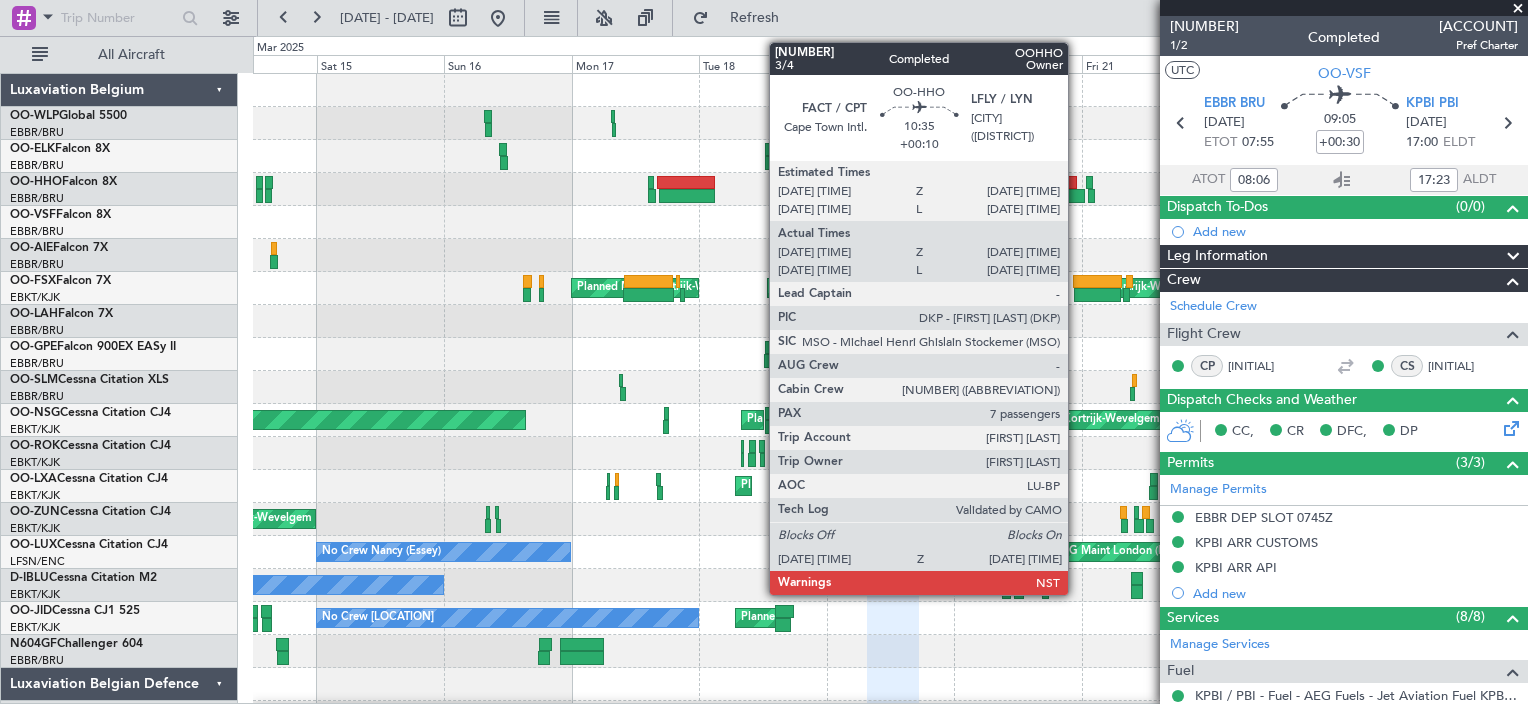 click 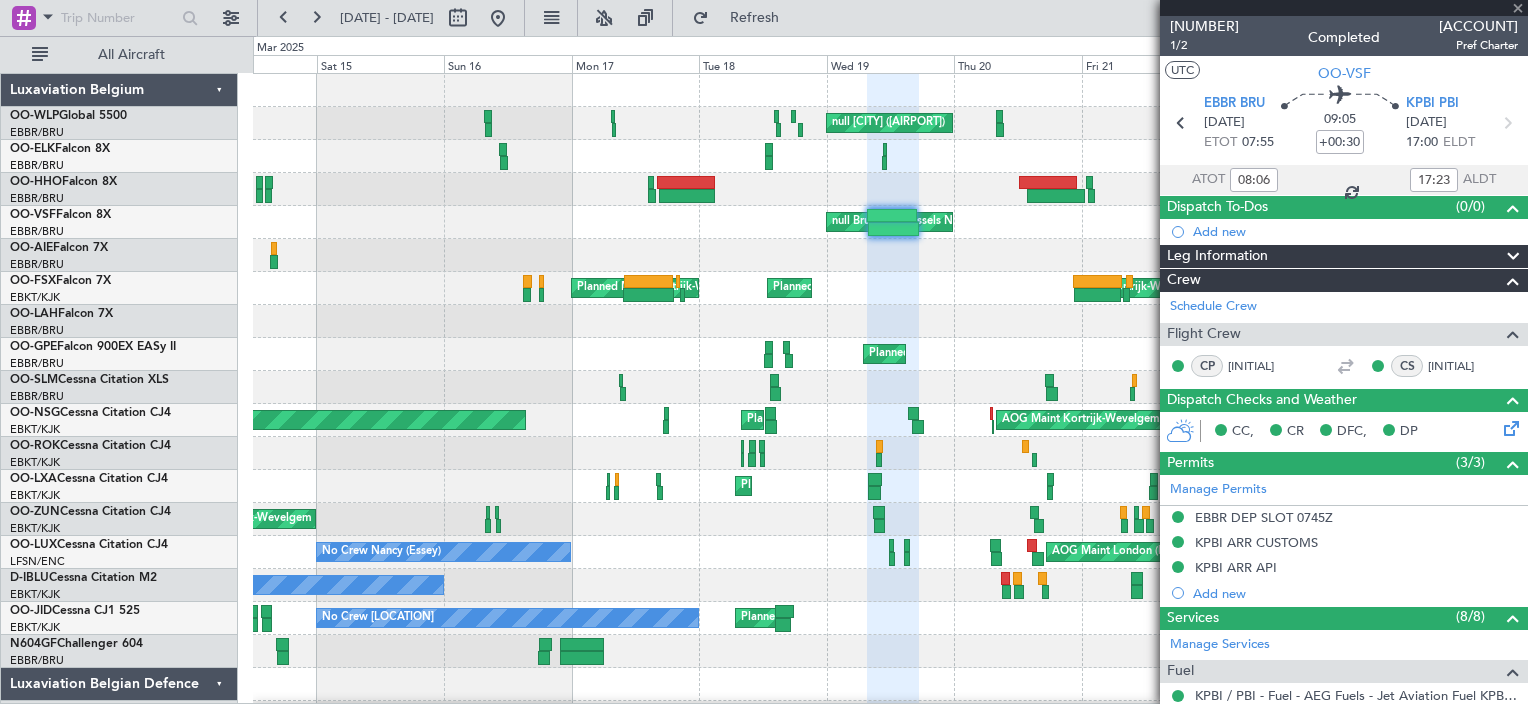 type on "+00:10" 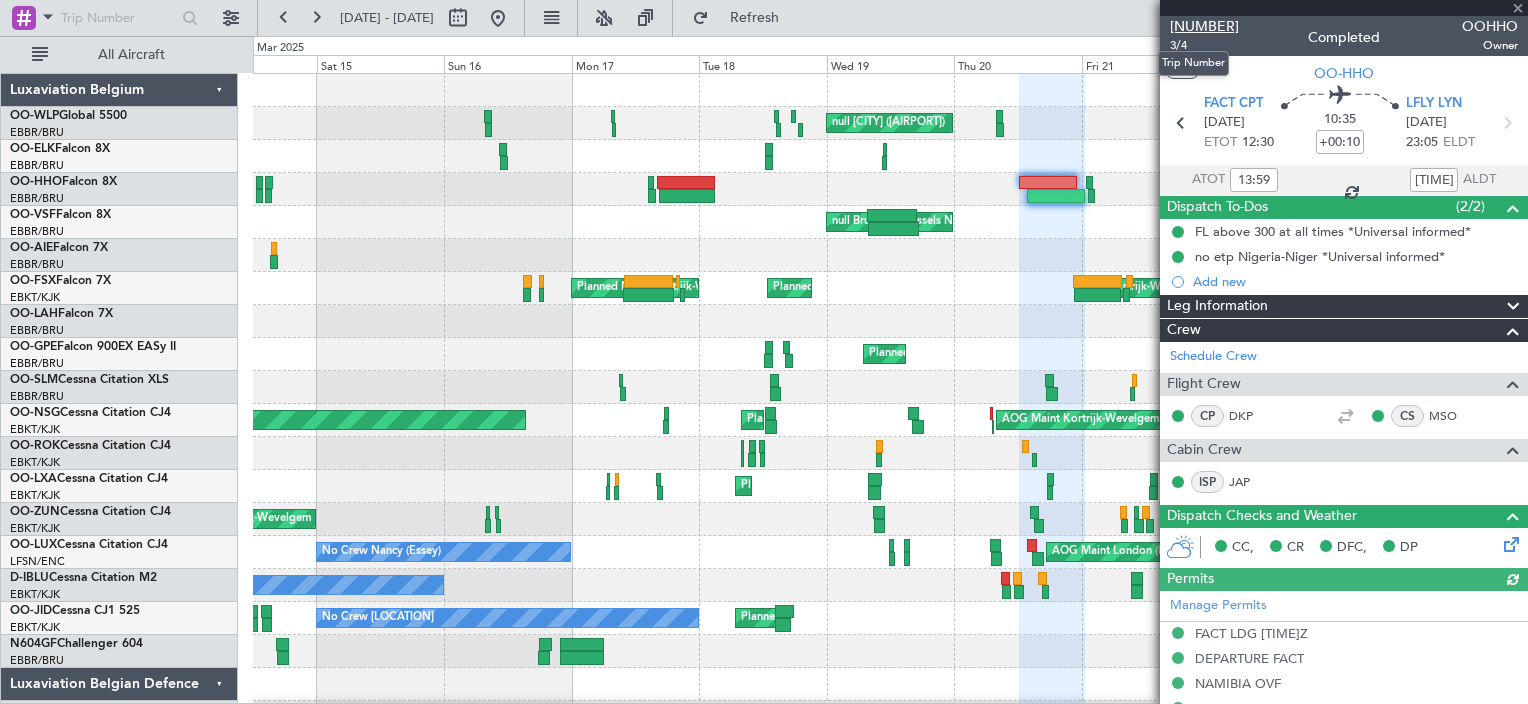 click on "520865" at bounding box center (1204, 26) 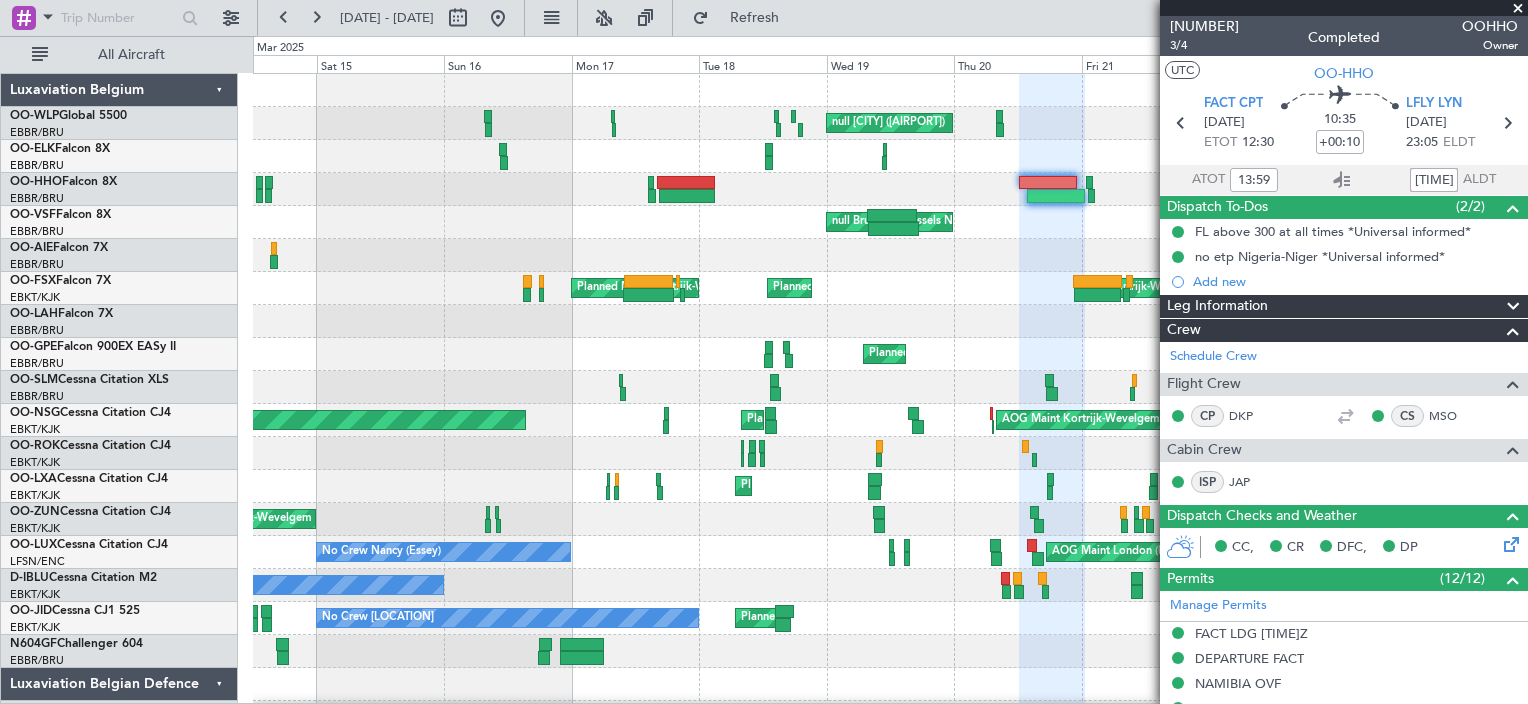 click on "14 Mar 2025 - 24 Mar 2025" at bounding box center [391, 18] 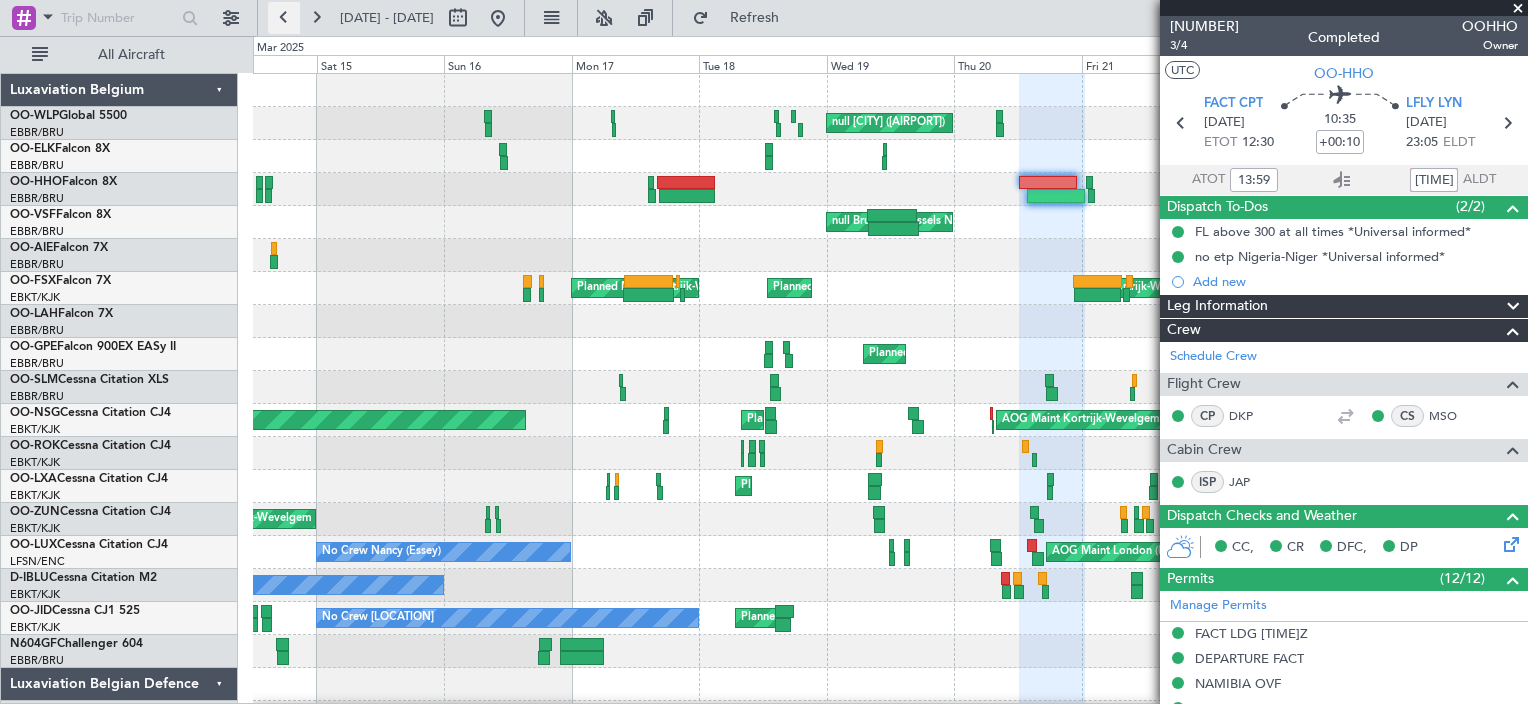drag, startPoint x: 266, startPoint y: 16, endPoint x: 280, endPoint y: 16, distance: 14 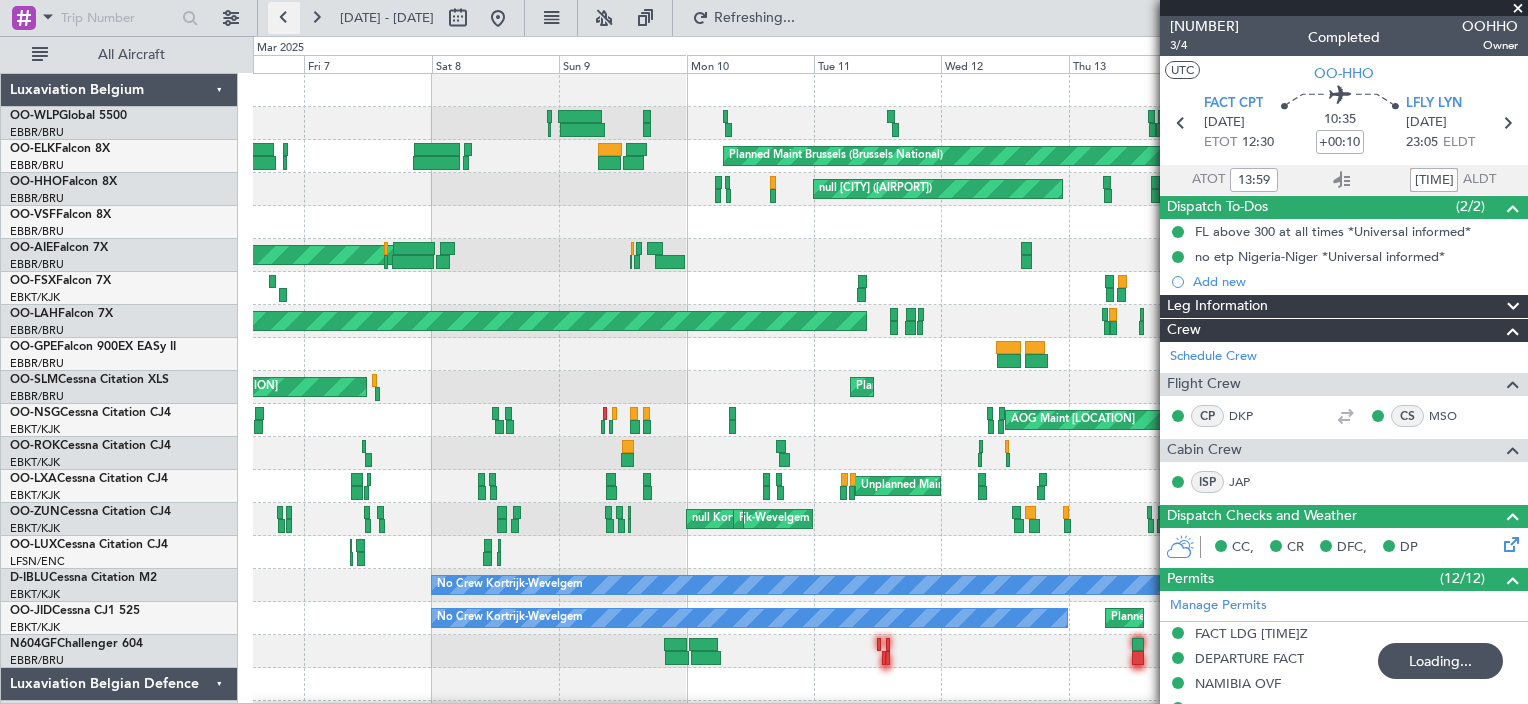 click at bounding box center (284, 18) 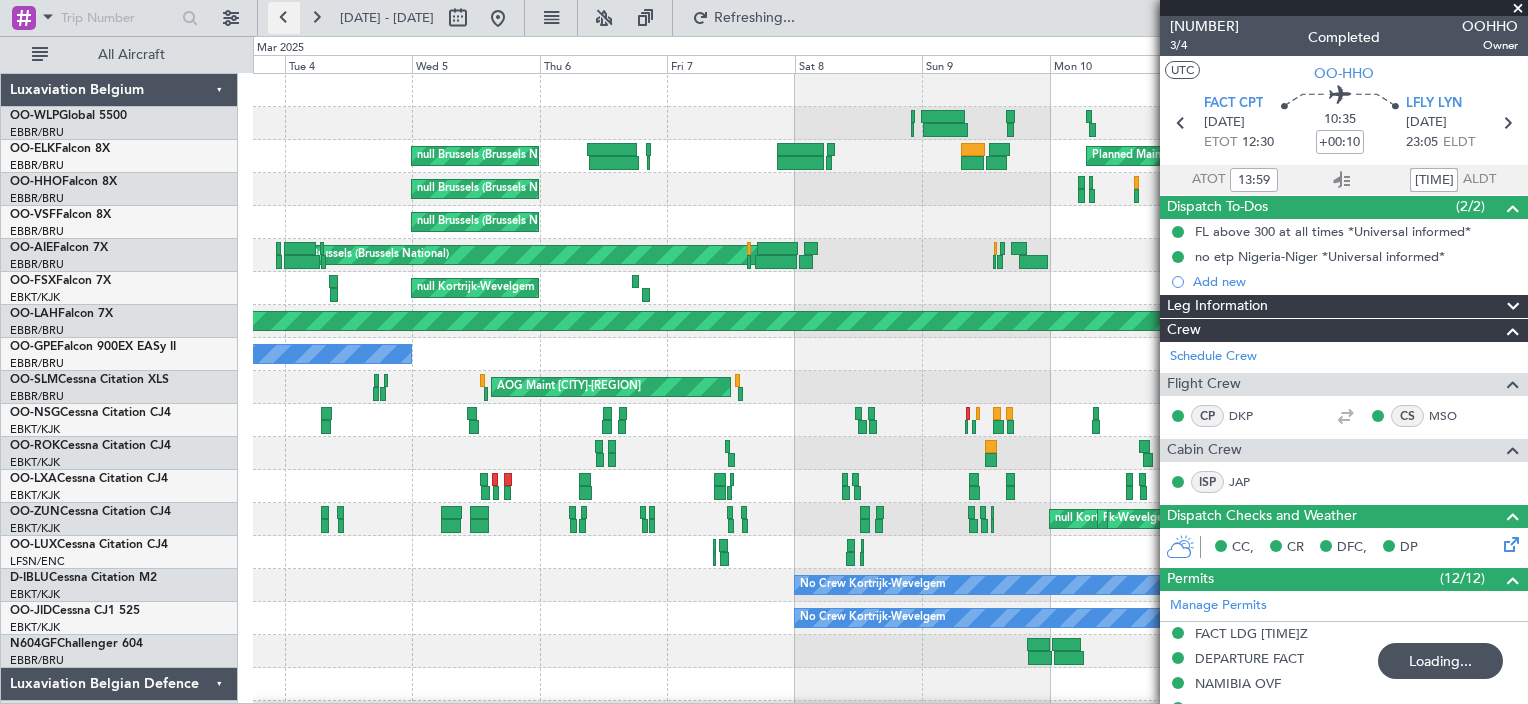 click at bounding box center (284, 18) 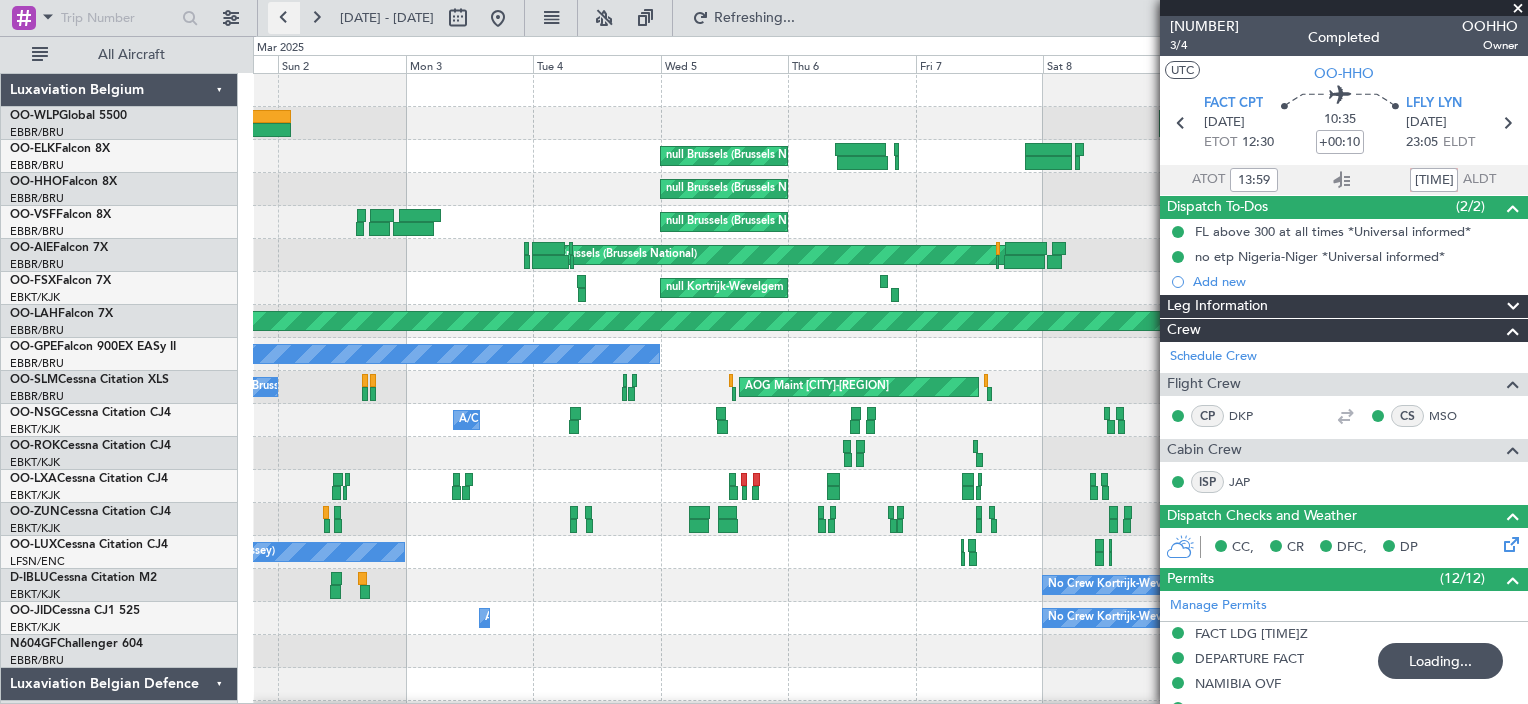 click at bounding box center (284, 18) 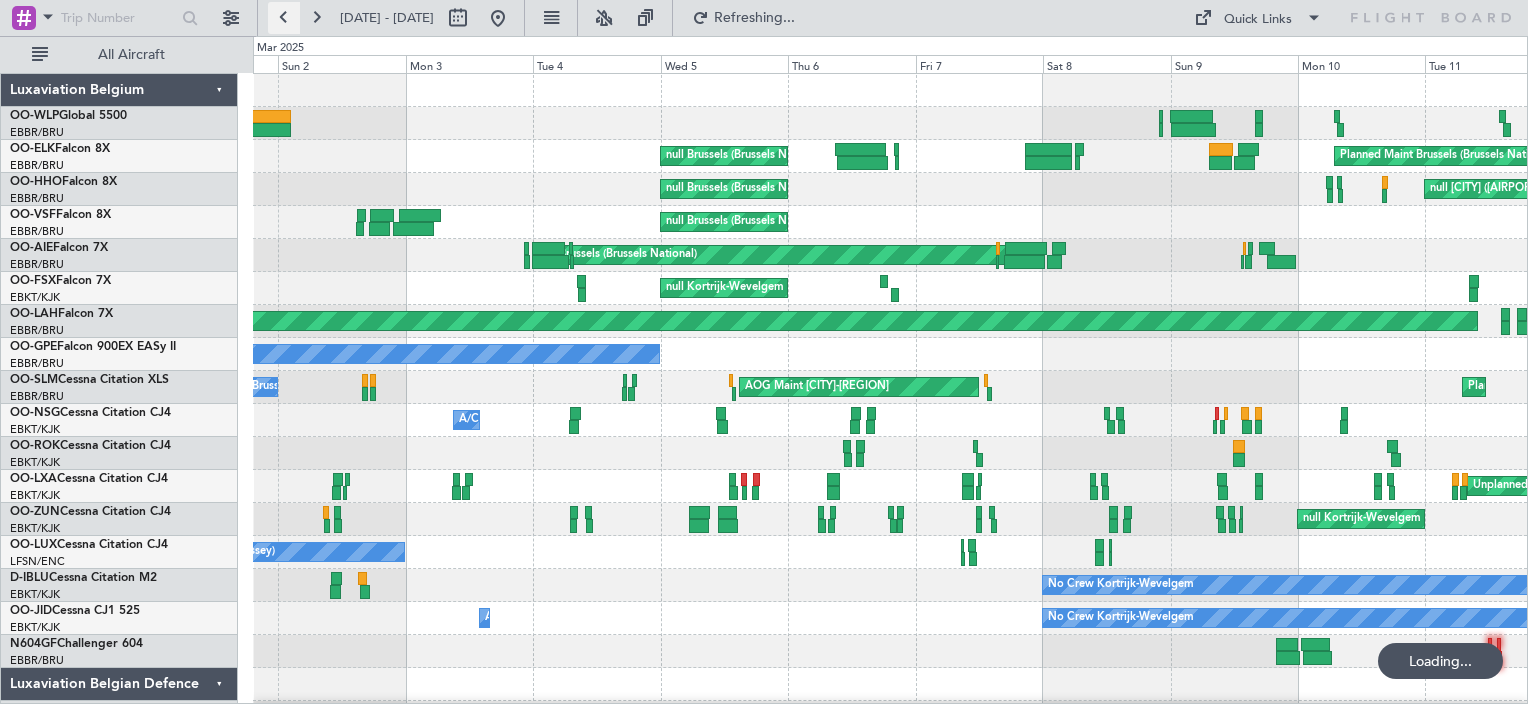 click at bounding box center [284, 18] 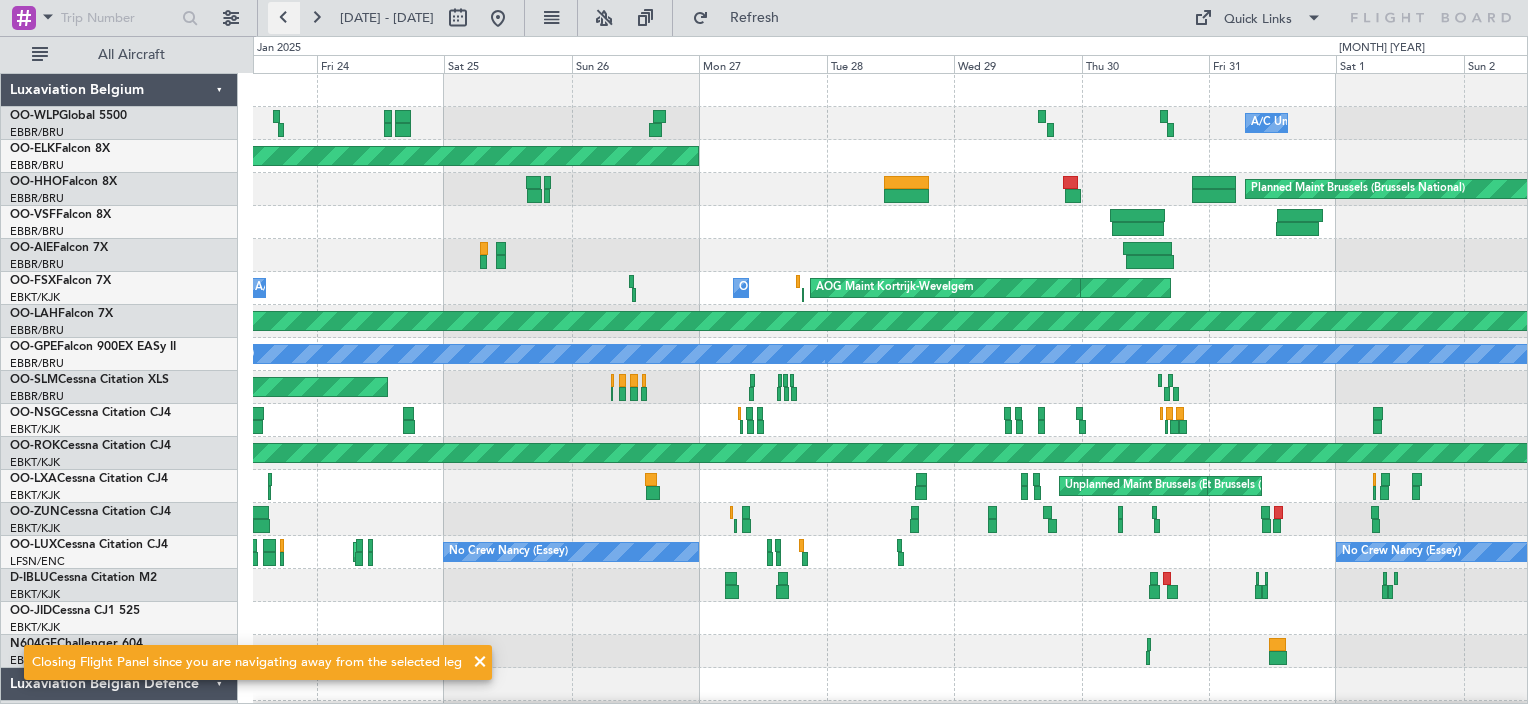 click at bounding box center [284, 18] 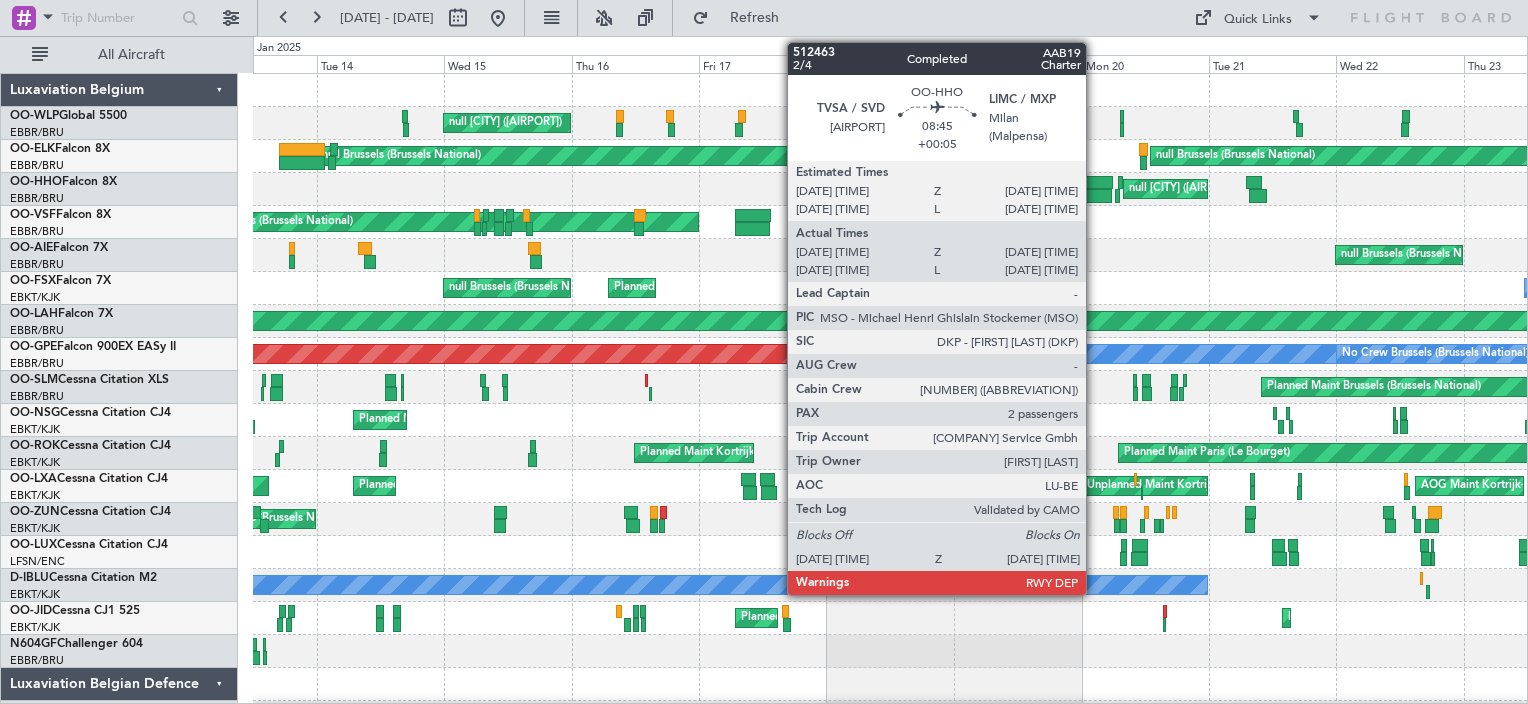 click 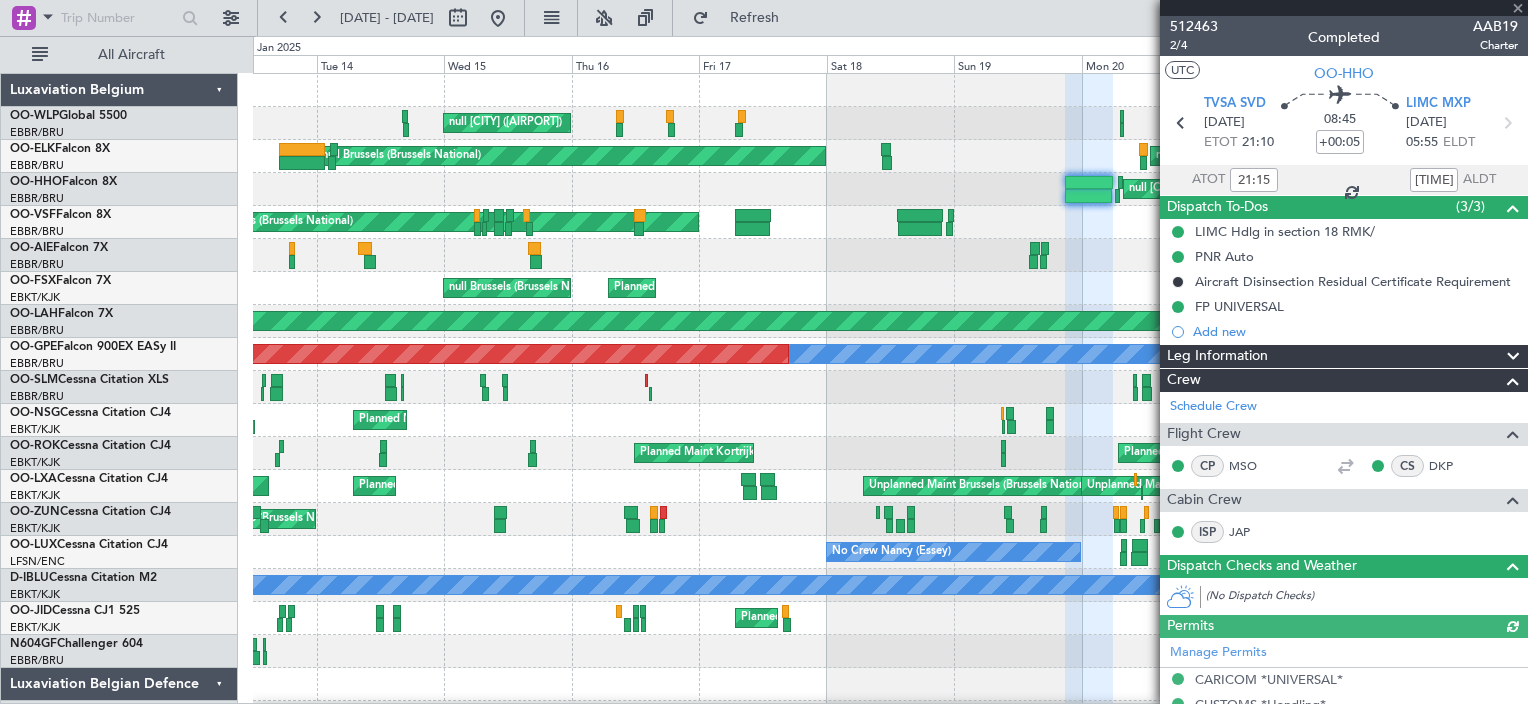 type on "17:15" 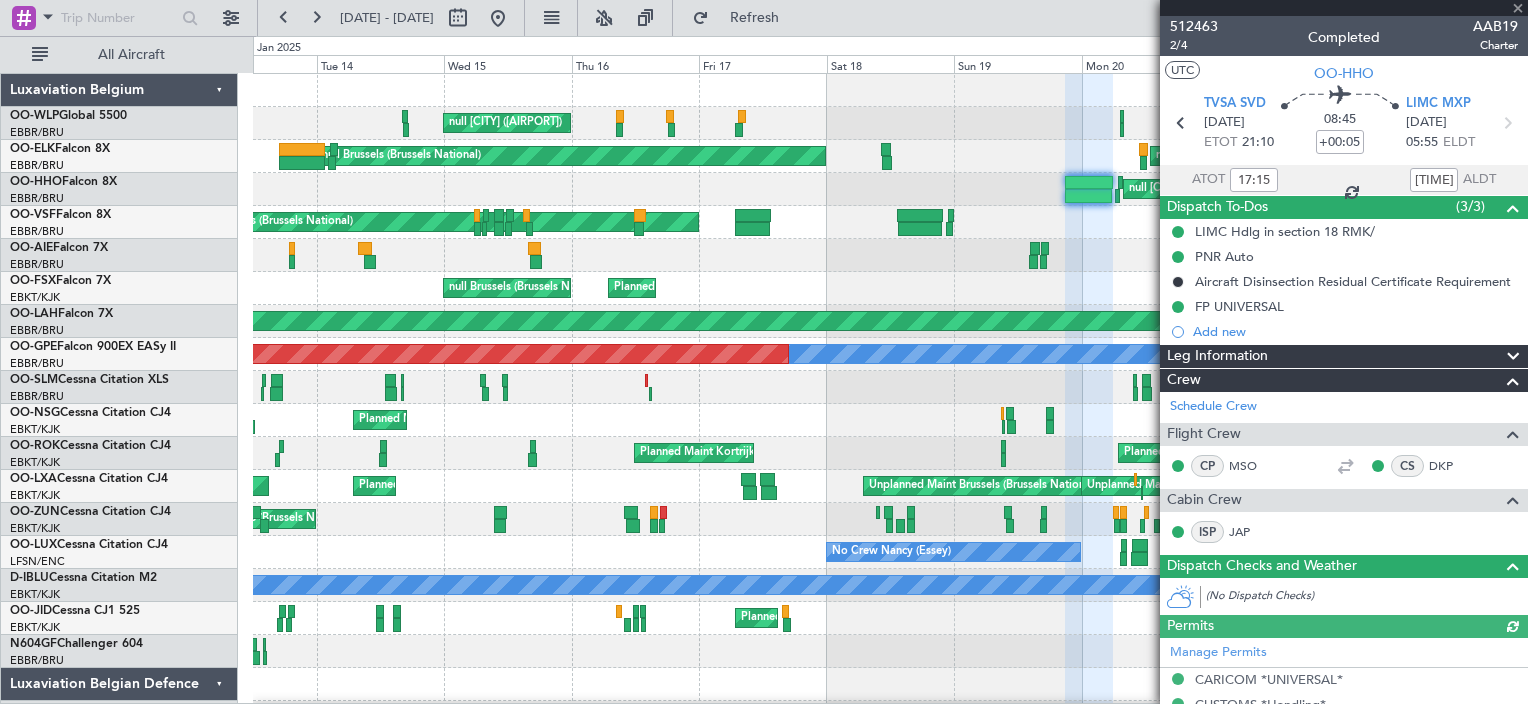 type on "21:15" 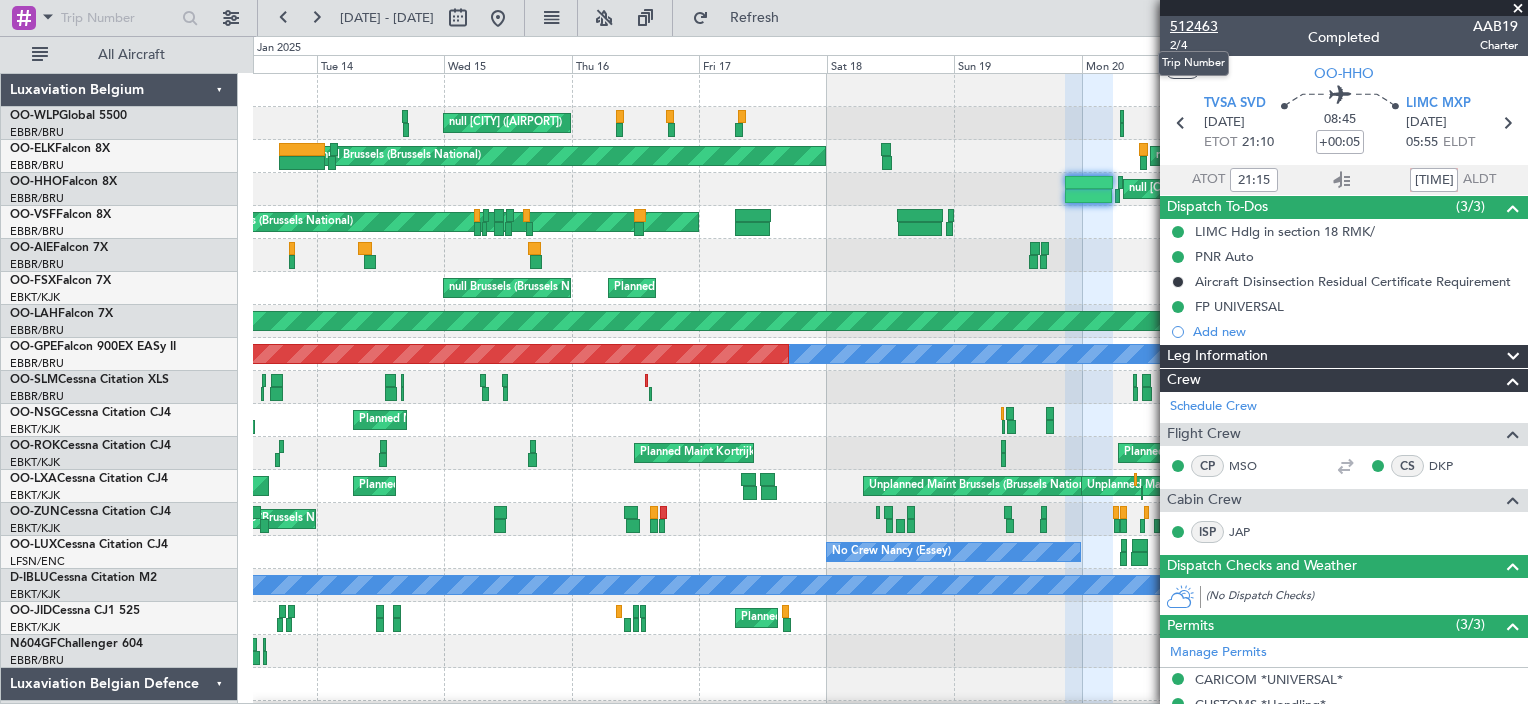 click on "512463" at bounding box center [1194, 26] 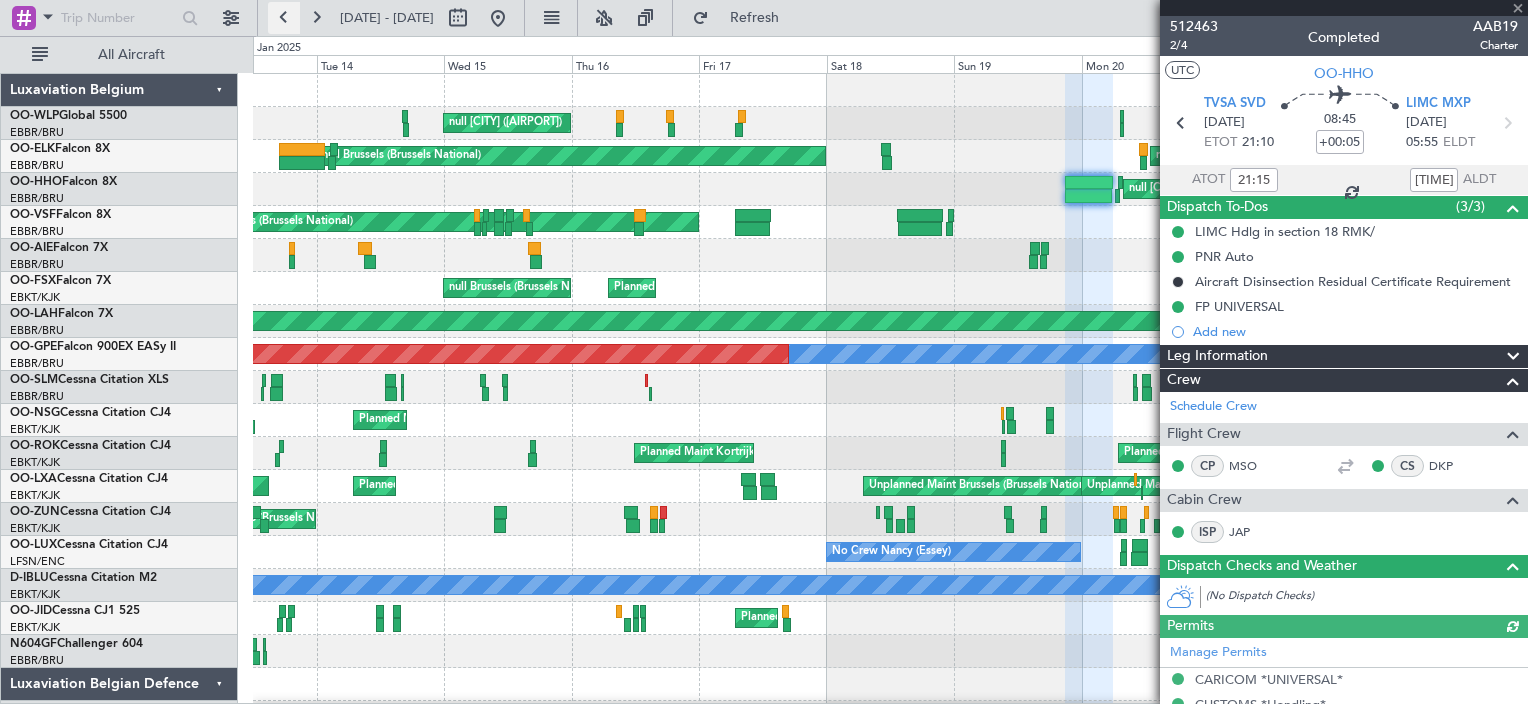 click at bounding box center (284, 18) 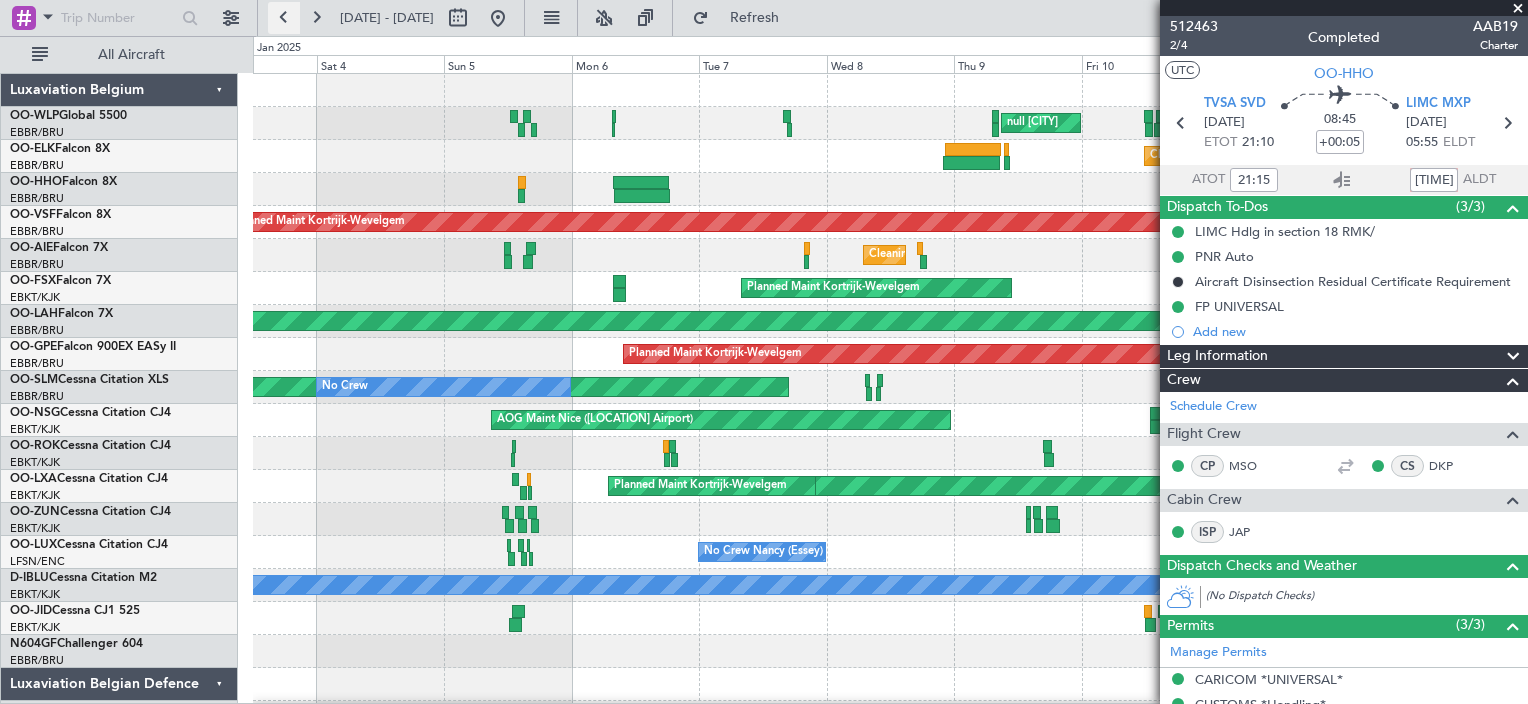 click at bounding box center (284, 18) 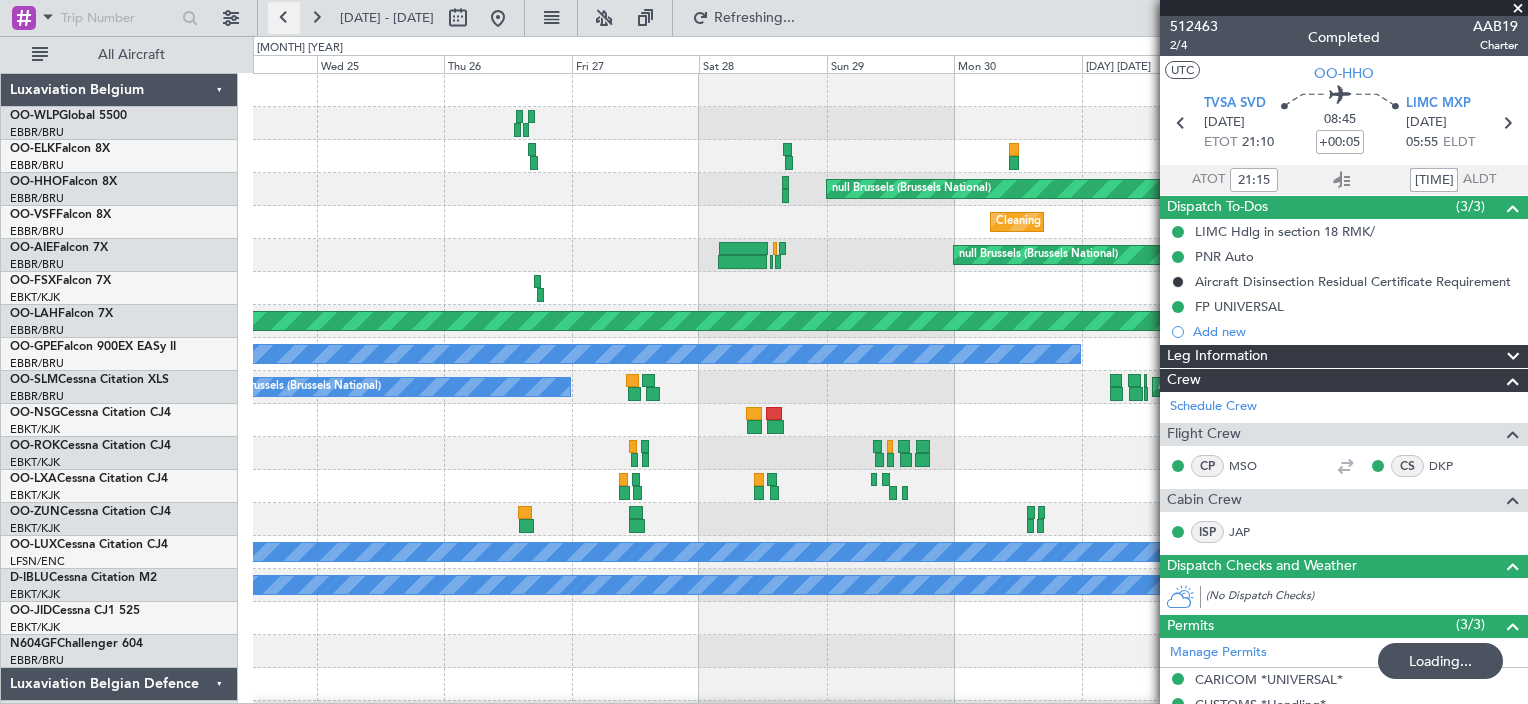 click at bounding box center (284, 18) 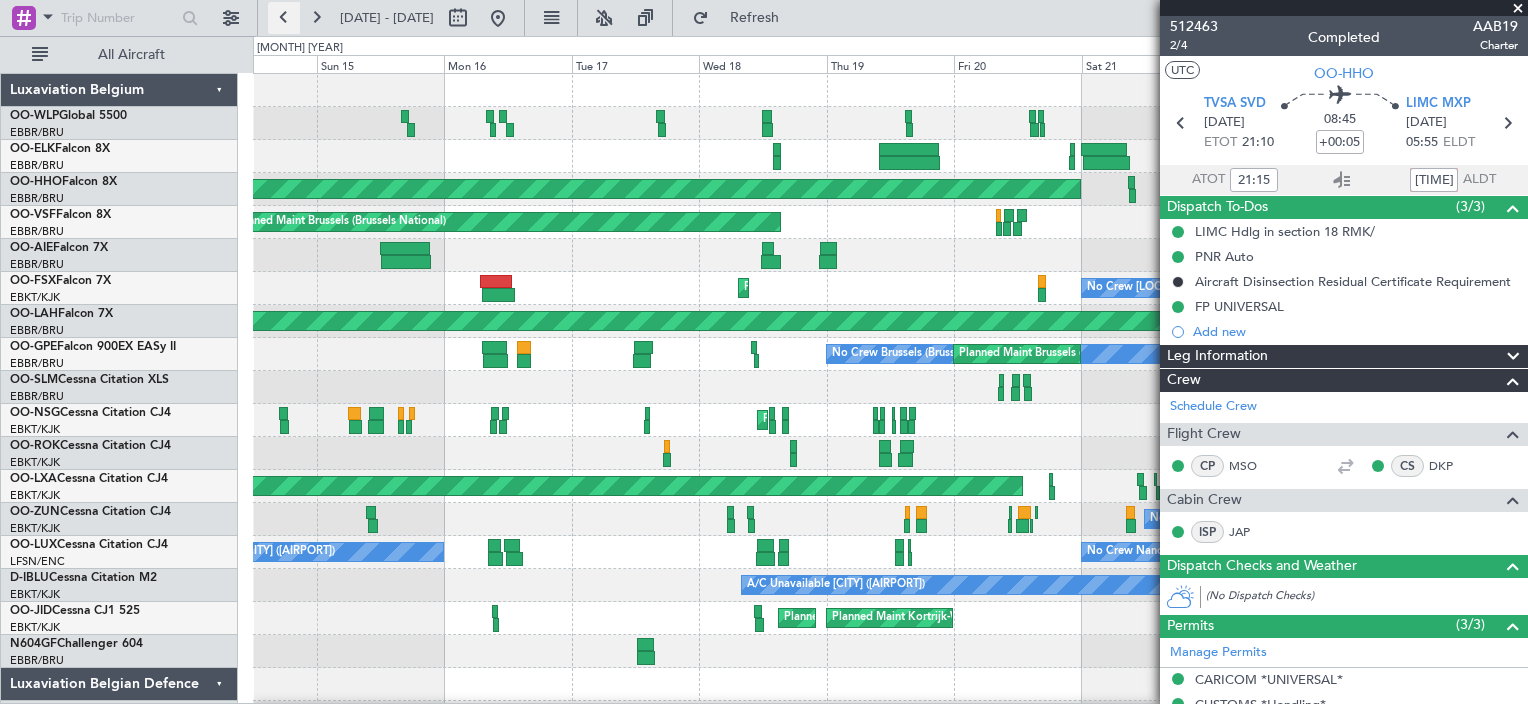 click at bounding box center [284, 18] 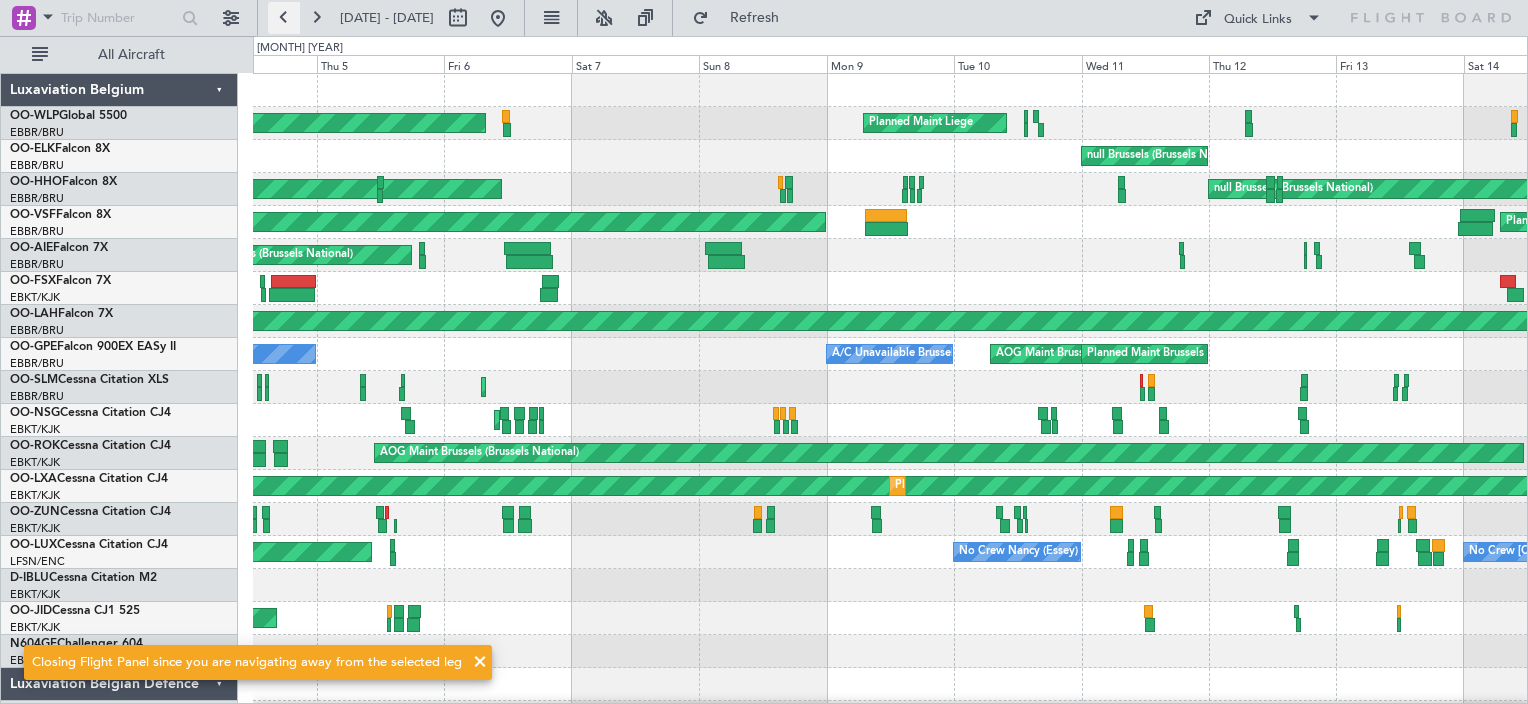 click at bounding box center [284, 18] 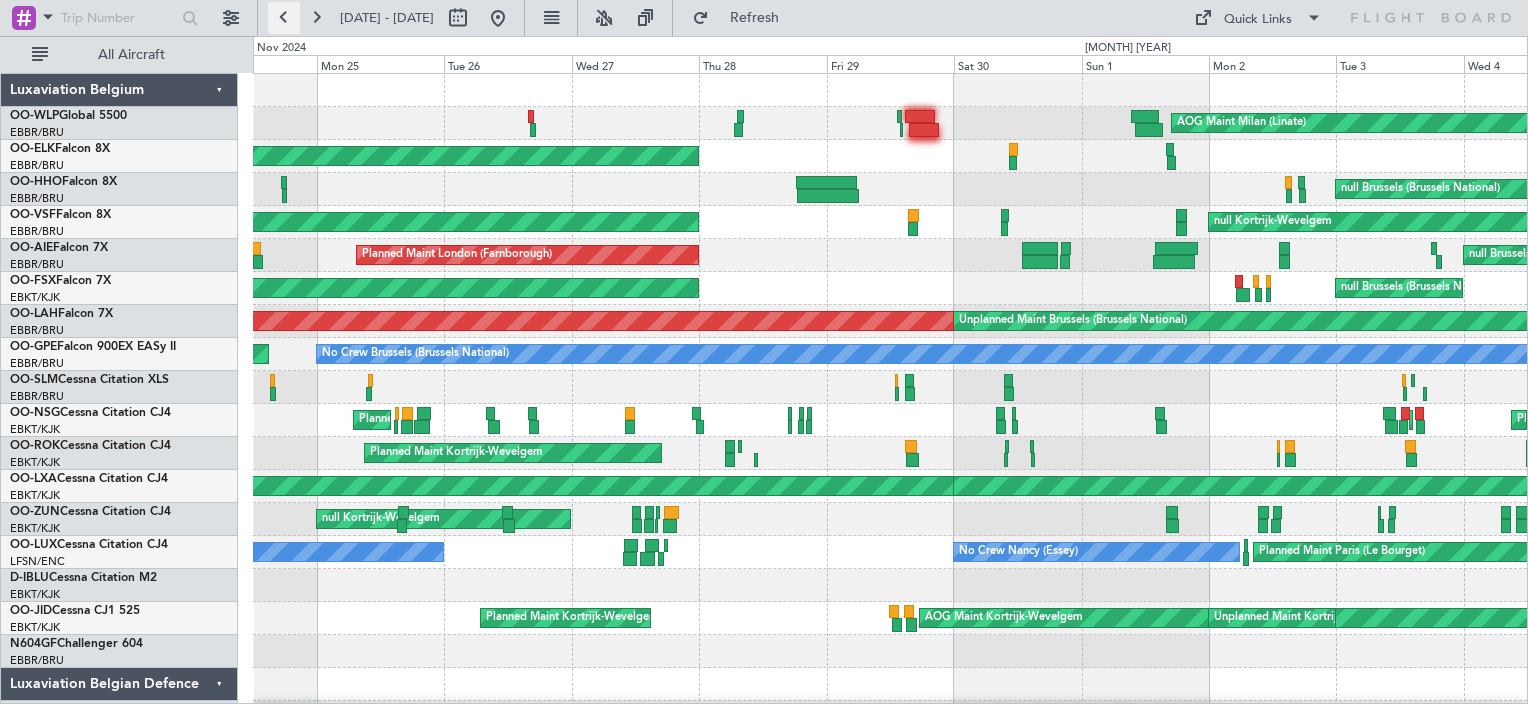click at bounding box center [284, 18] 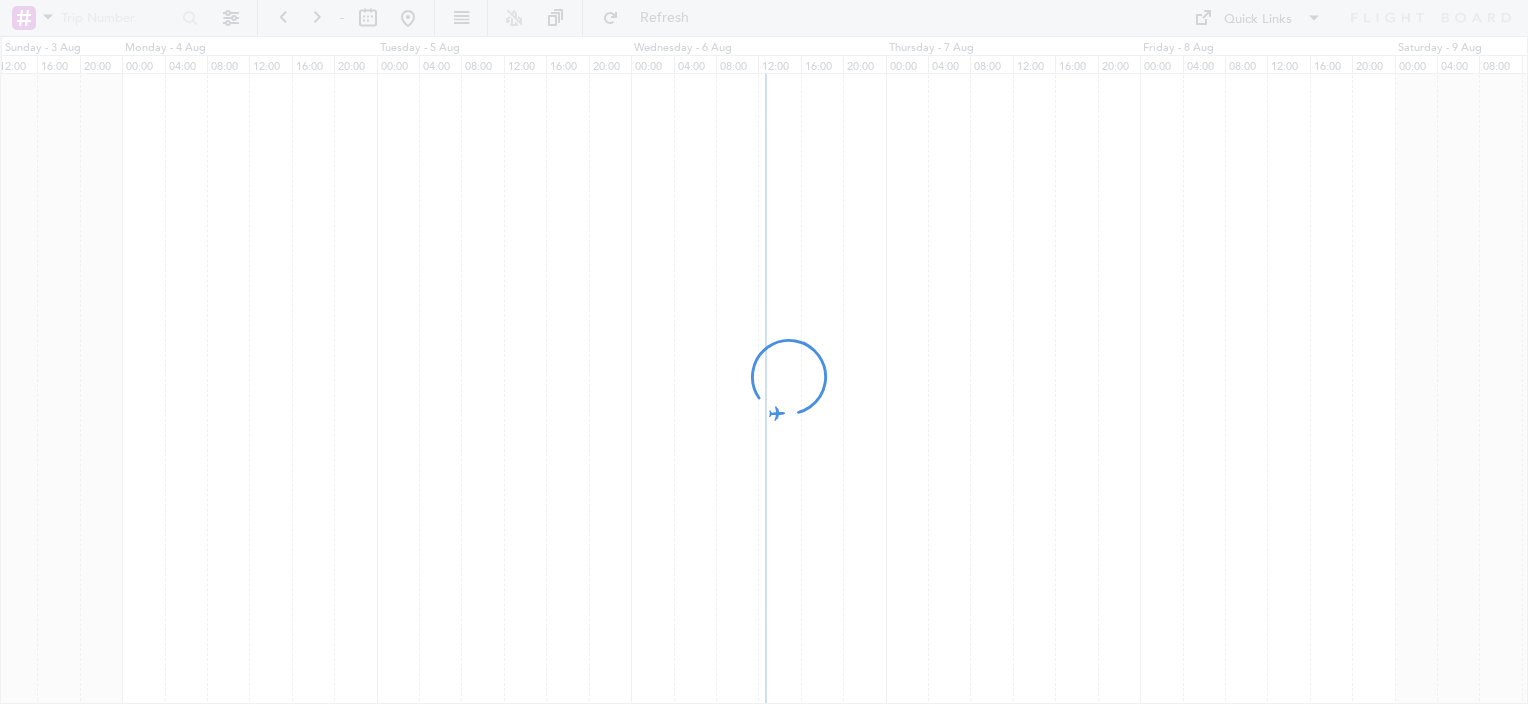 scroll, scrollTop: 0, scrollLeft: 0, axis: both 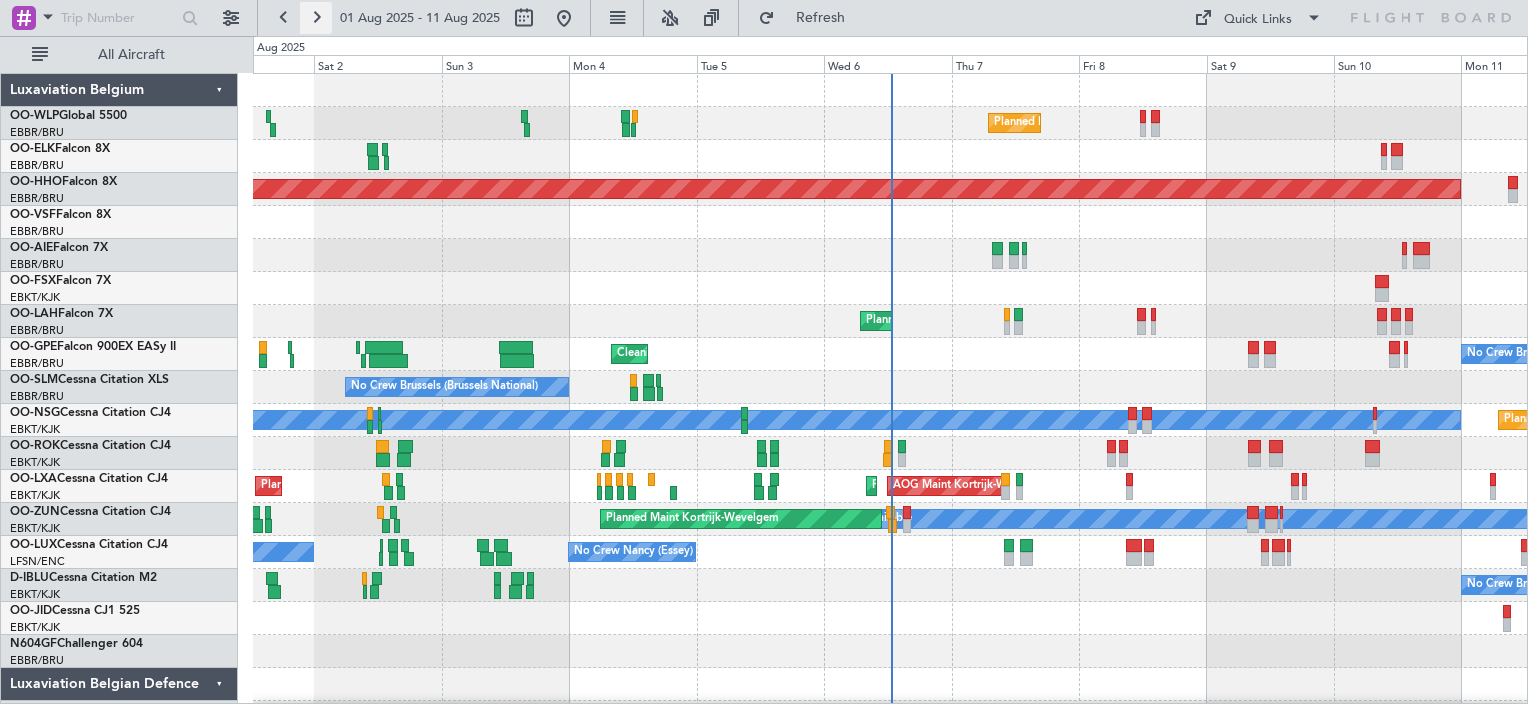 click at bounding box center [316, 18] 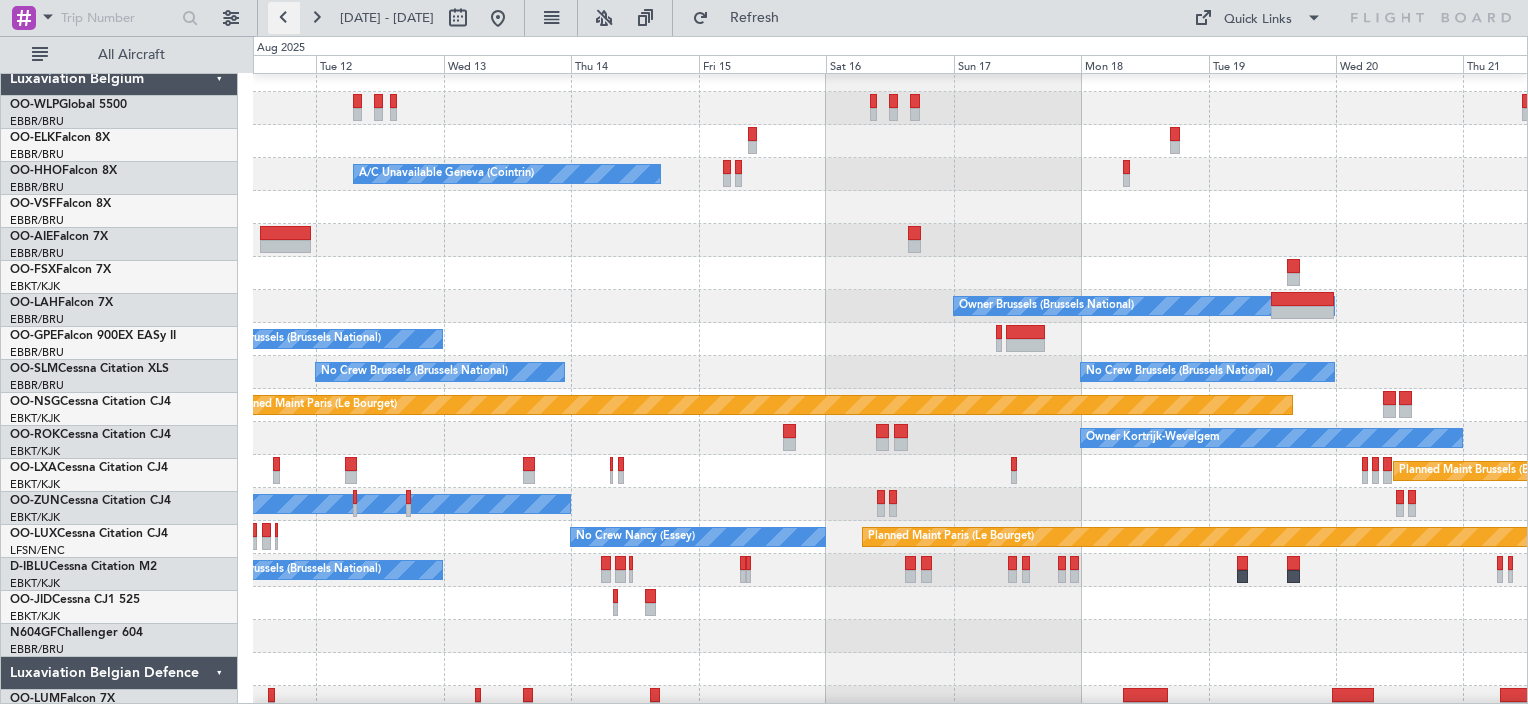 scroll, scrollTop: 8, scrollLeft: 0, axis: vertical 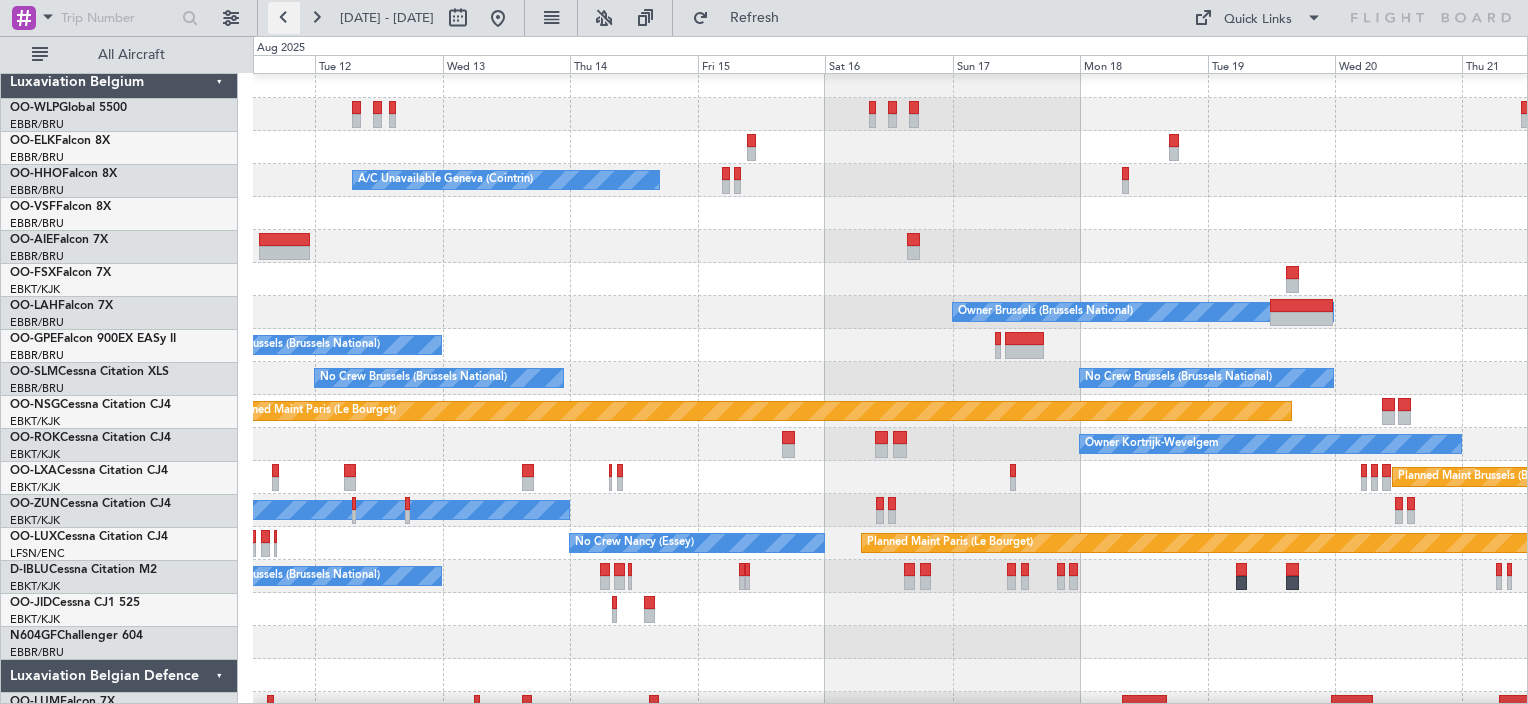 click at bounding box center (284, 18) 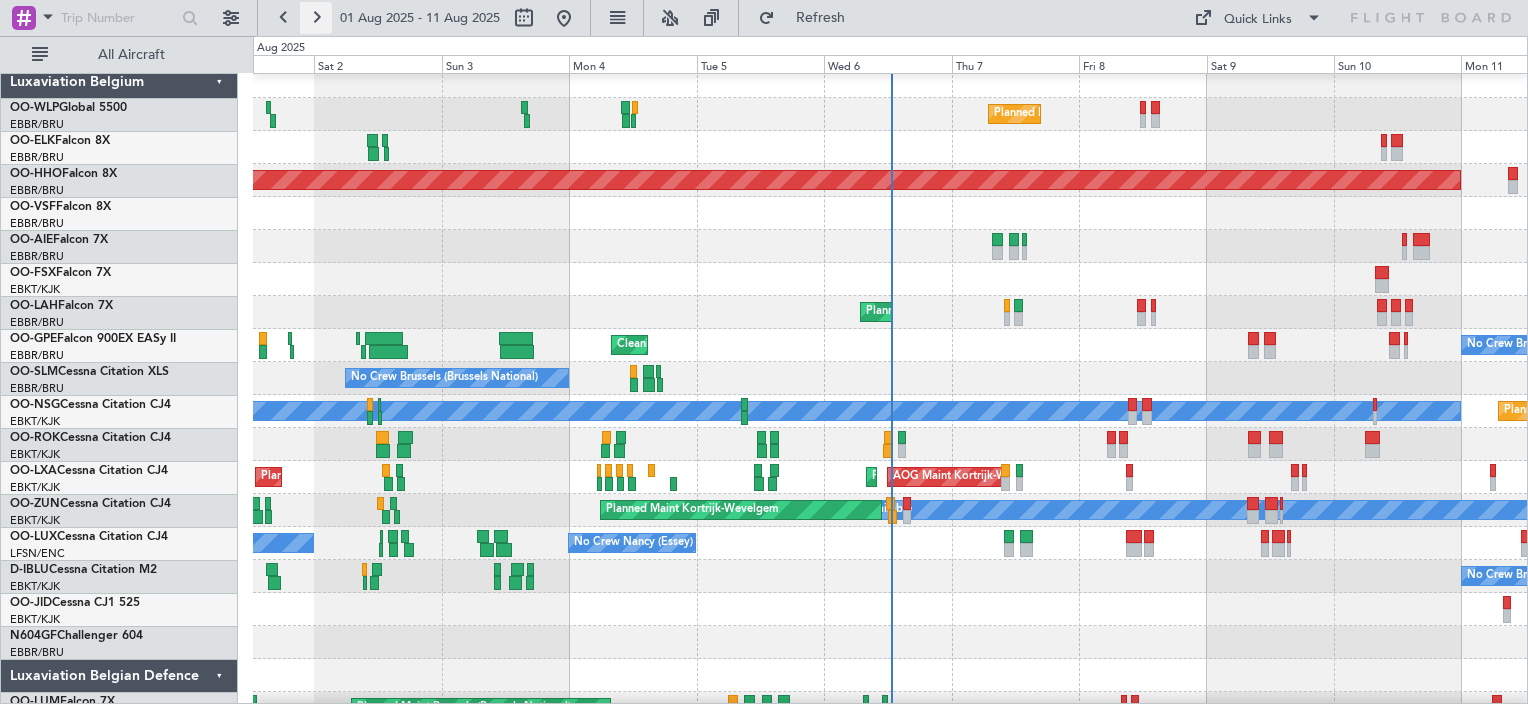 click at bounding box center [316, 18] 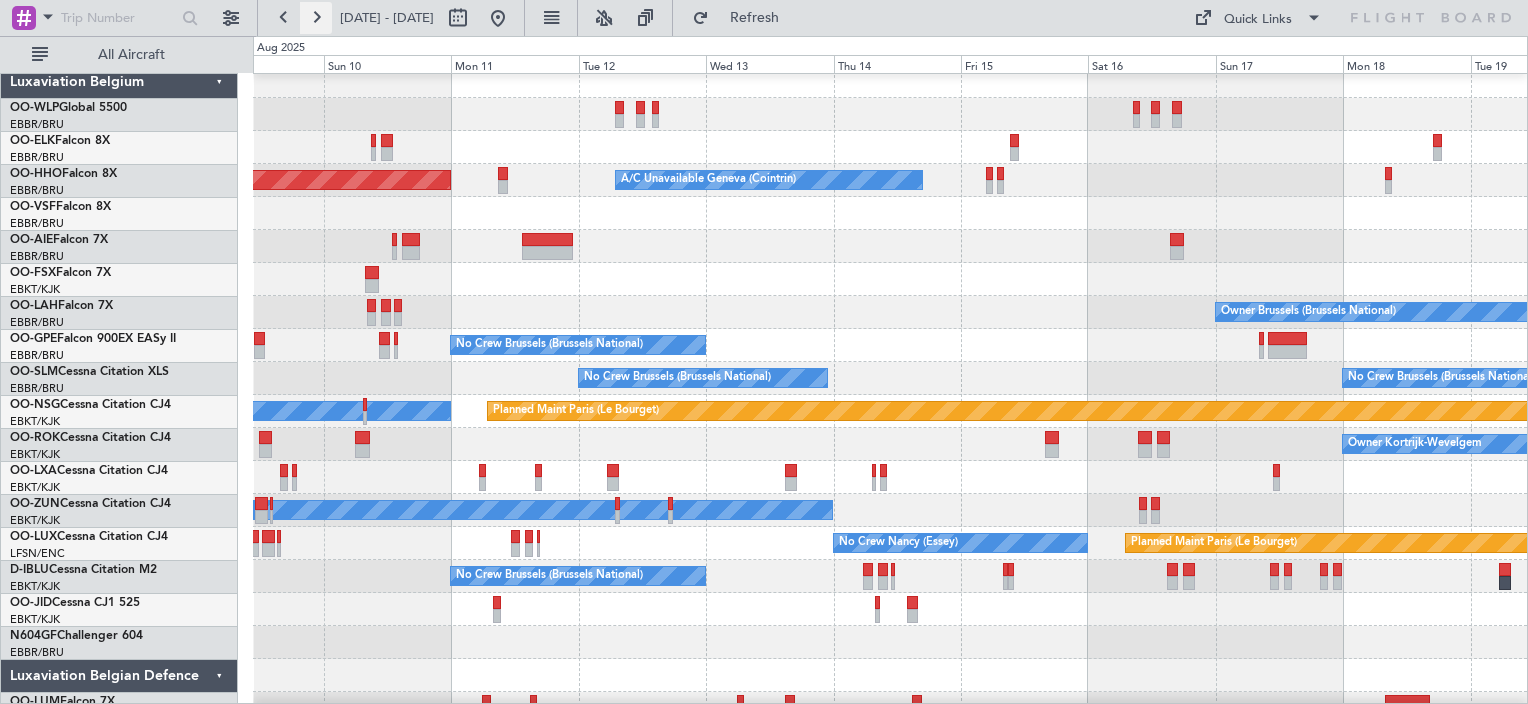 click at bounding box center (316, 18) 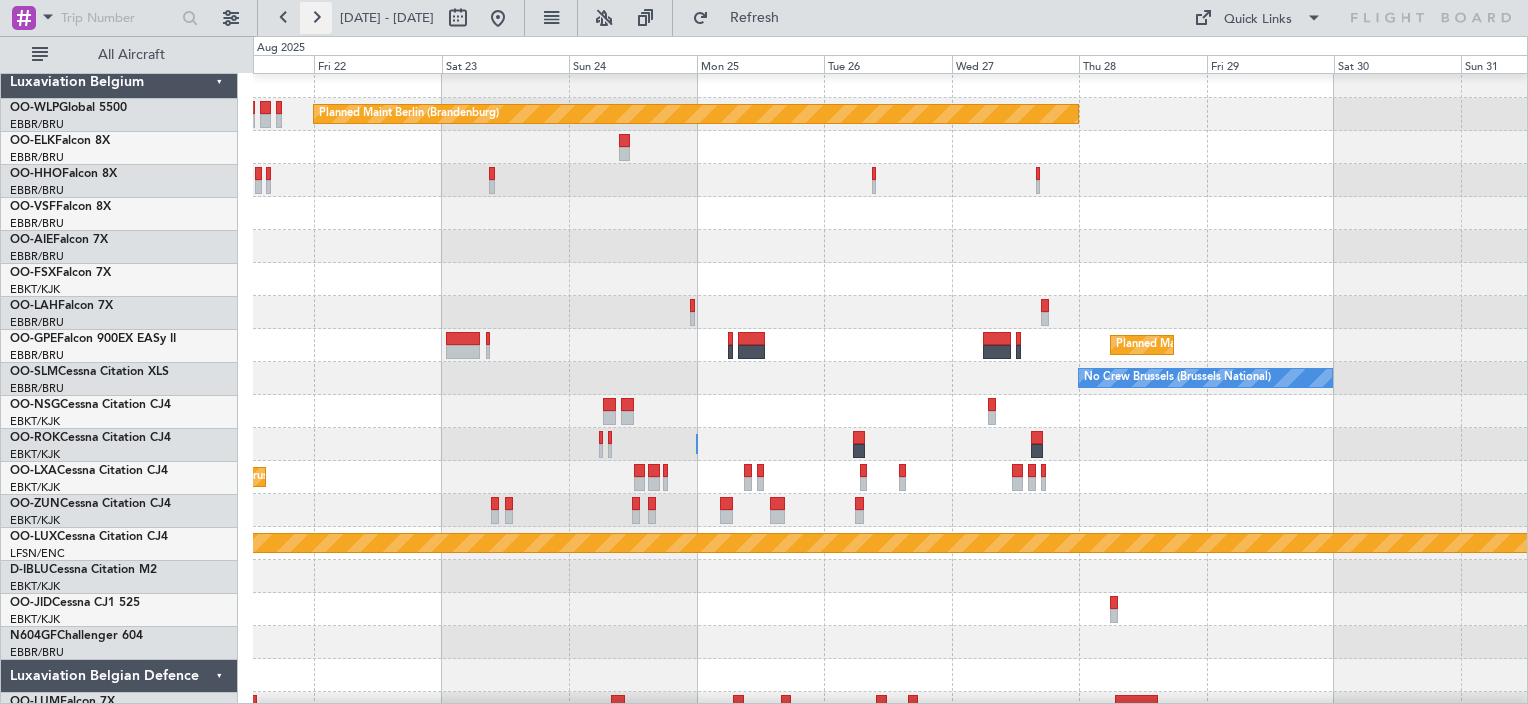click at bounding box center (316, 18) 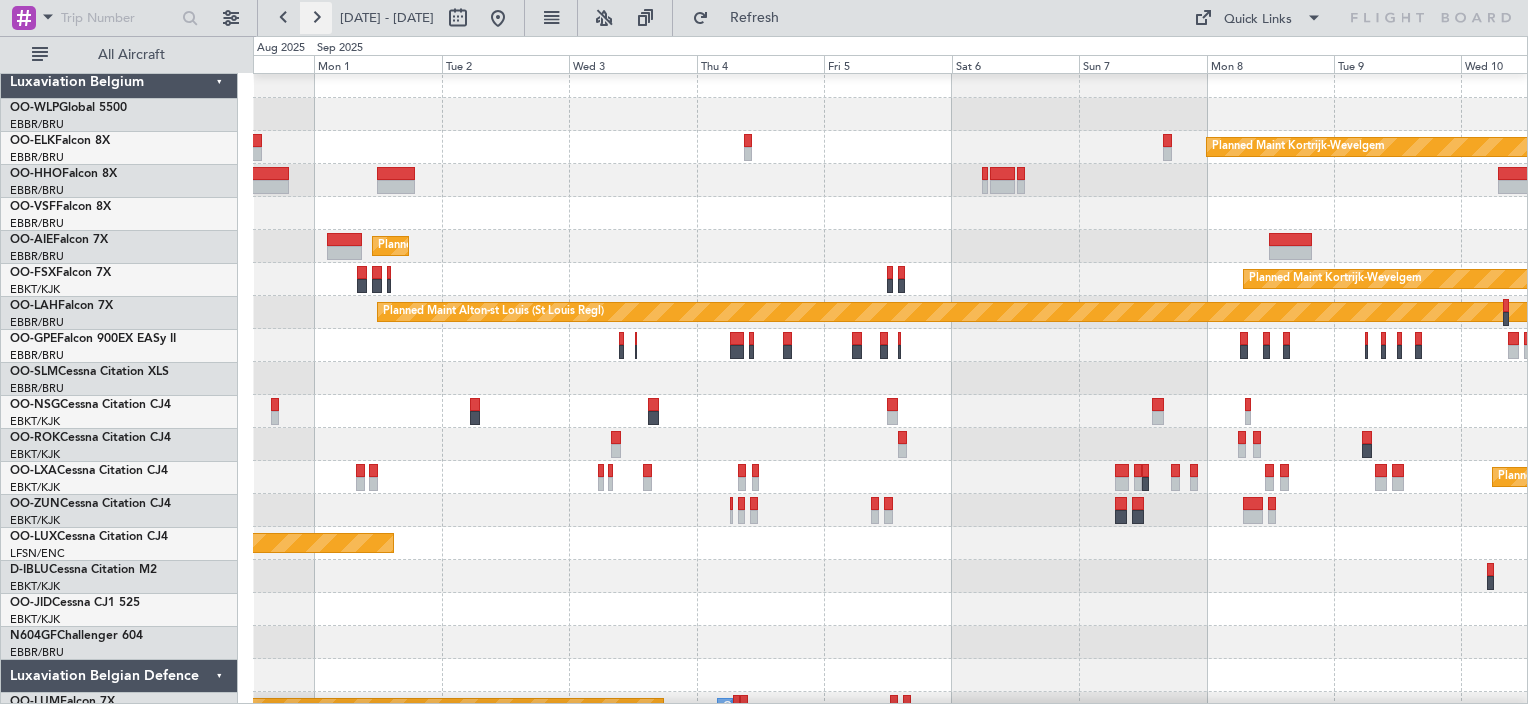 click at bounding box center (316, 18) 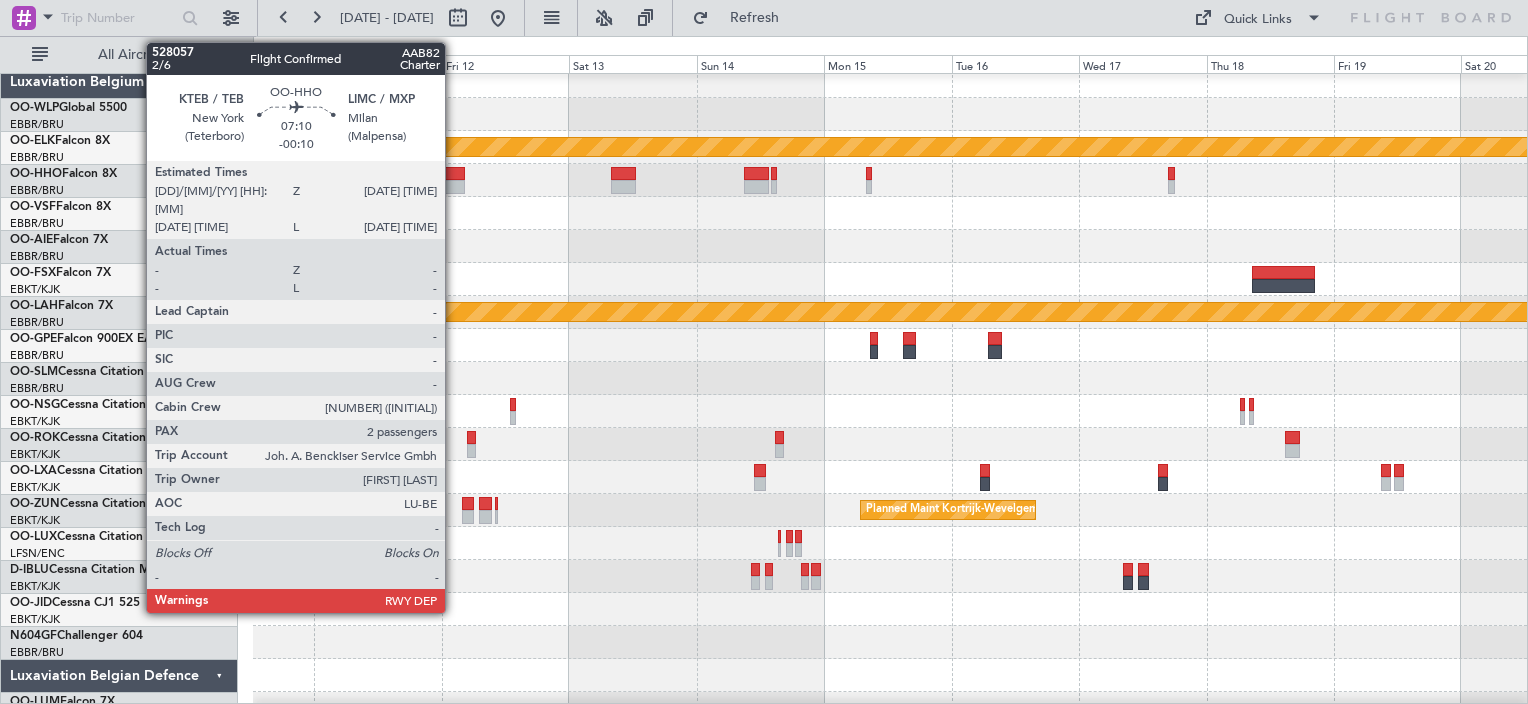click 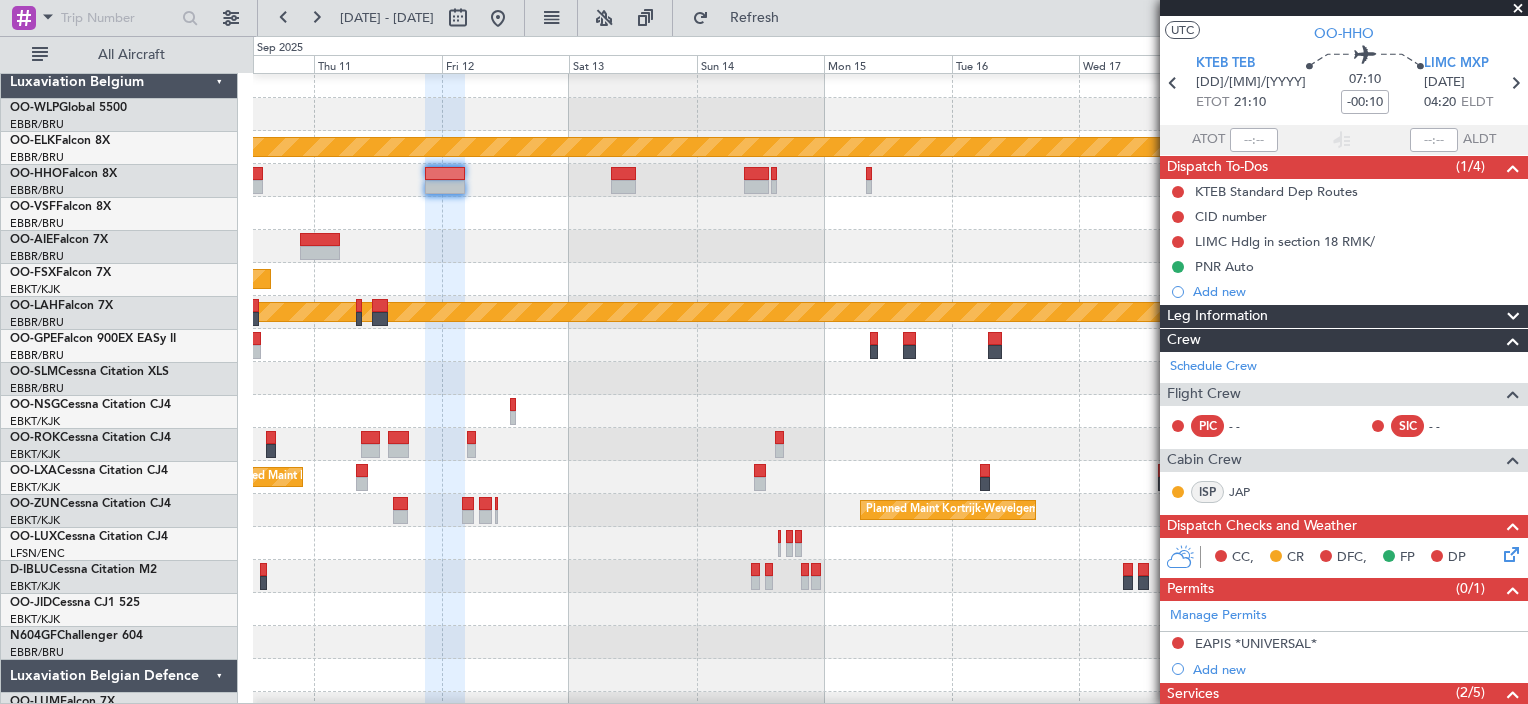 scroll, scrollTop: 0, scrollLeft: 0, axis: both 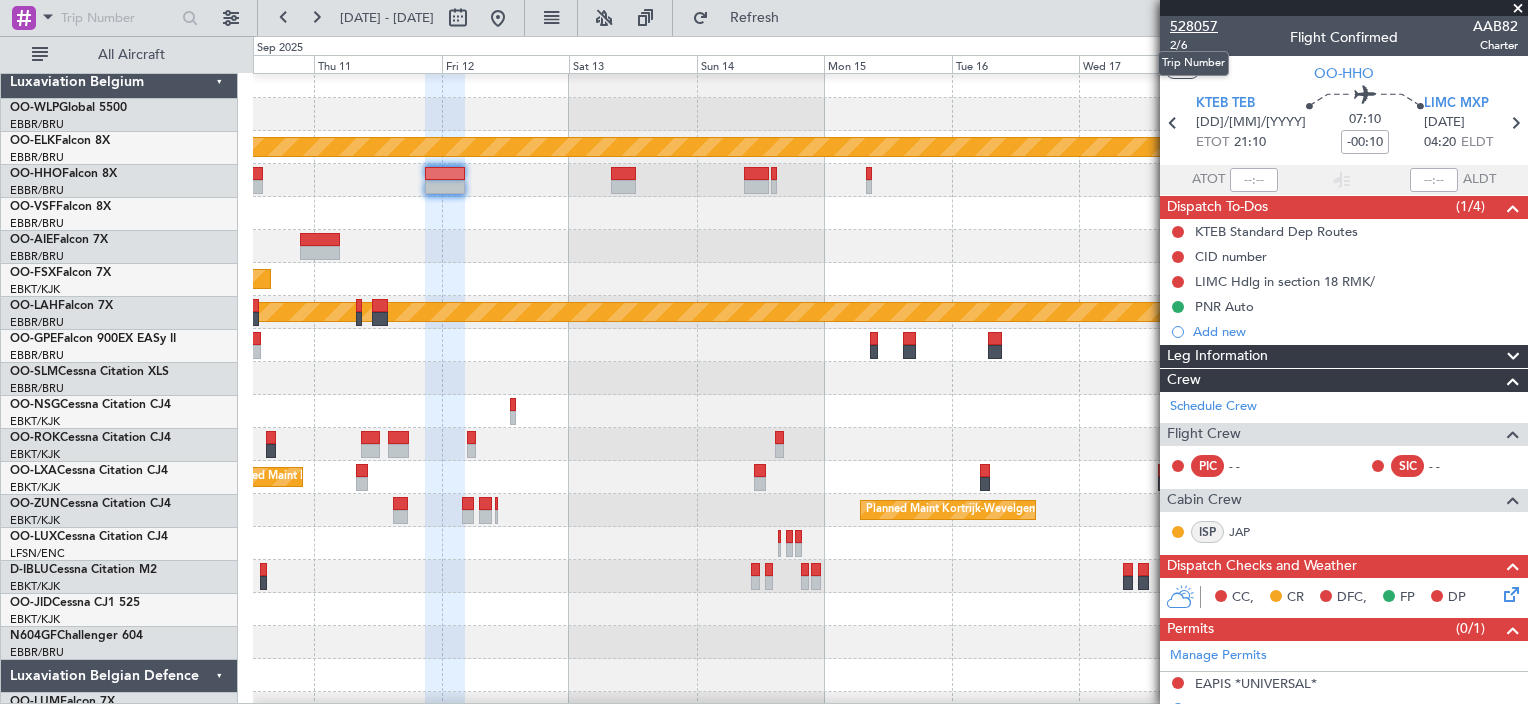 click on "528057" at bounding box center (1194, 26) 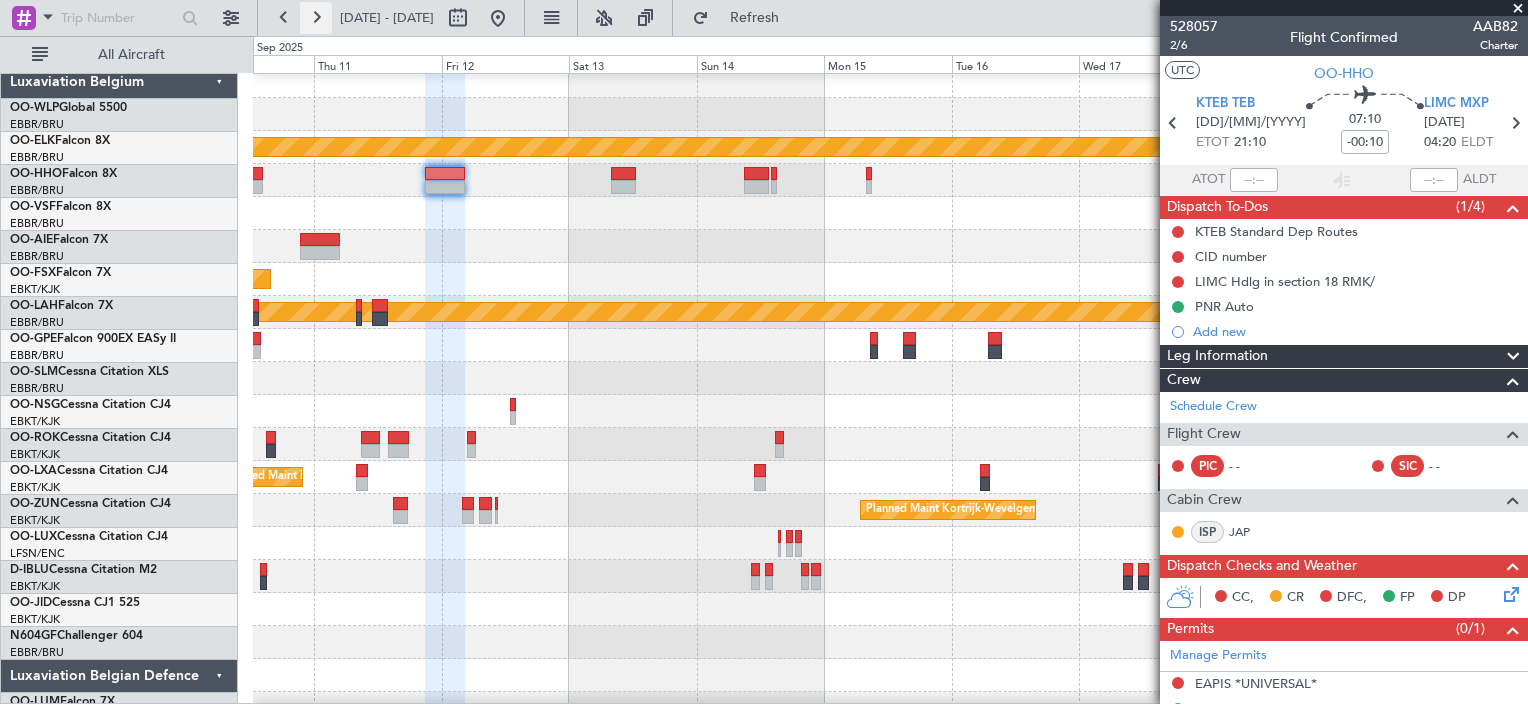 click at bounding box center (316, 18) 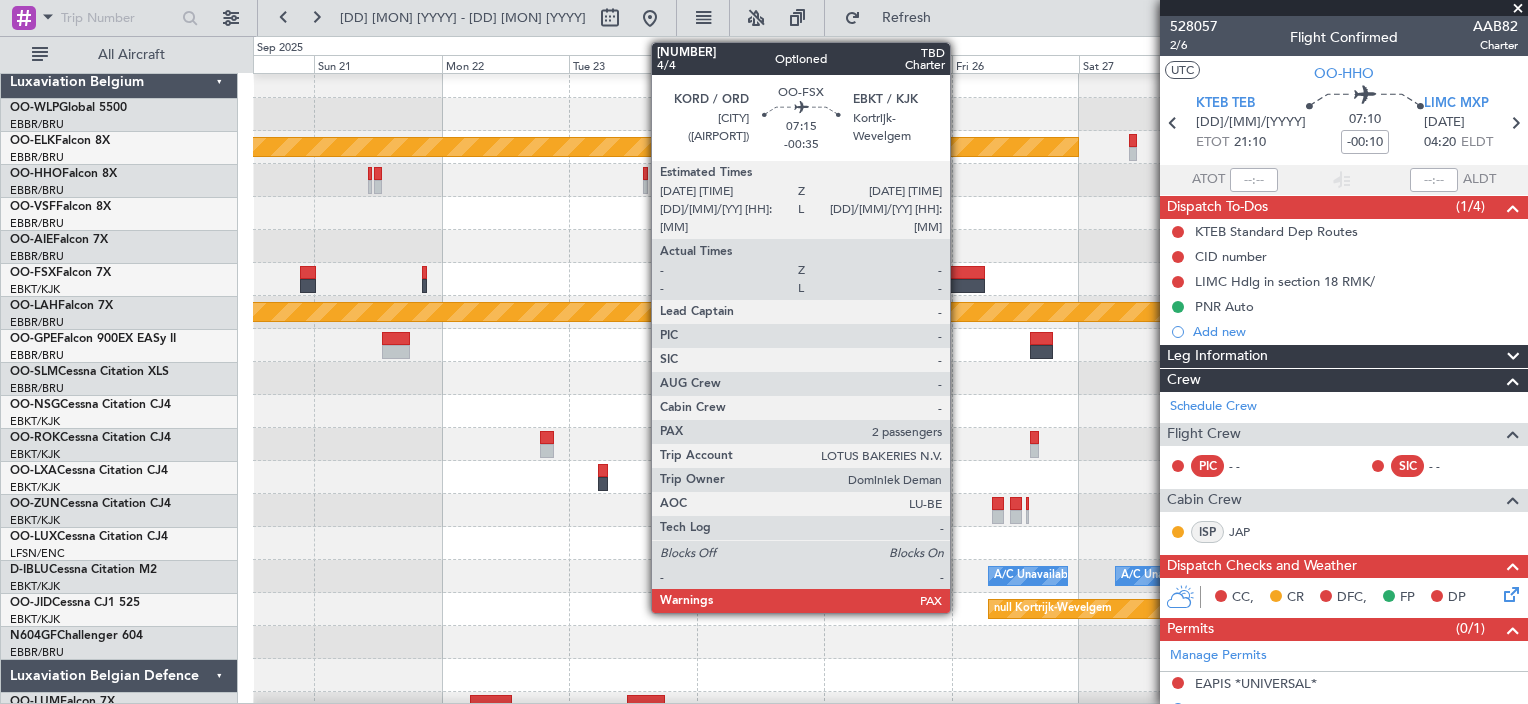 click 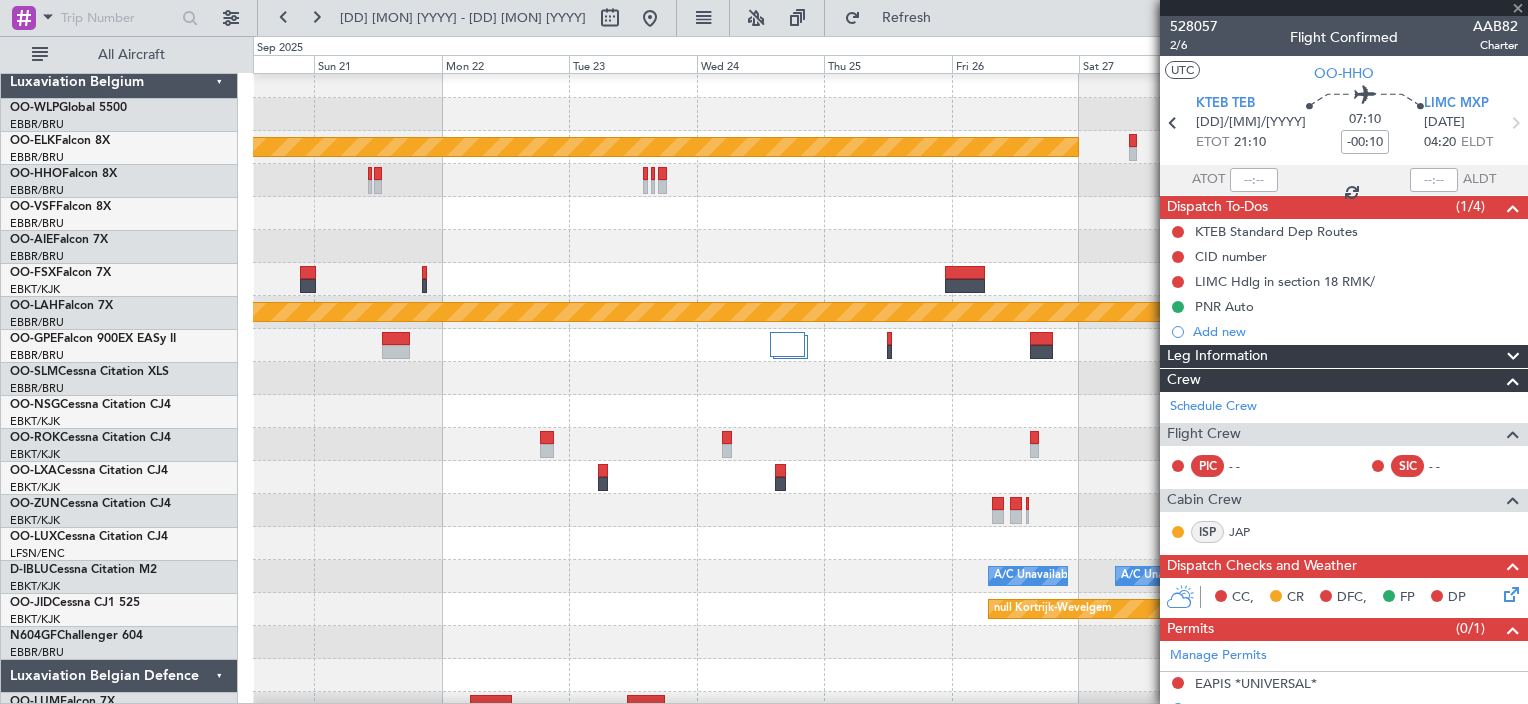 type on "-00:35" 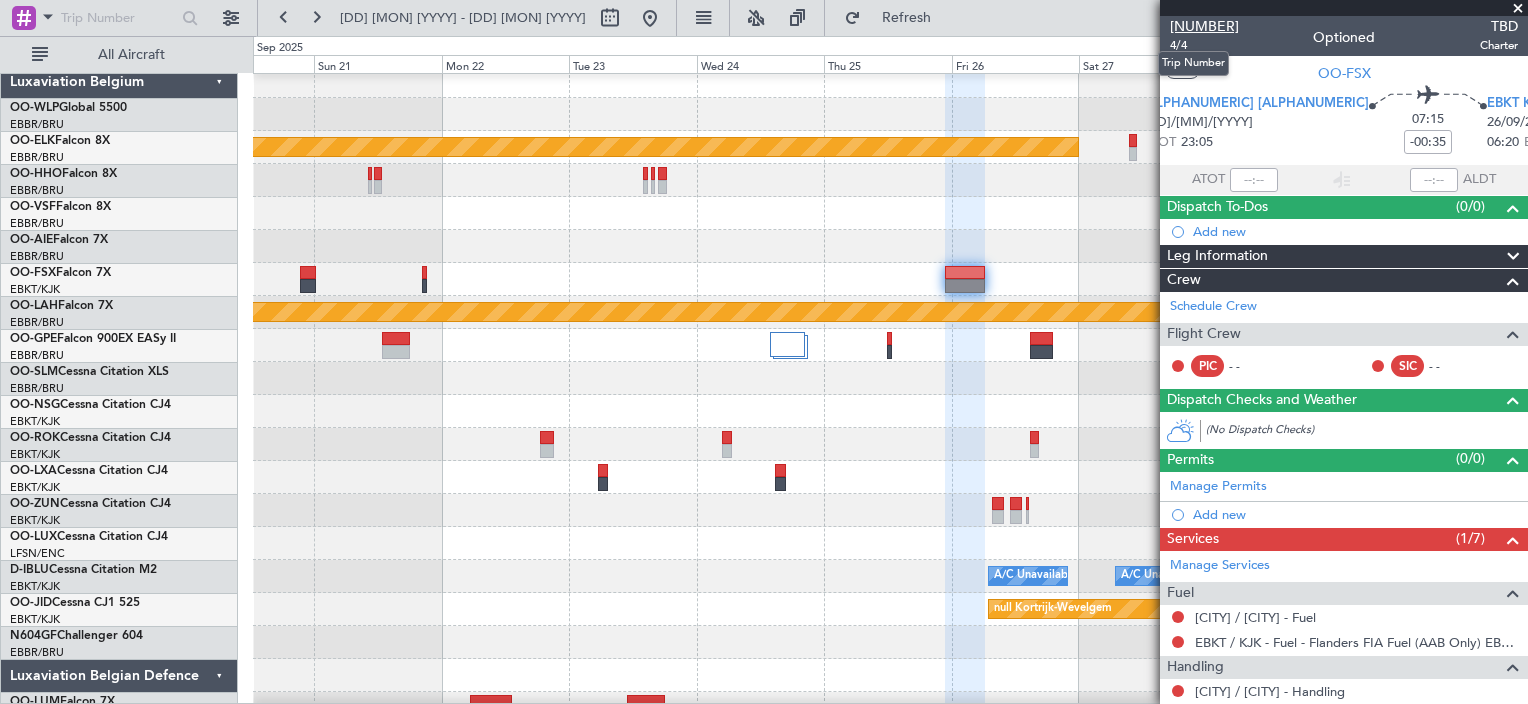 click on "[NUMBER]" at bounding box center [1204, 26] 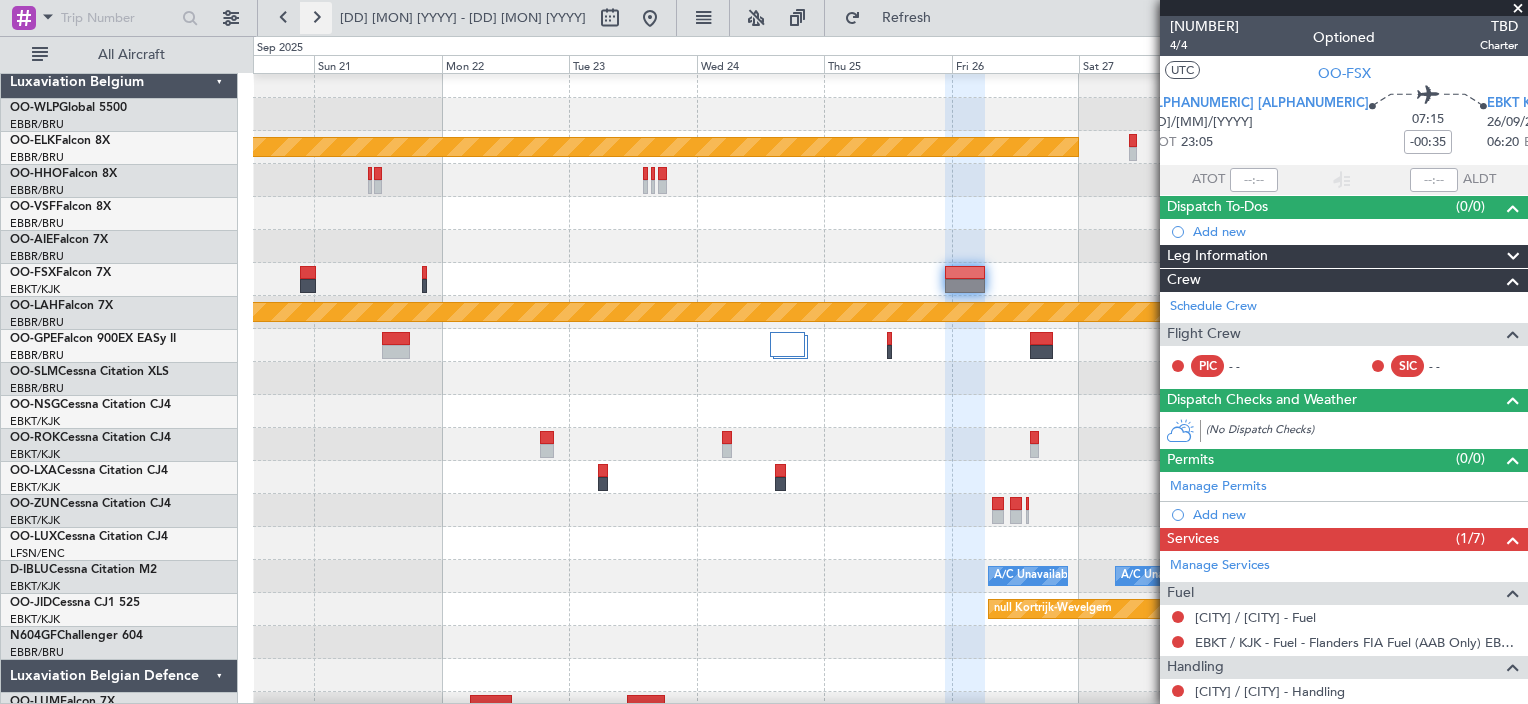 click at bounding box center (316, 18) 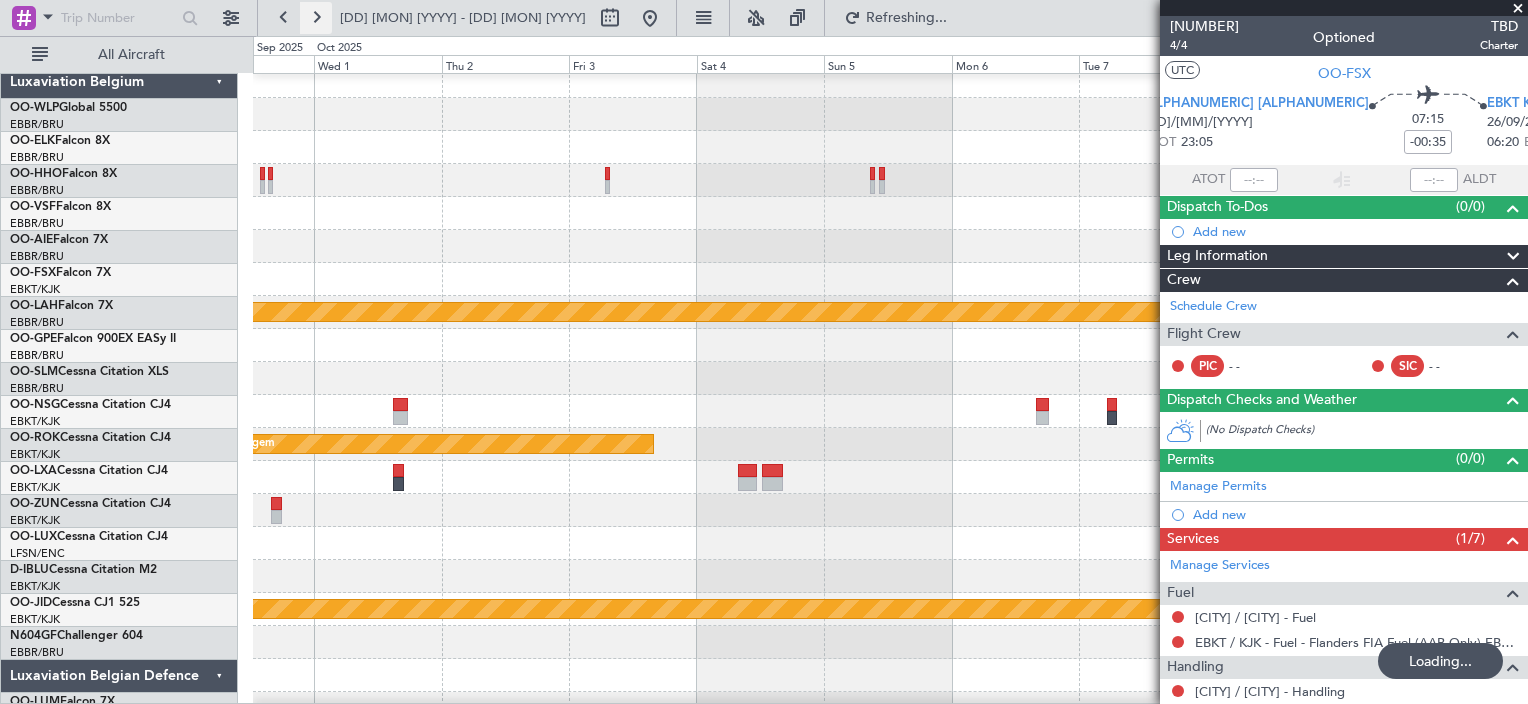 click at bounding box center [316, 18] 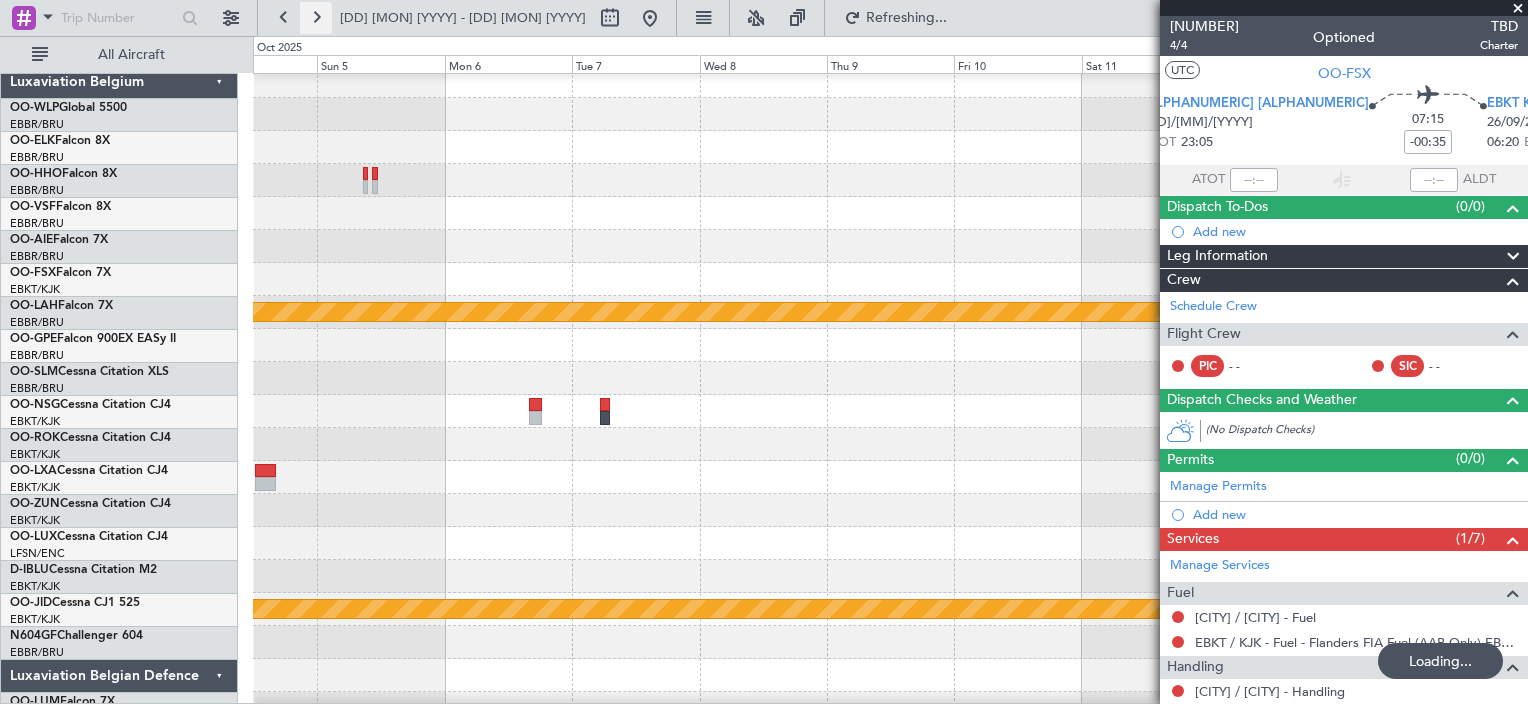 click at bounding box center (316, 18) 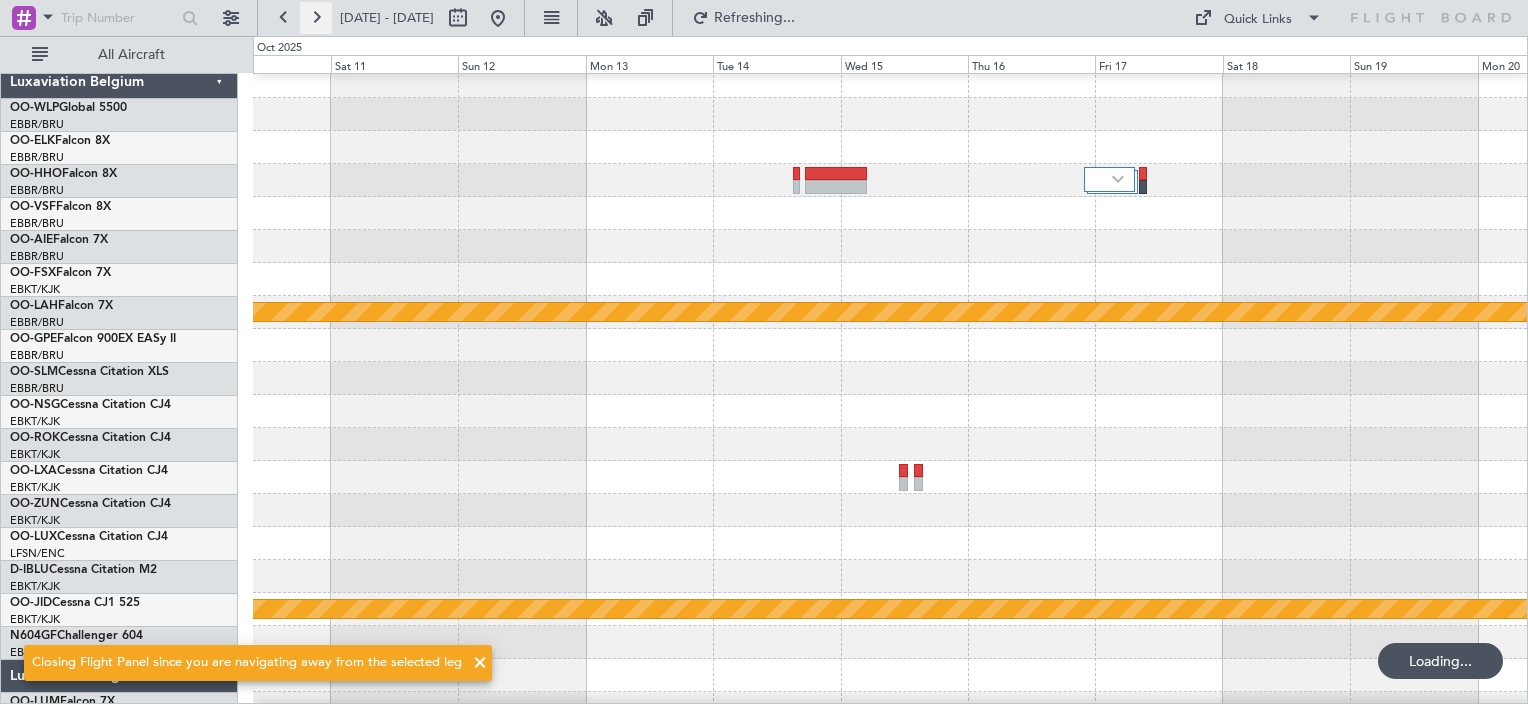 click at bounding box center (316, 18) 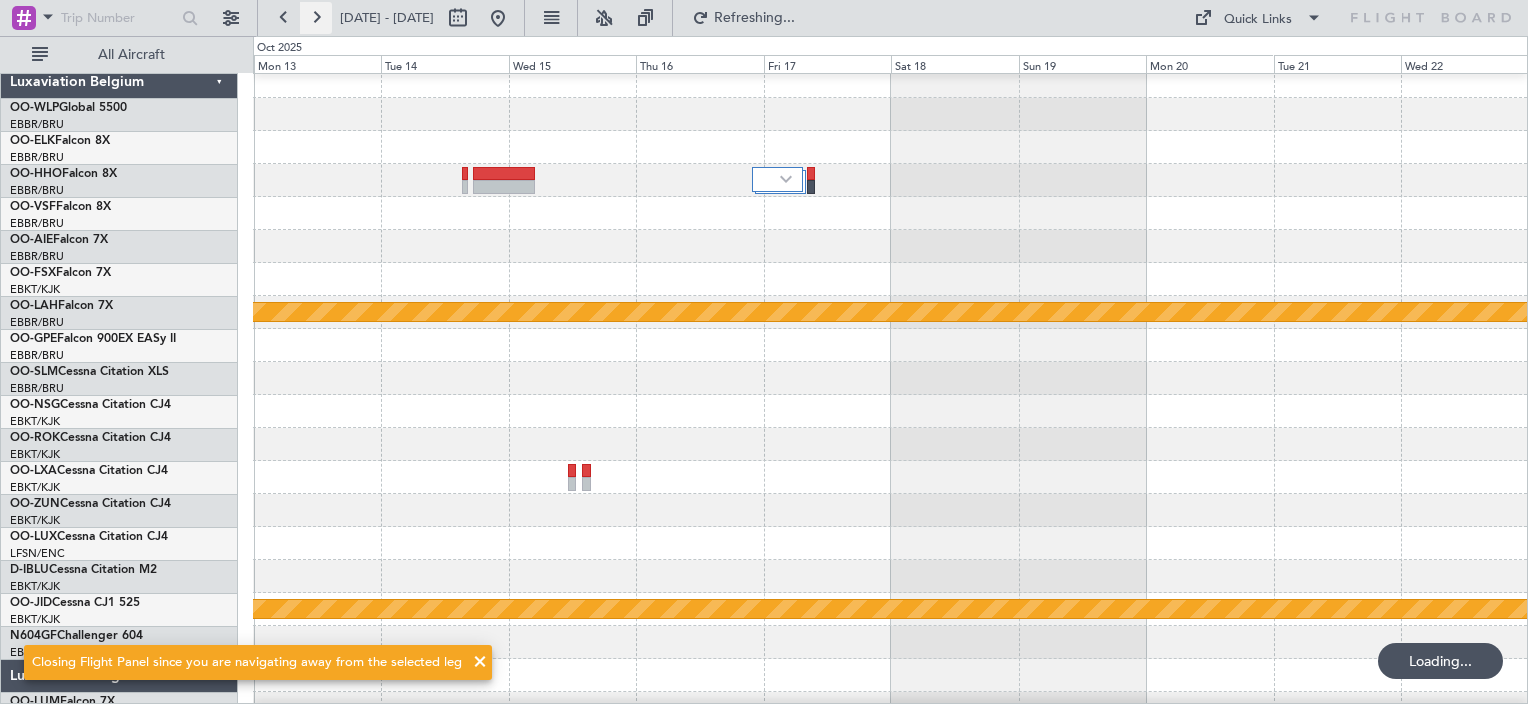 click at bounding box center (316, 18) 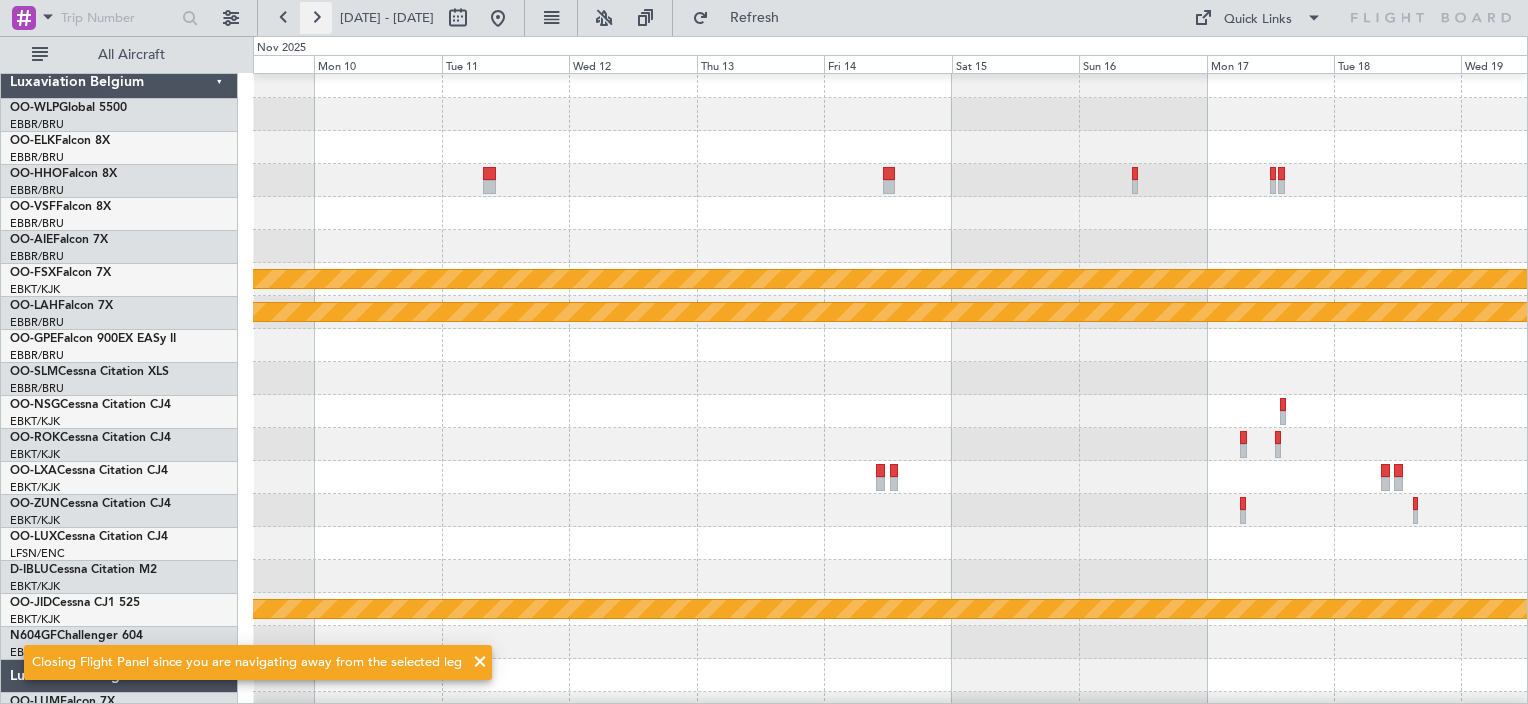 click at bounding box center (316, 18) 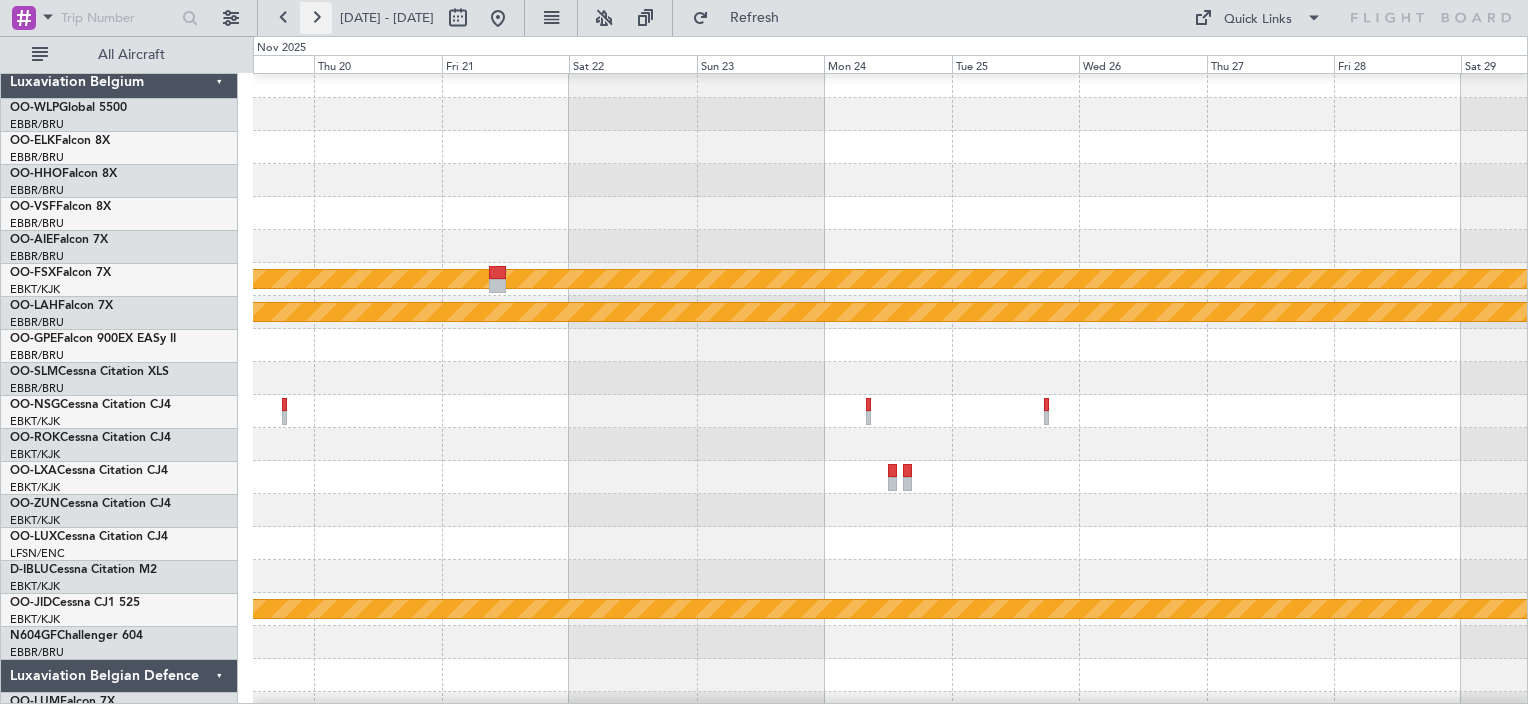 click at bounding box center (316, 18) 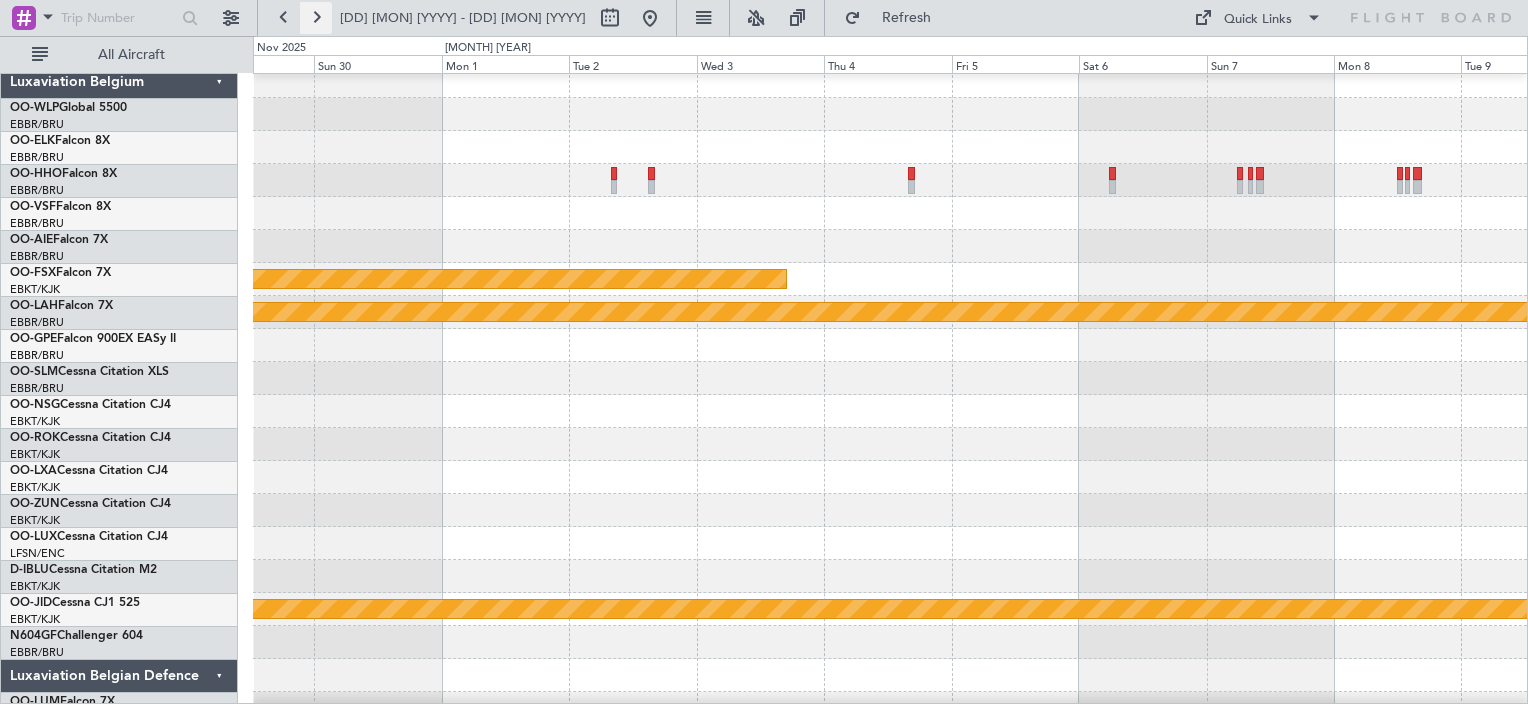 click at bounding box center [316, 18] 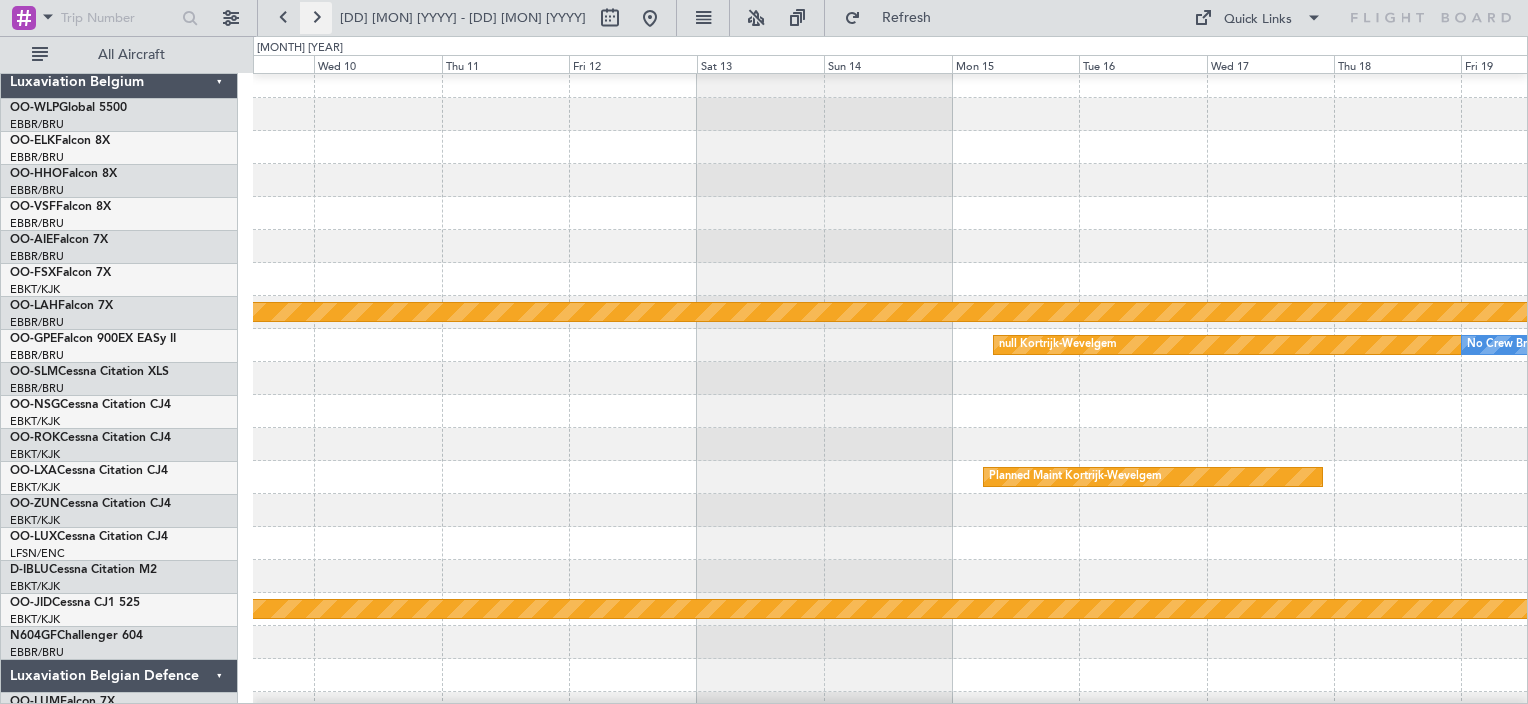 click at bounding box center (316, 18) 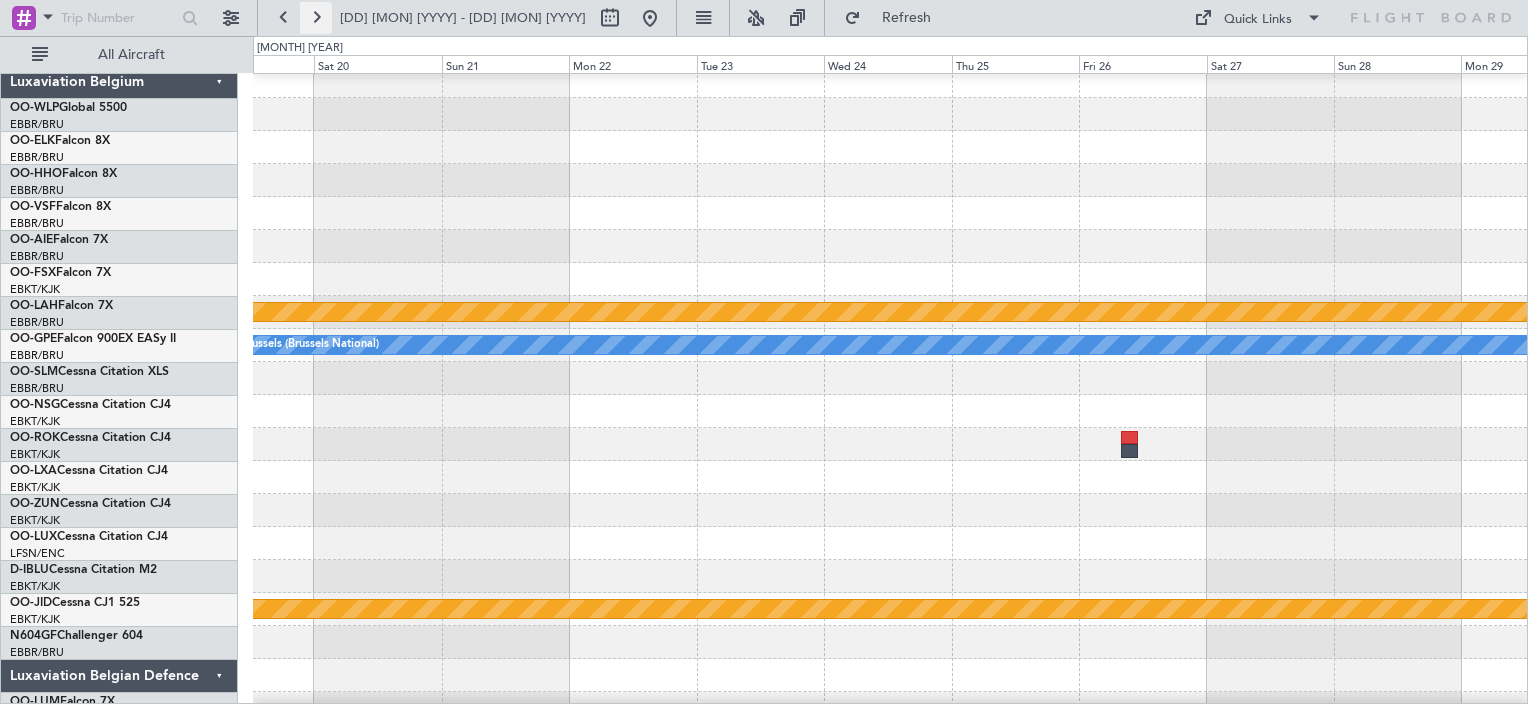 click at bounding box center (316, 18) 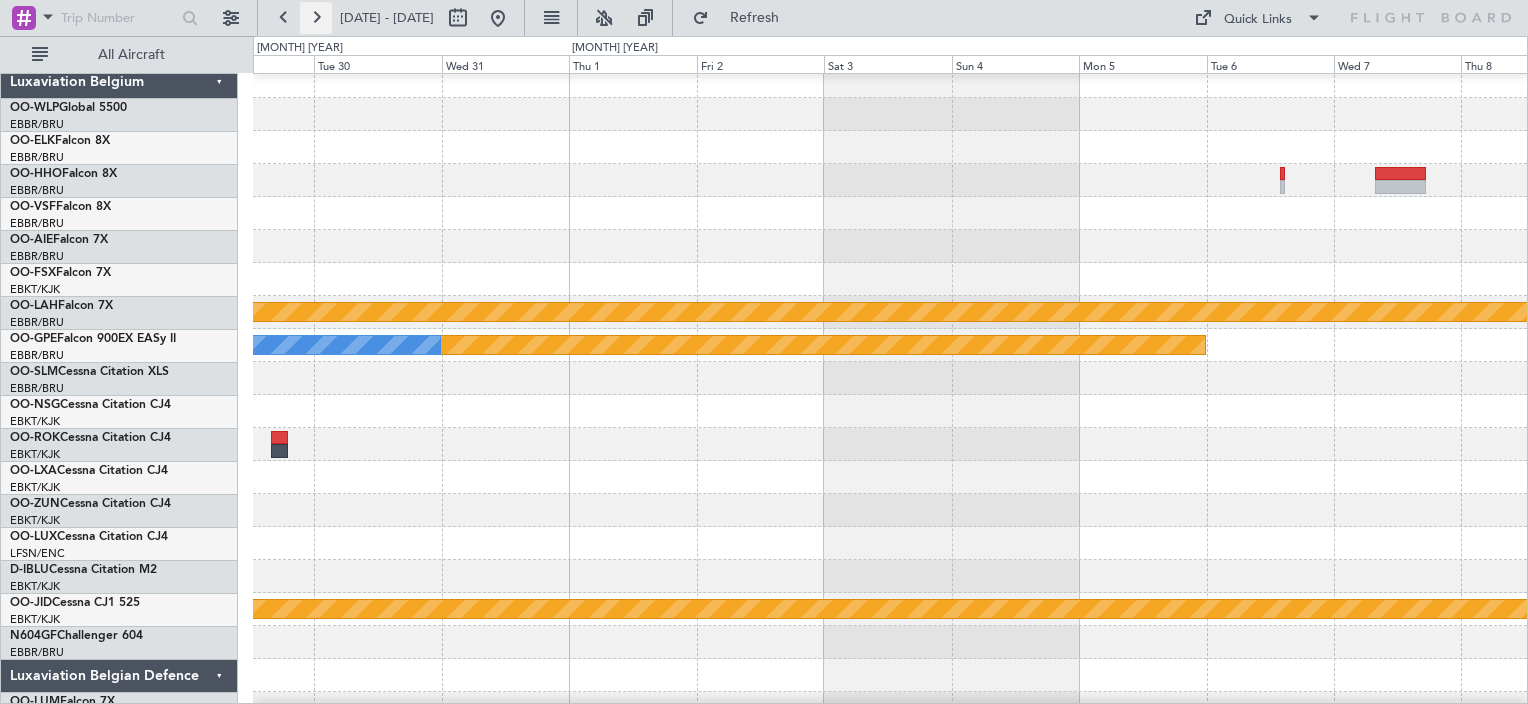 click at bounding box center [316, 18] 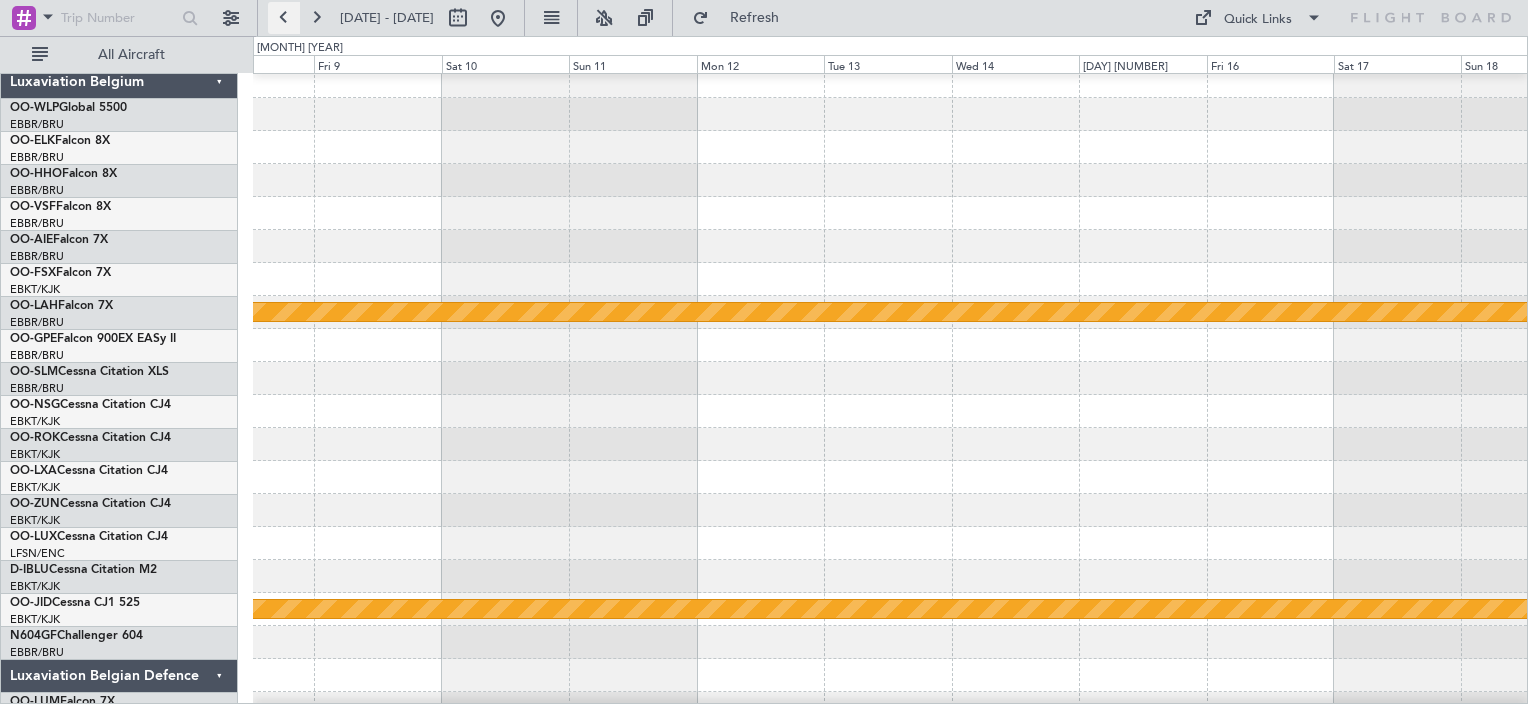 click at bounding box center [284, 18] 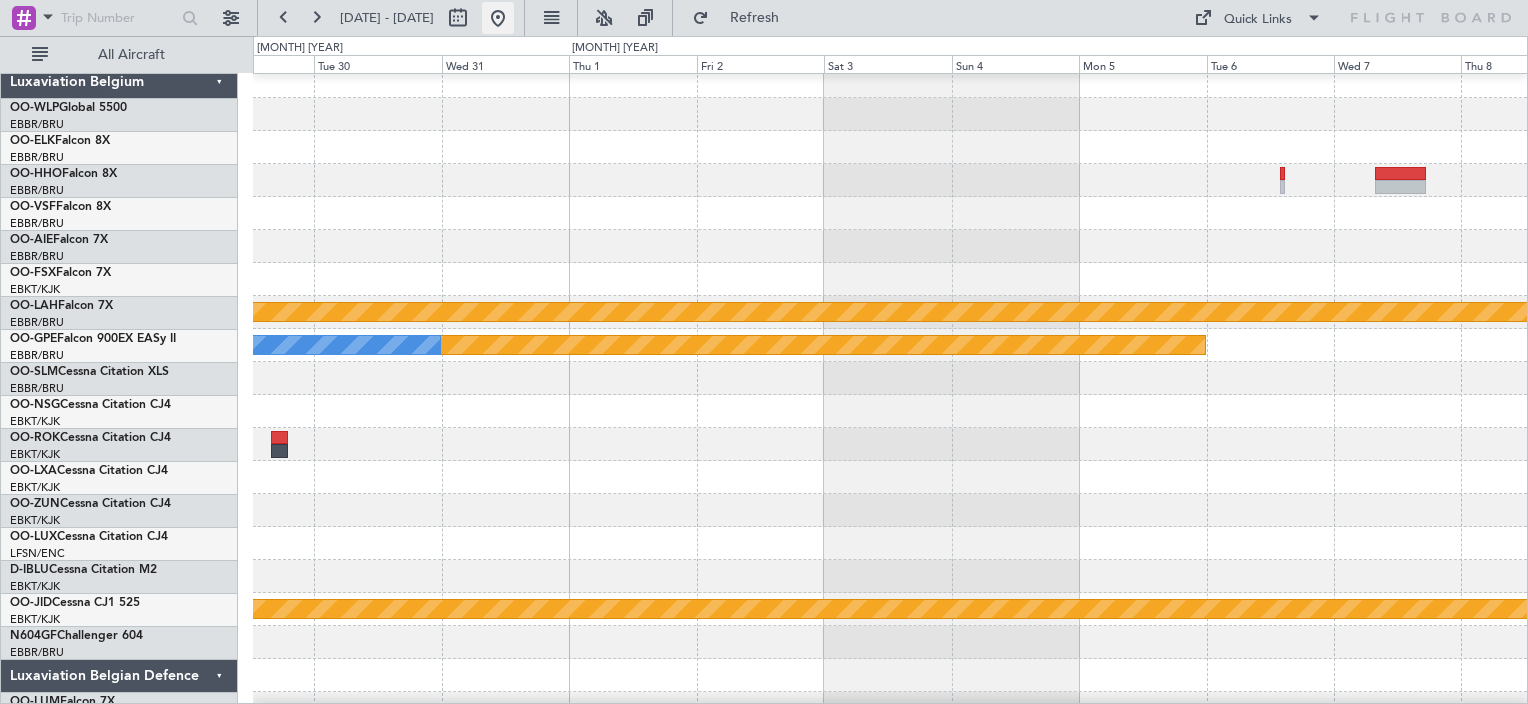 click at bounding box center [498, 18] 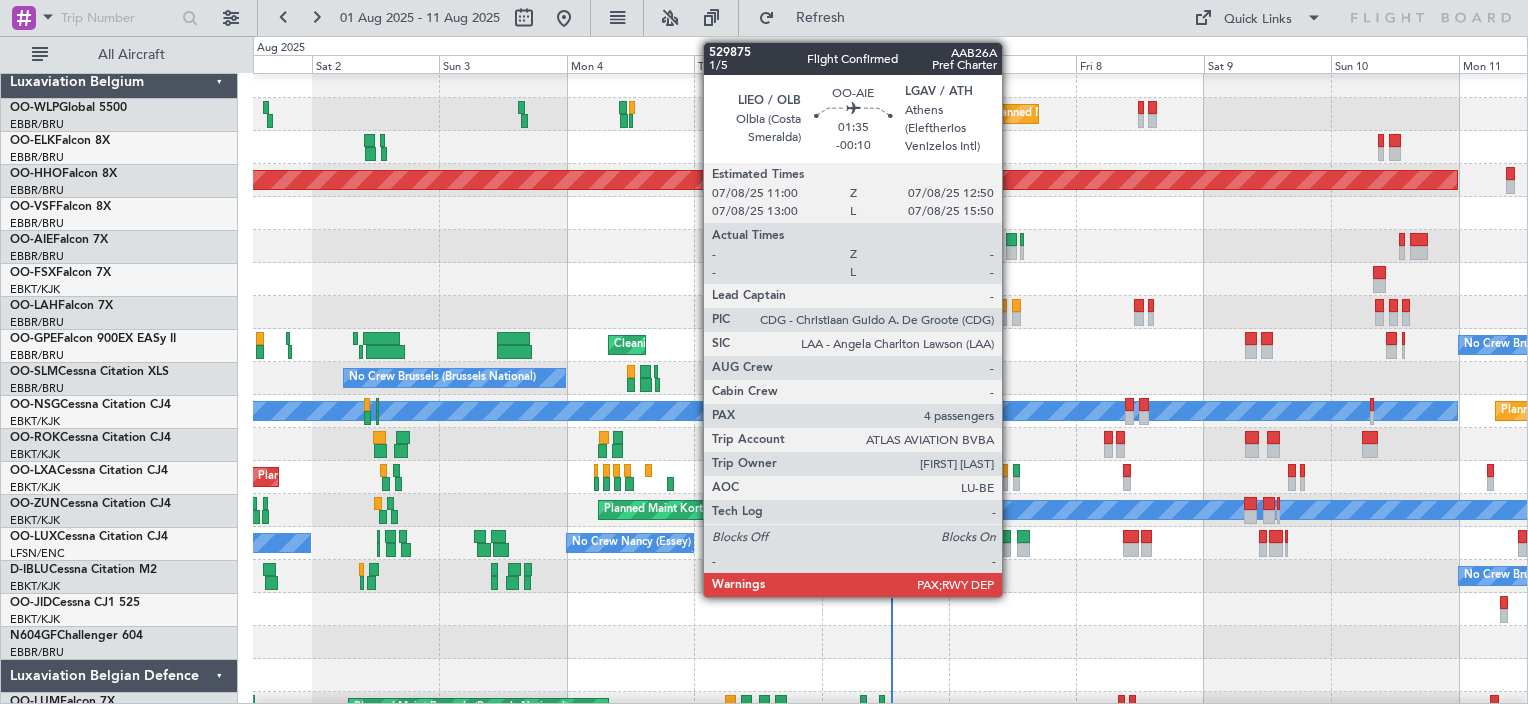 click 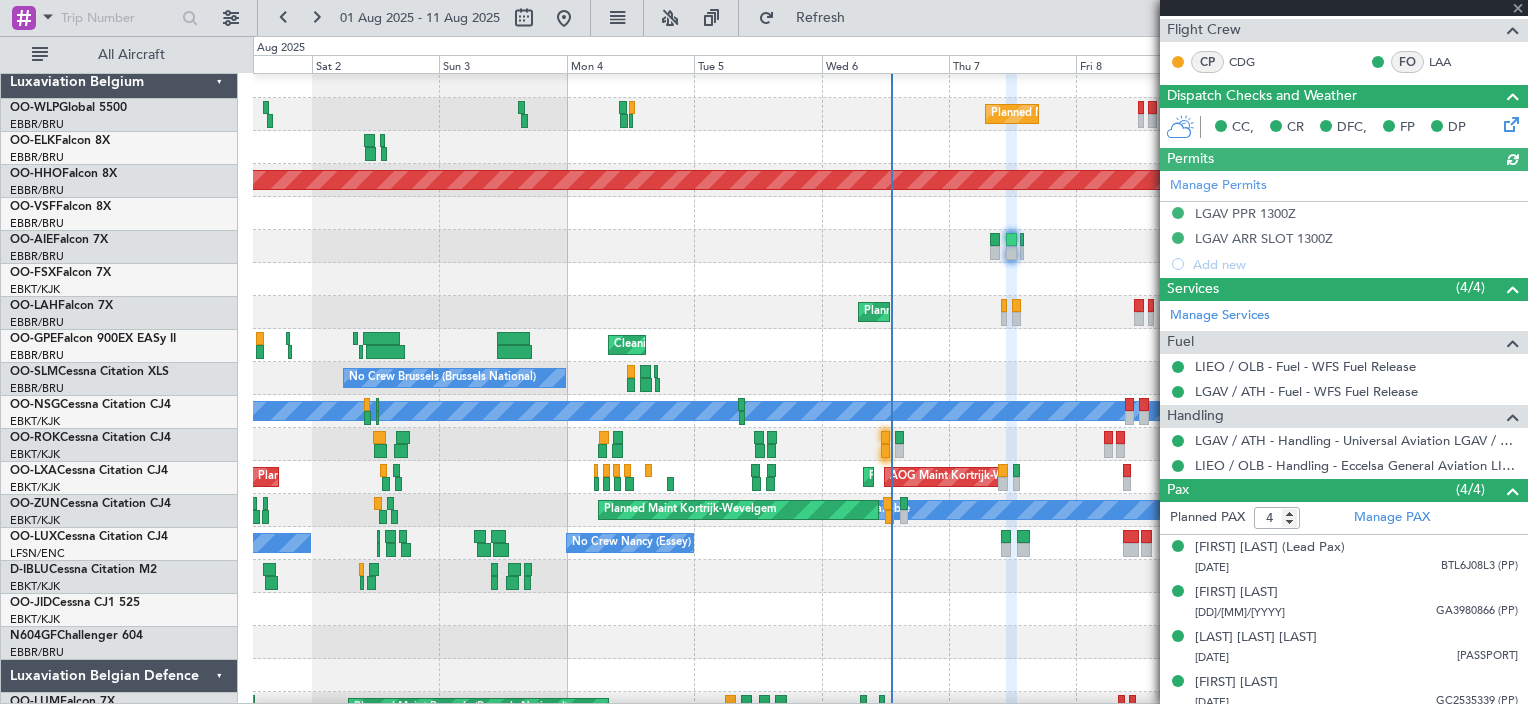 scroll, scrollTop: 381, scrollLeft: 0, axis: vertical 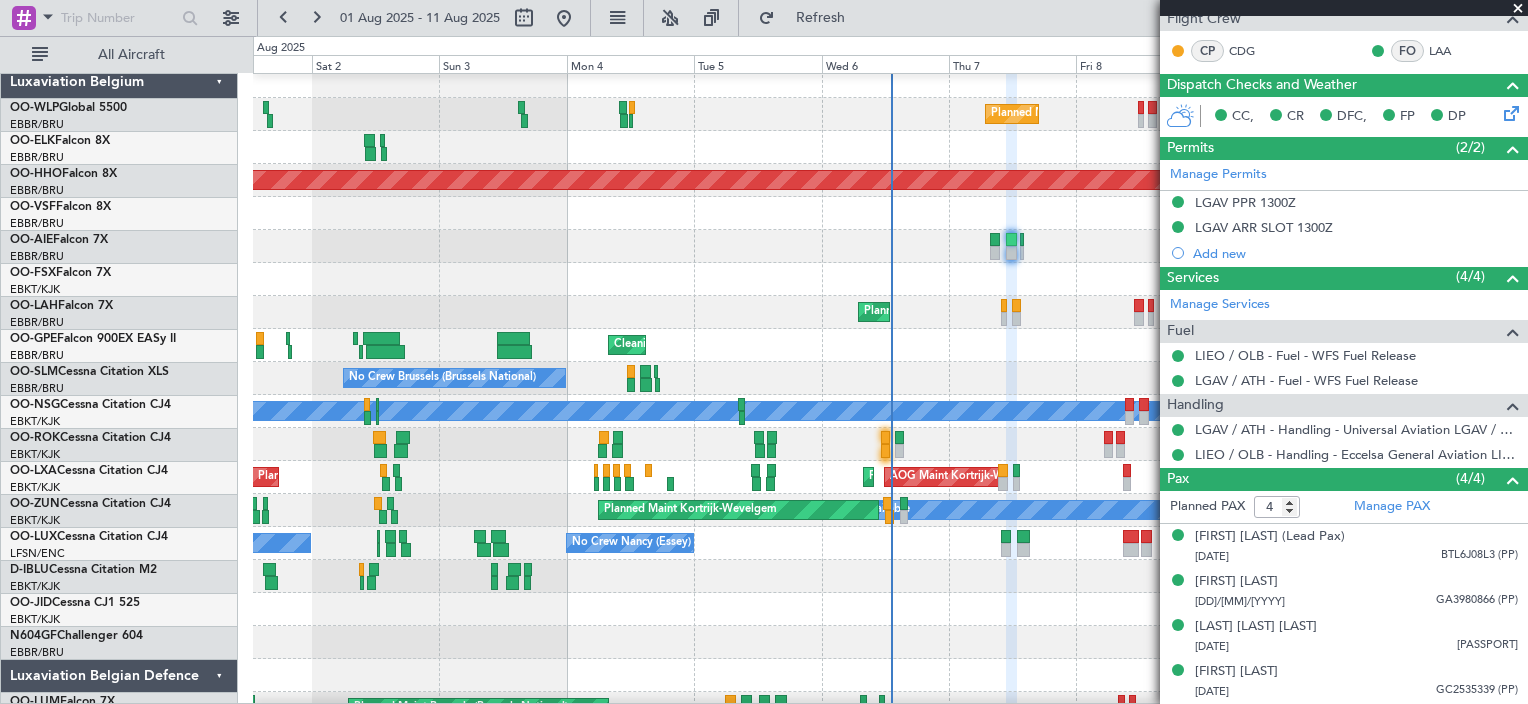 click on "Planned Maint Kortrijk-Wevelgem" 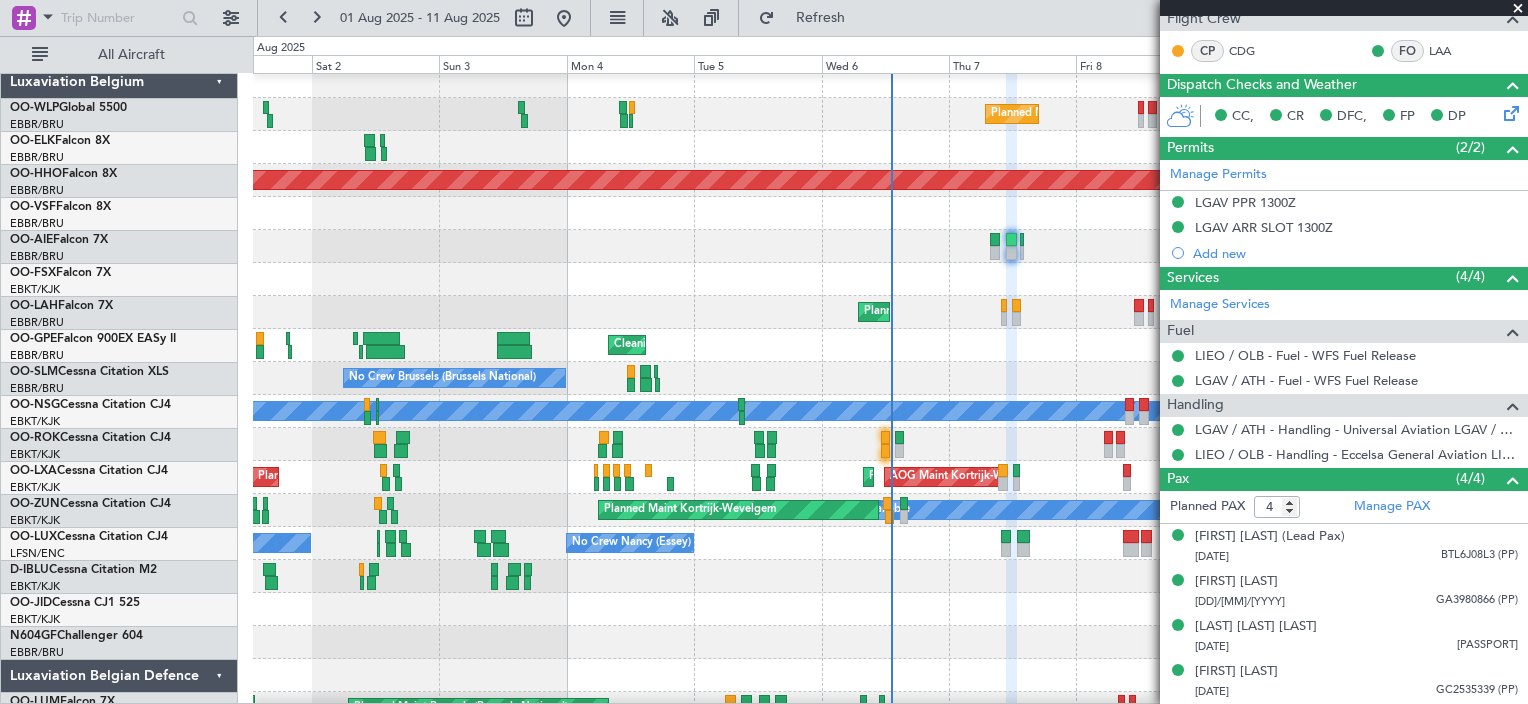 click on "Planned Maint Brussels (Brussels National)" 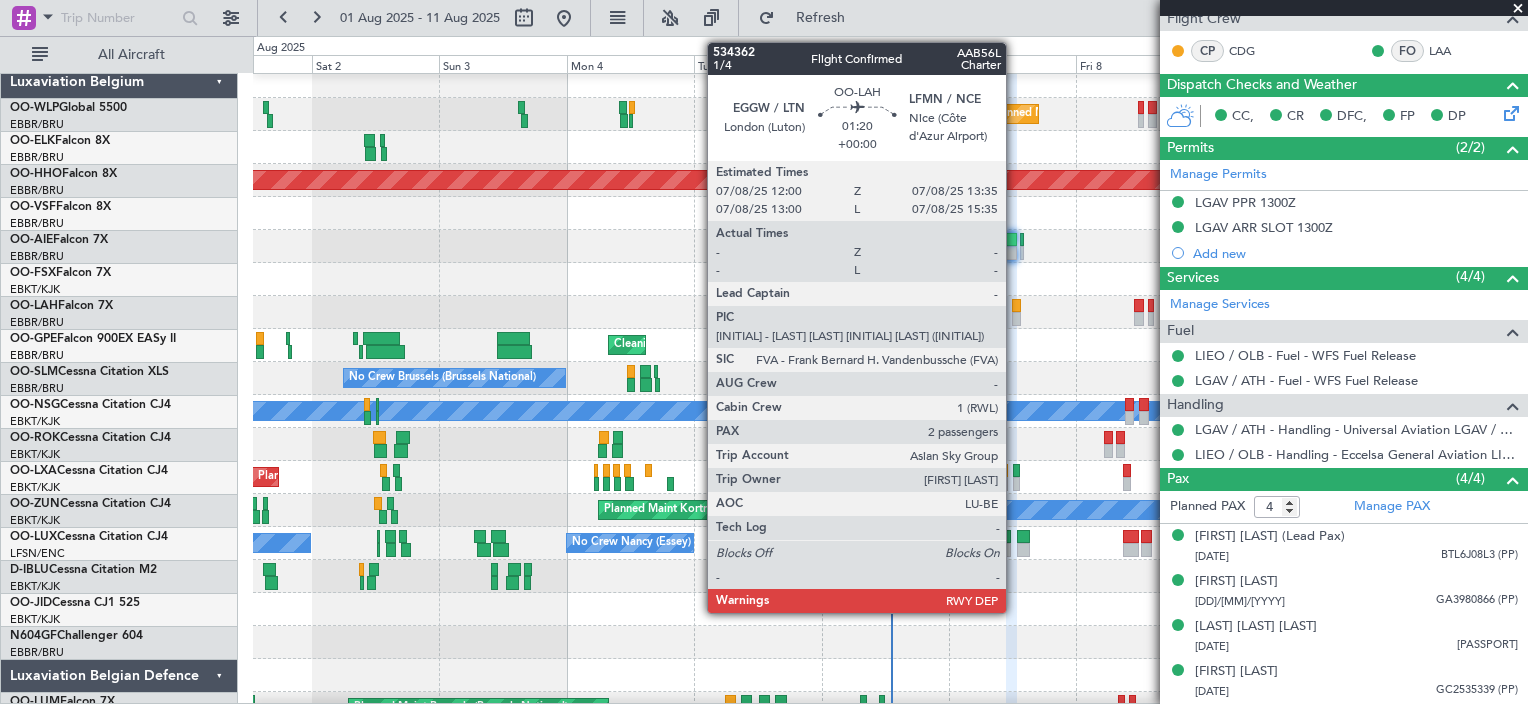 click 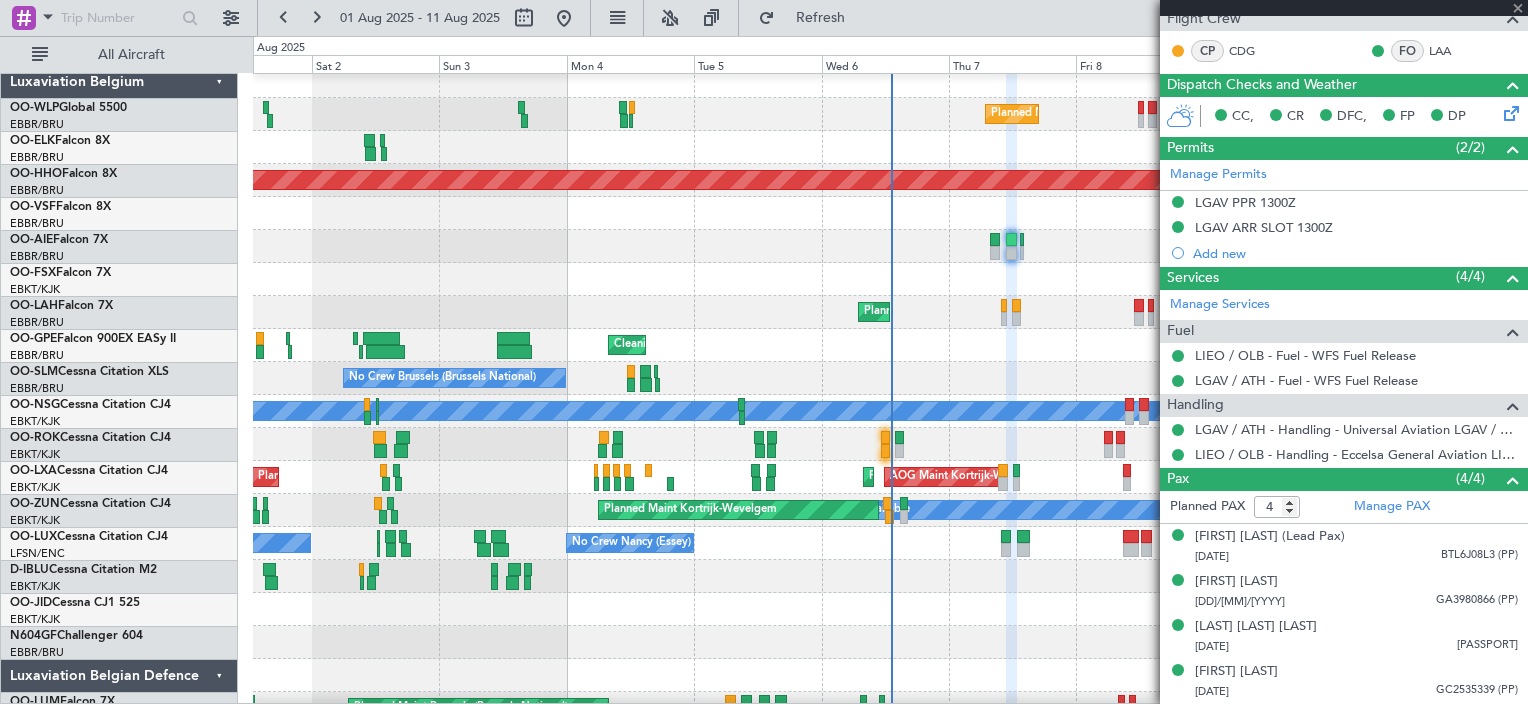 type 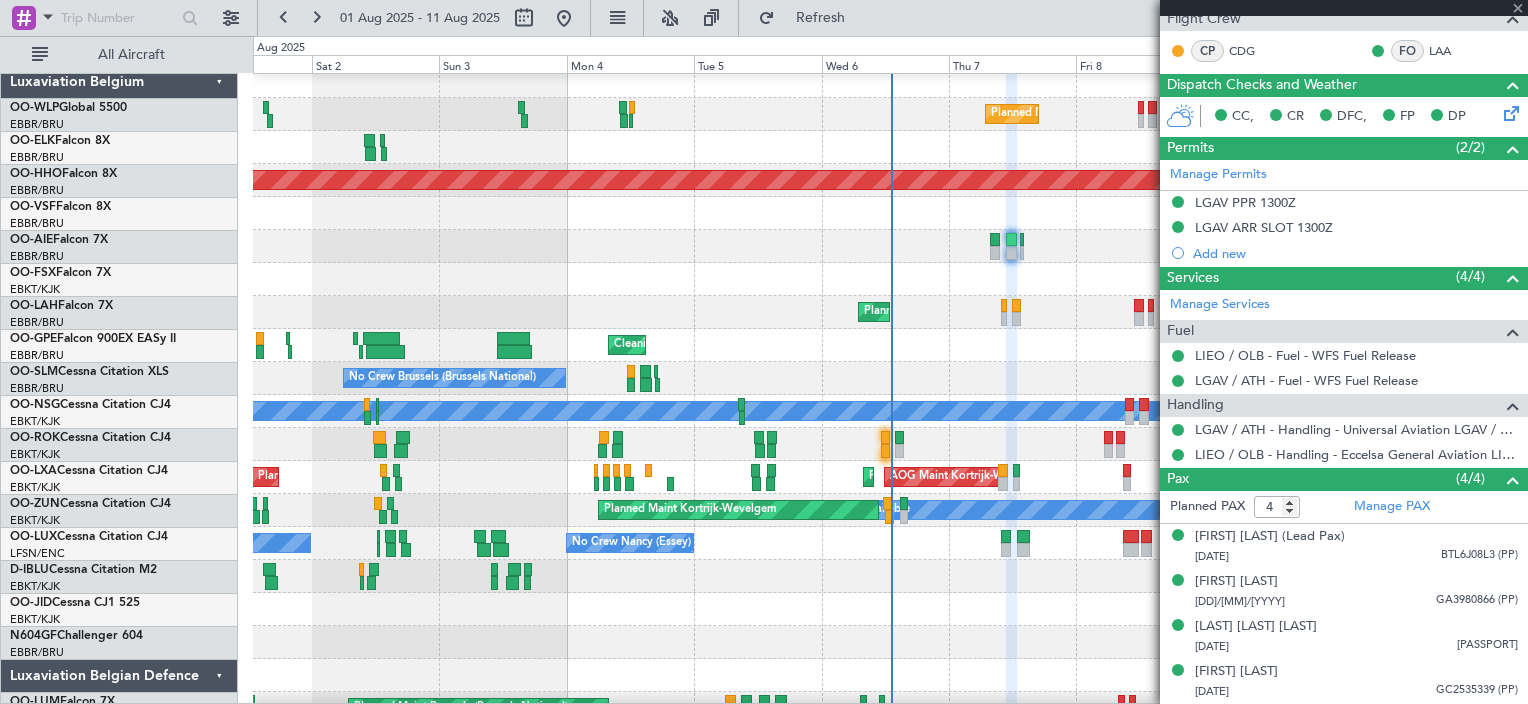 type on "2" 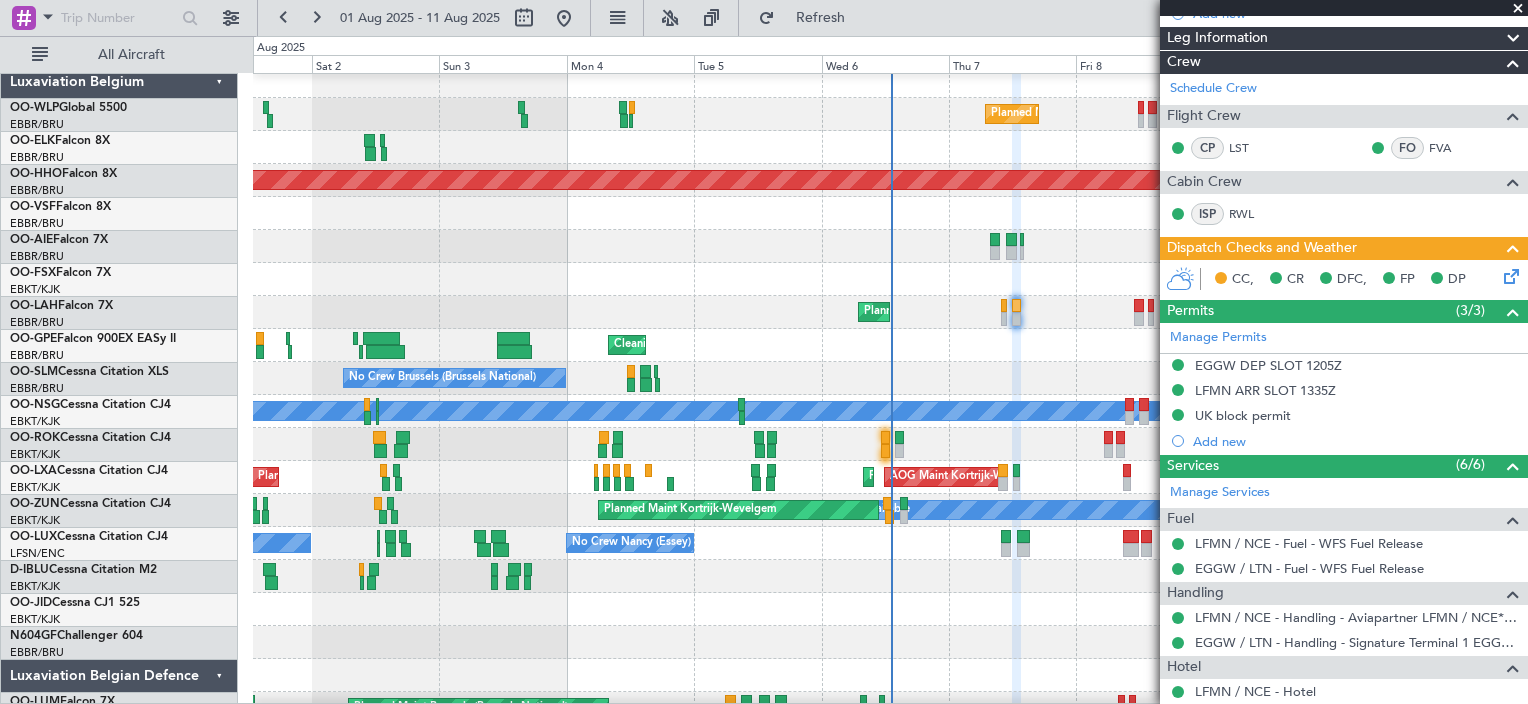 scroll, scrollTop: 510, scrollLeft: 0, axis: vertical 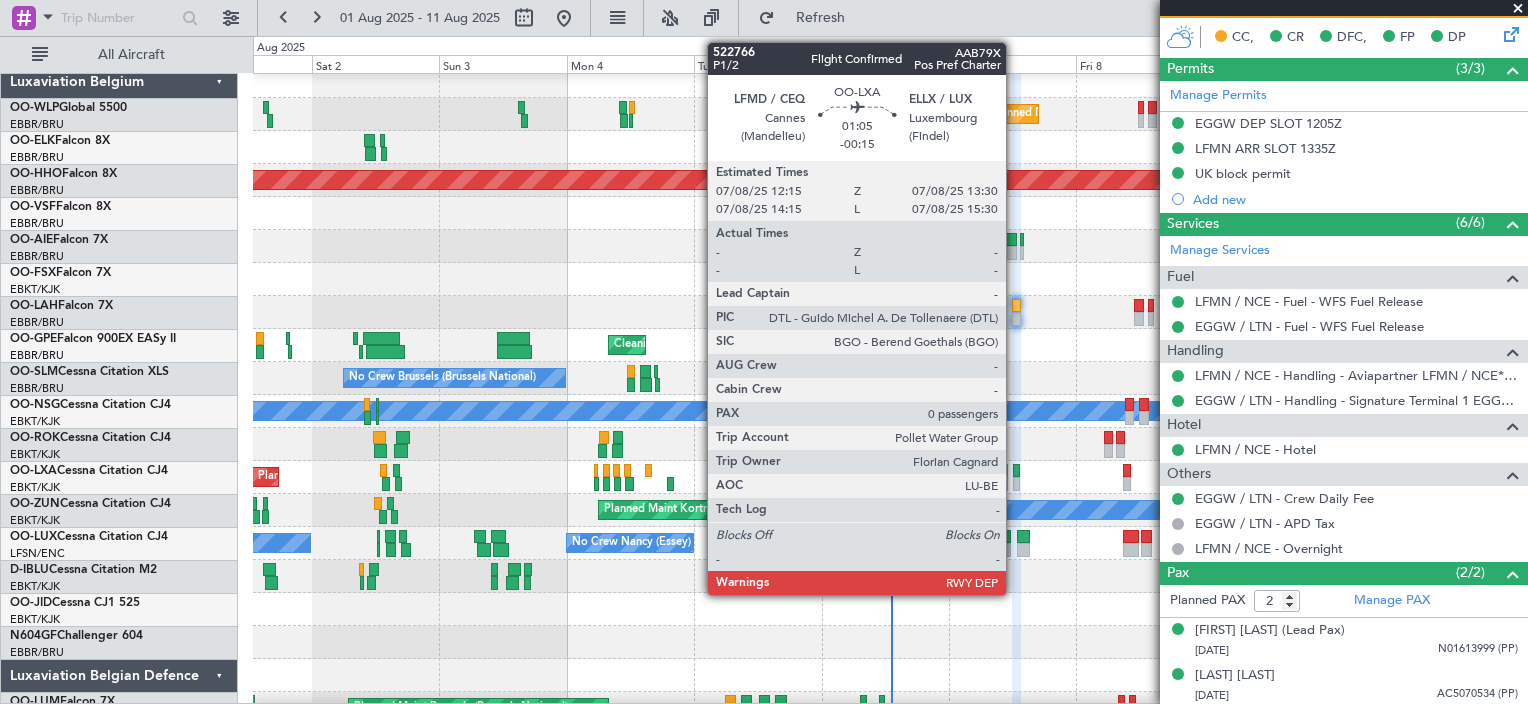 click 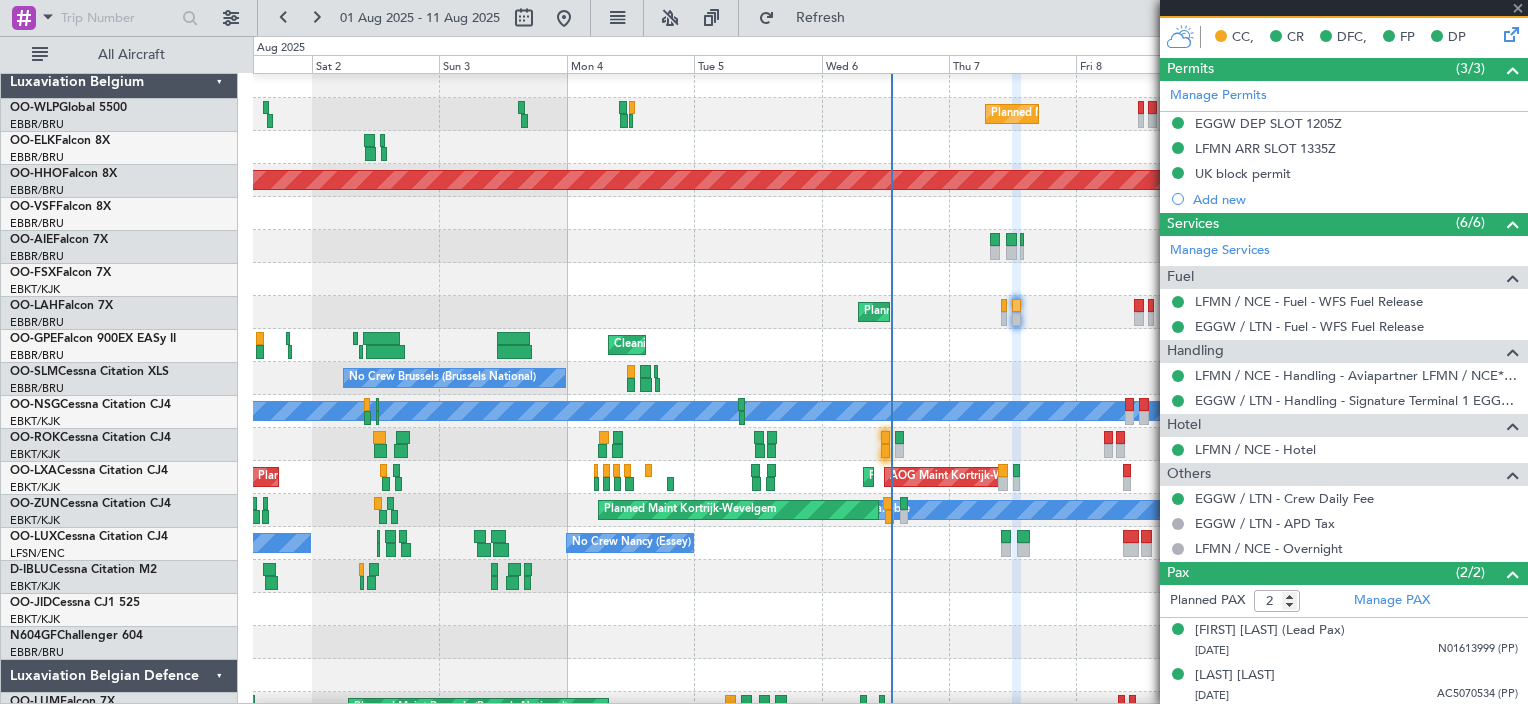 type on "-00:15" 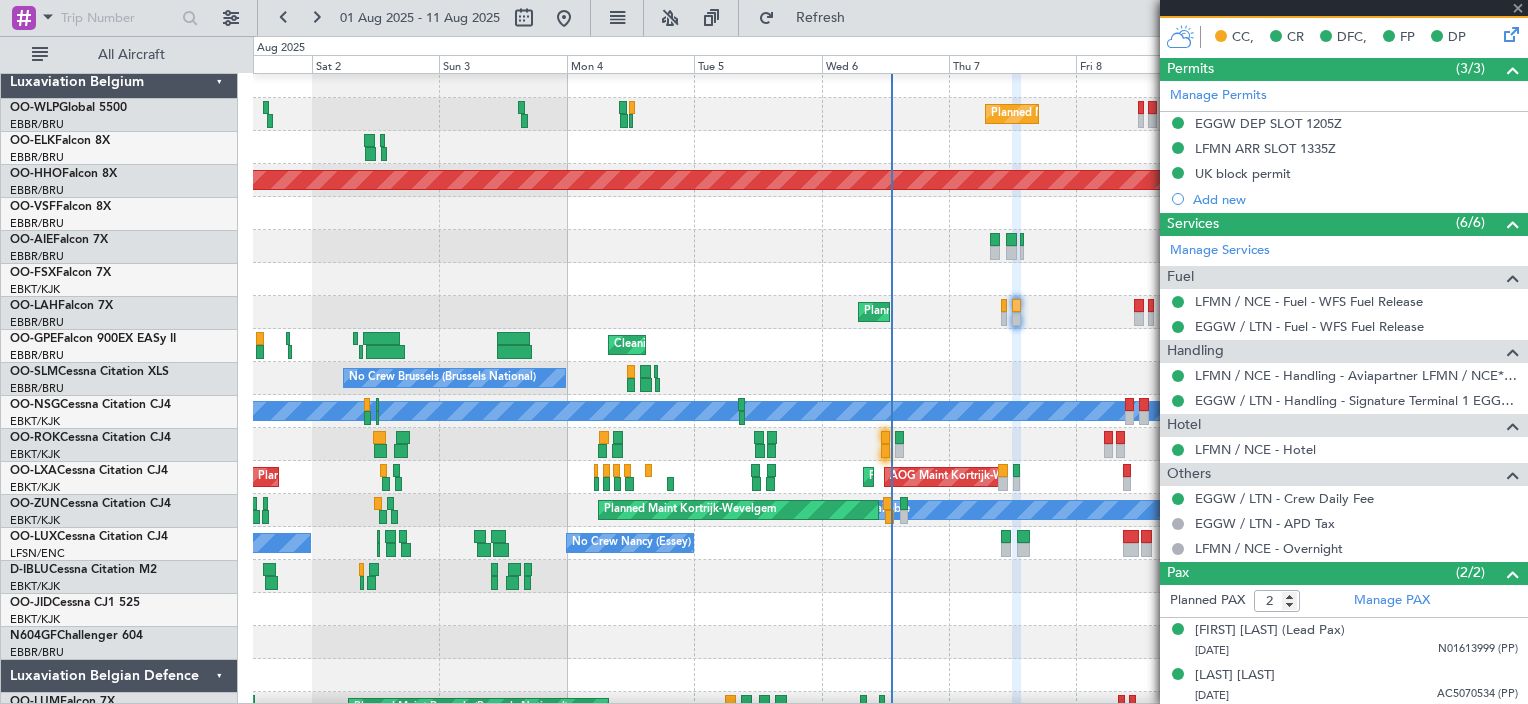 type on "0" 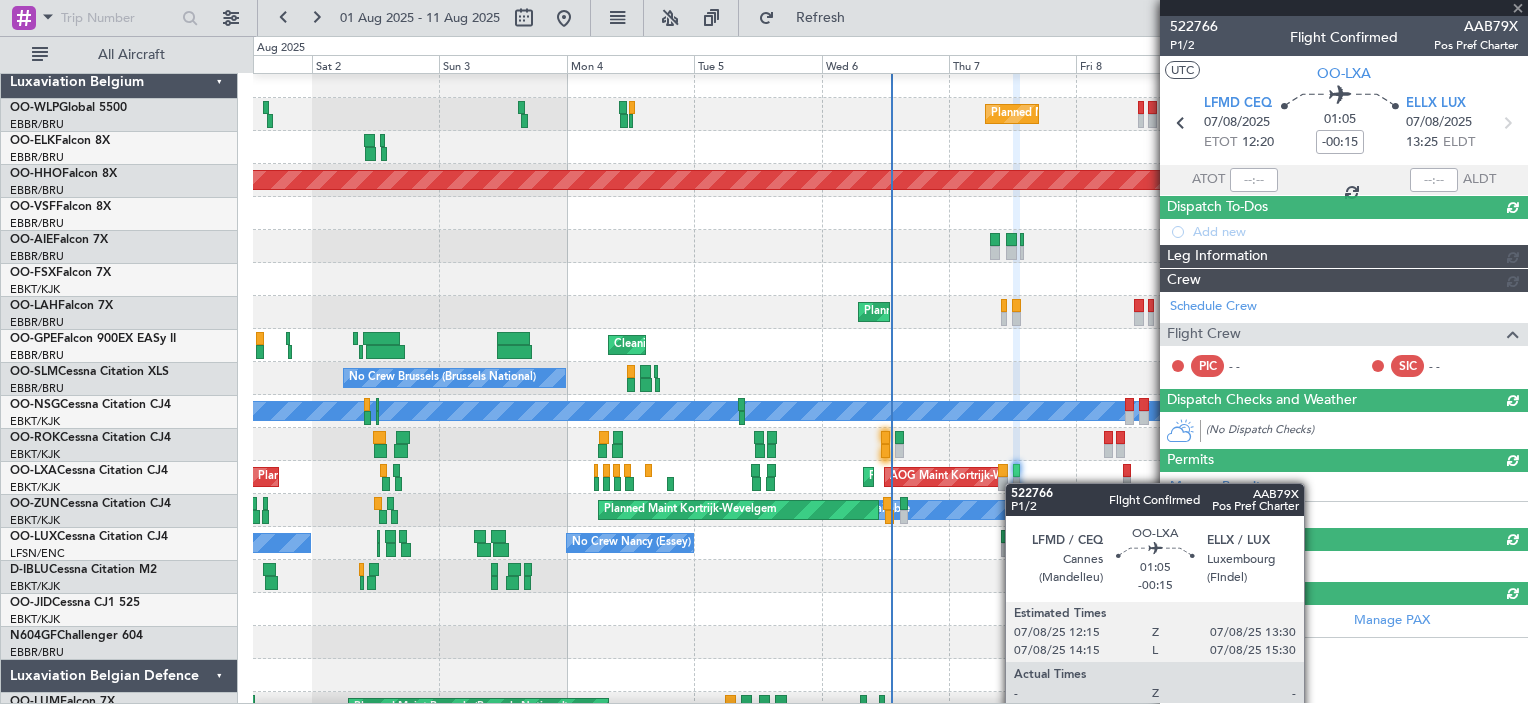 scroll, scrollTop: 0, scrollLeft: 0, axis: both 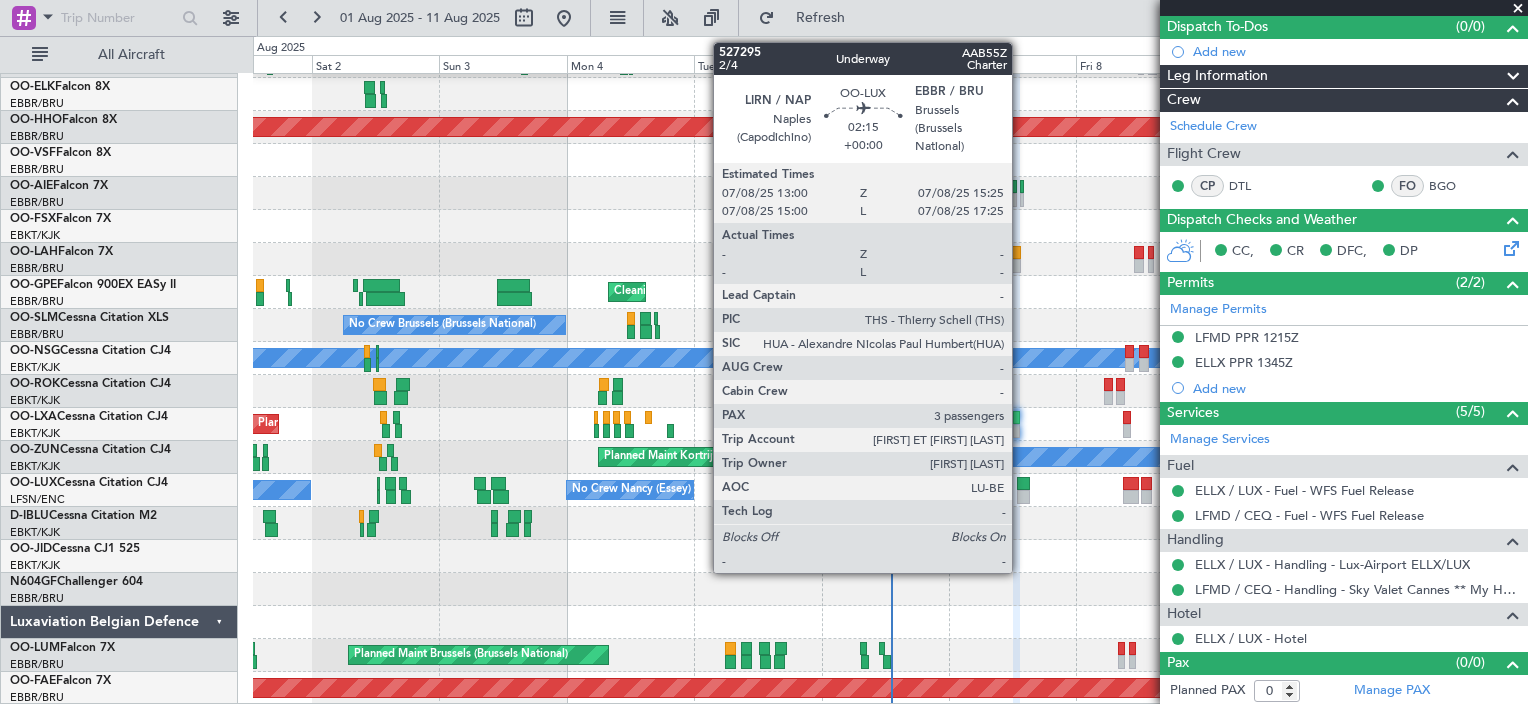 click 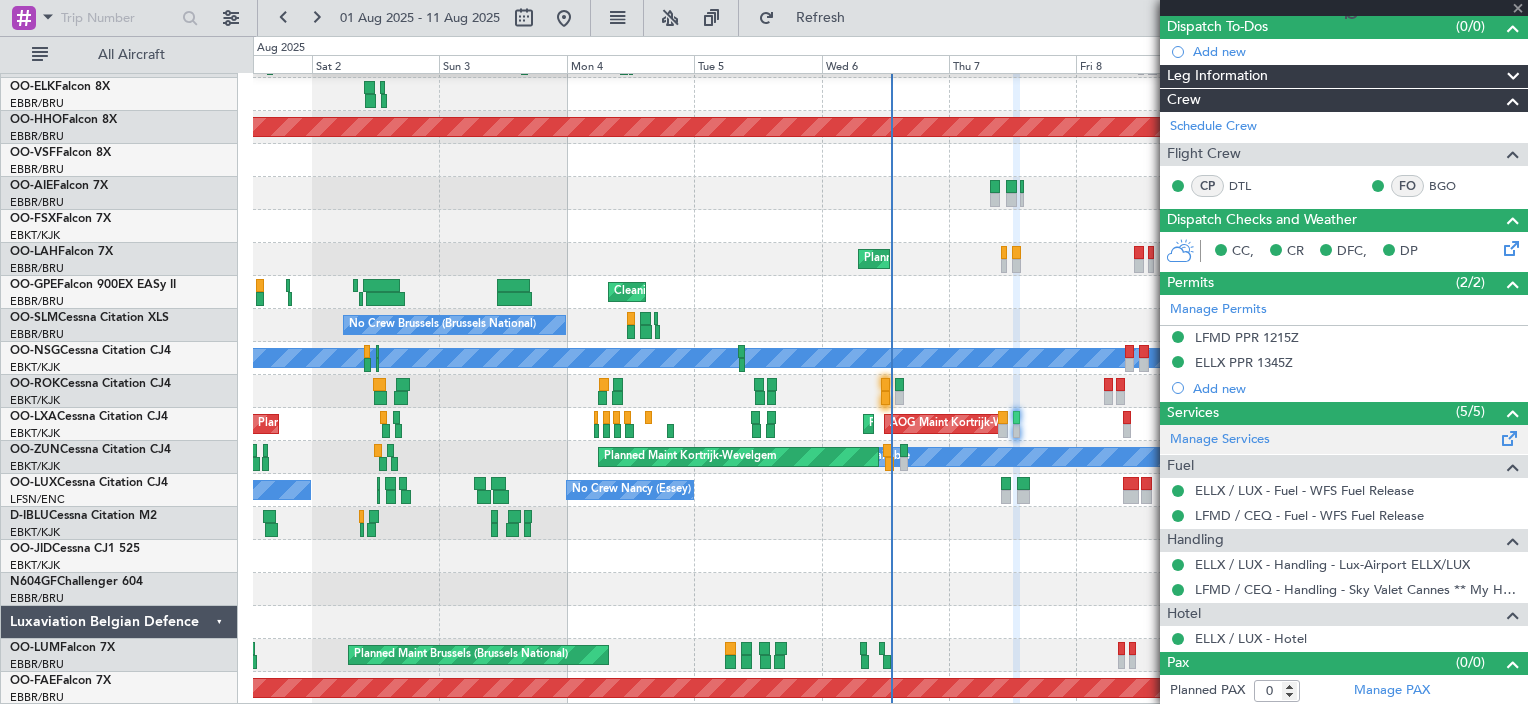 type 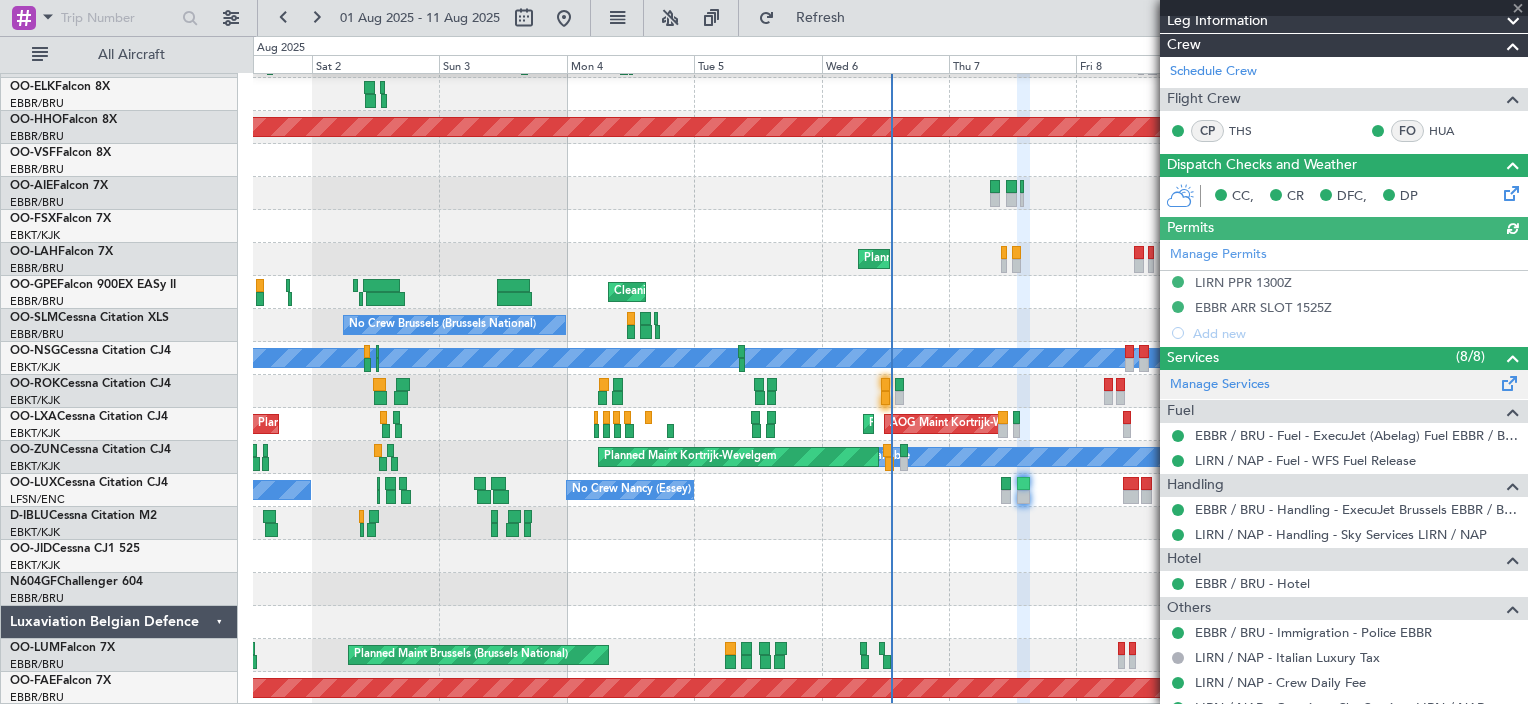 scroll, scrollTop: 504, scrollLeft: 0, axis: vertical 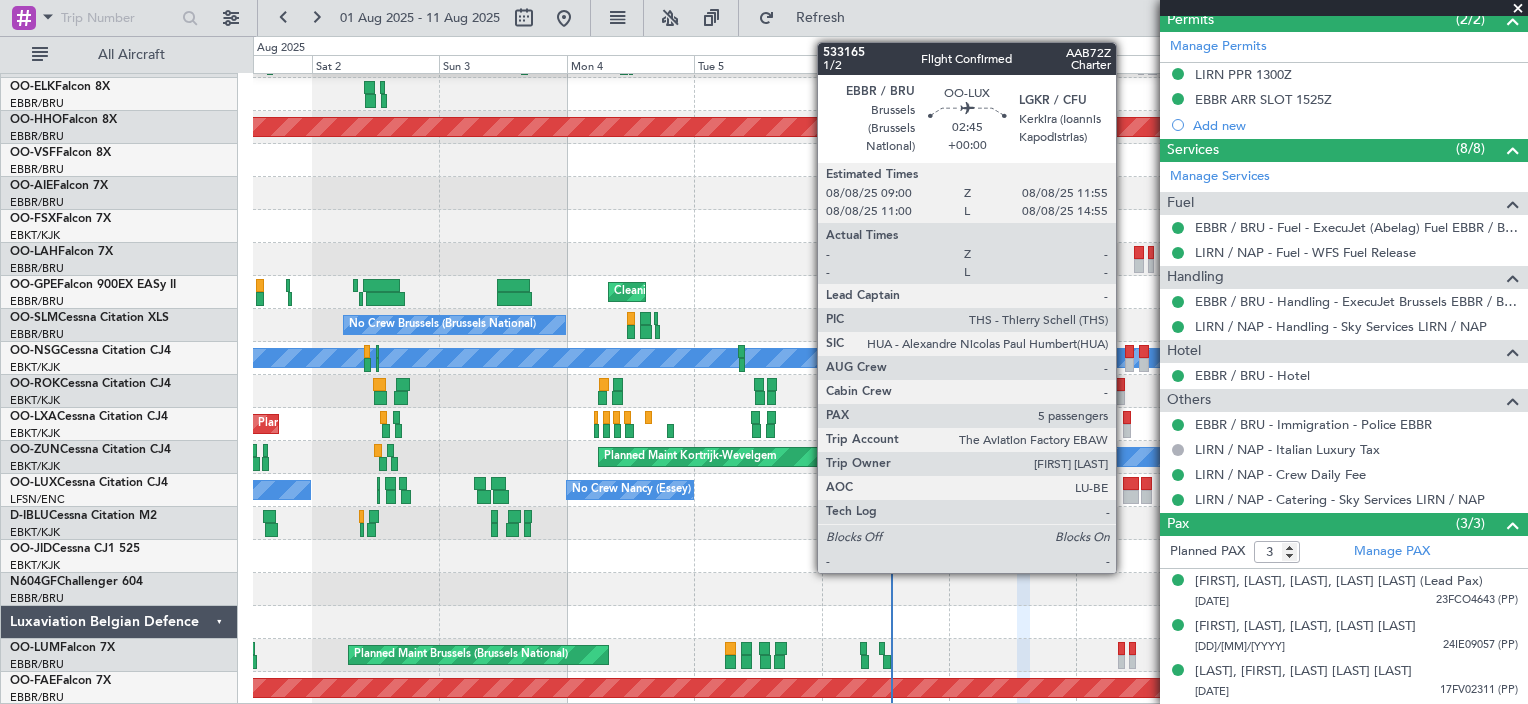 click 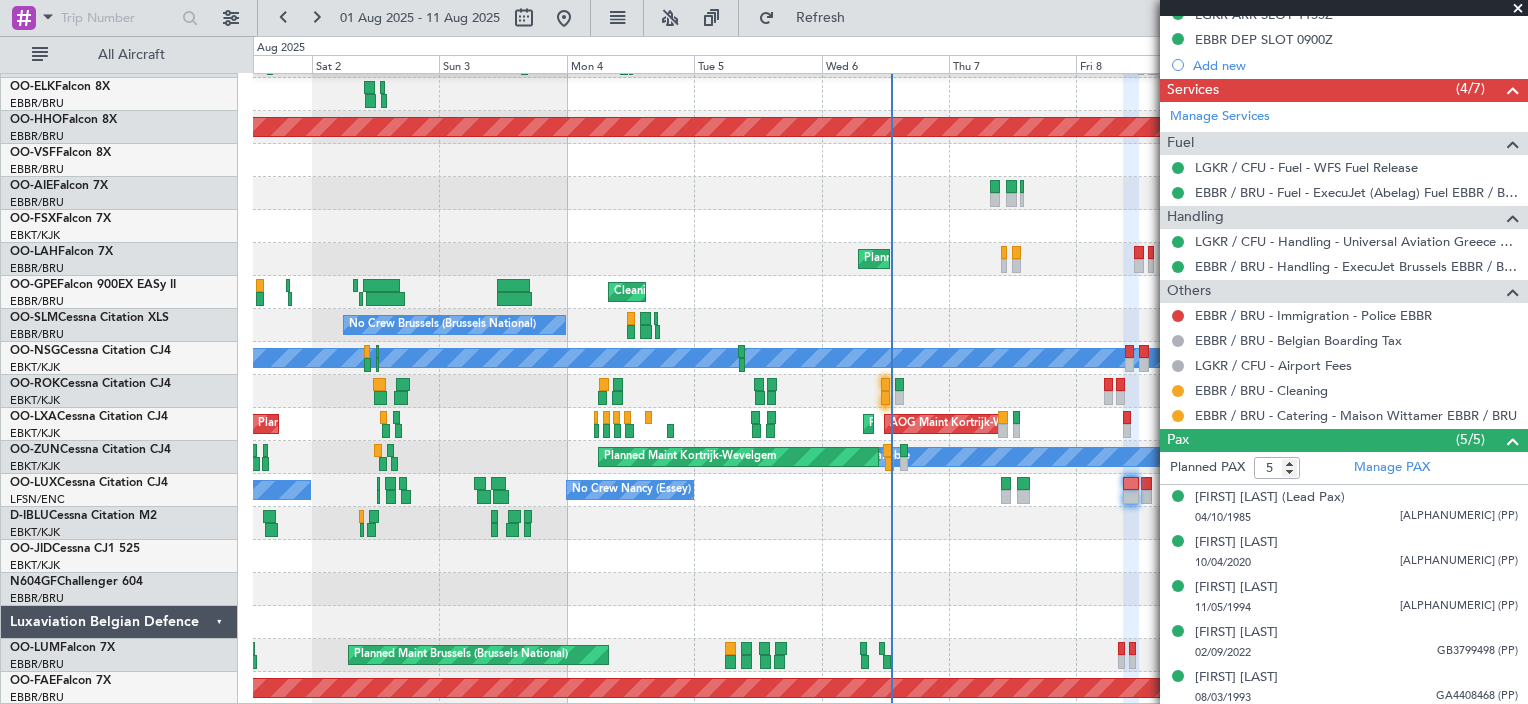scroll, scrollTop: 531, scrollLeft: 0, axis: vertical 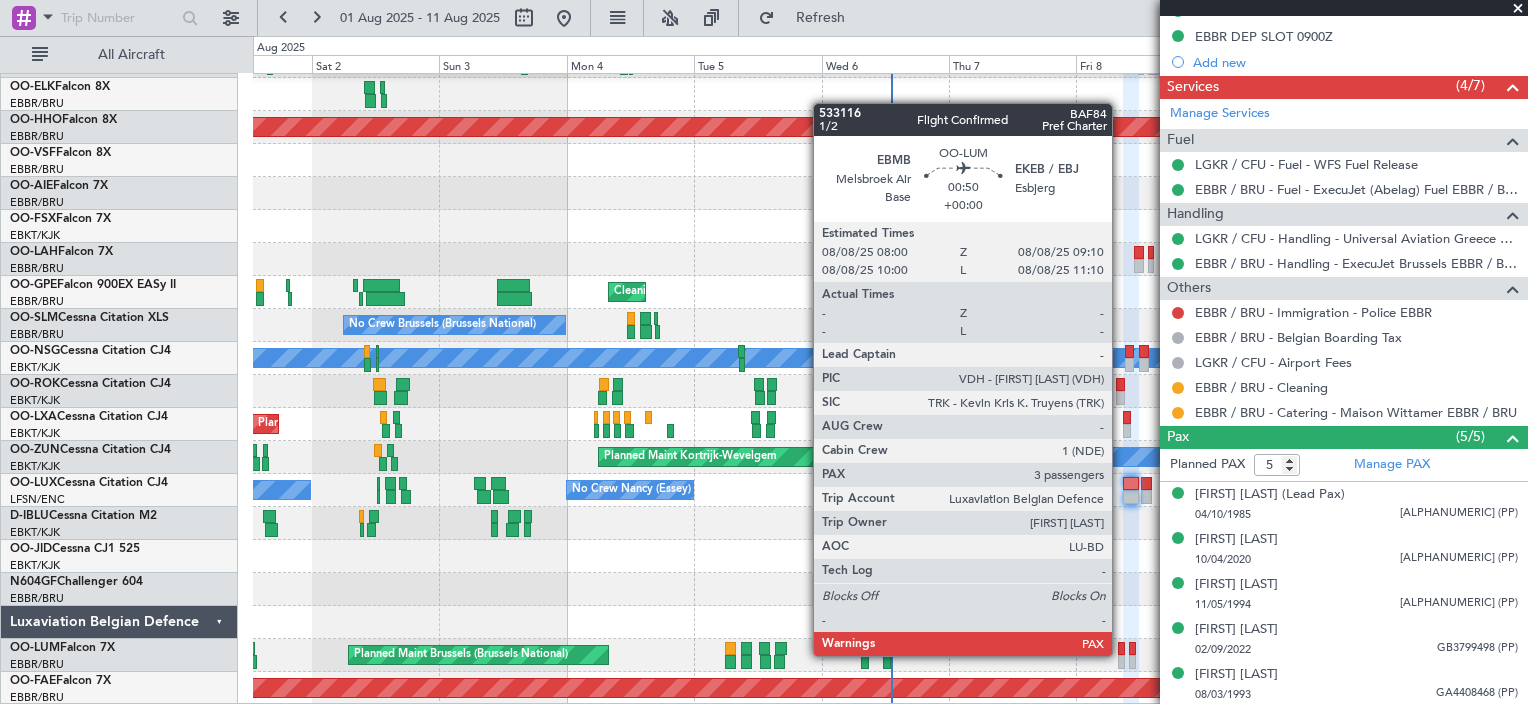 click 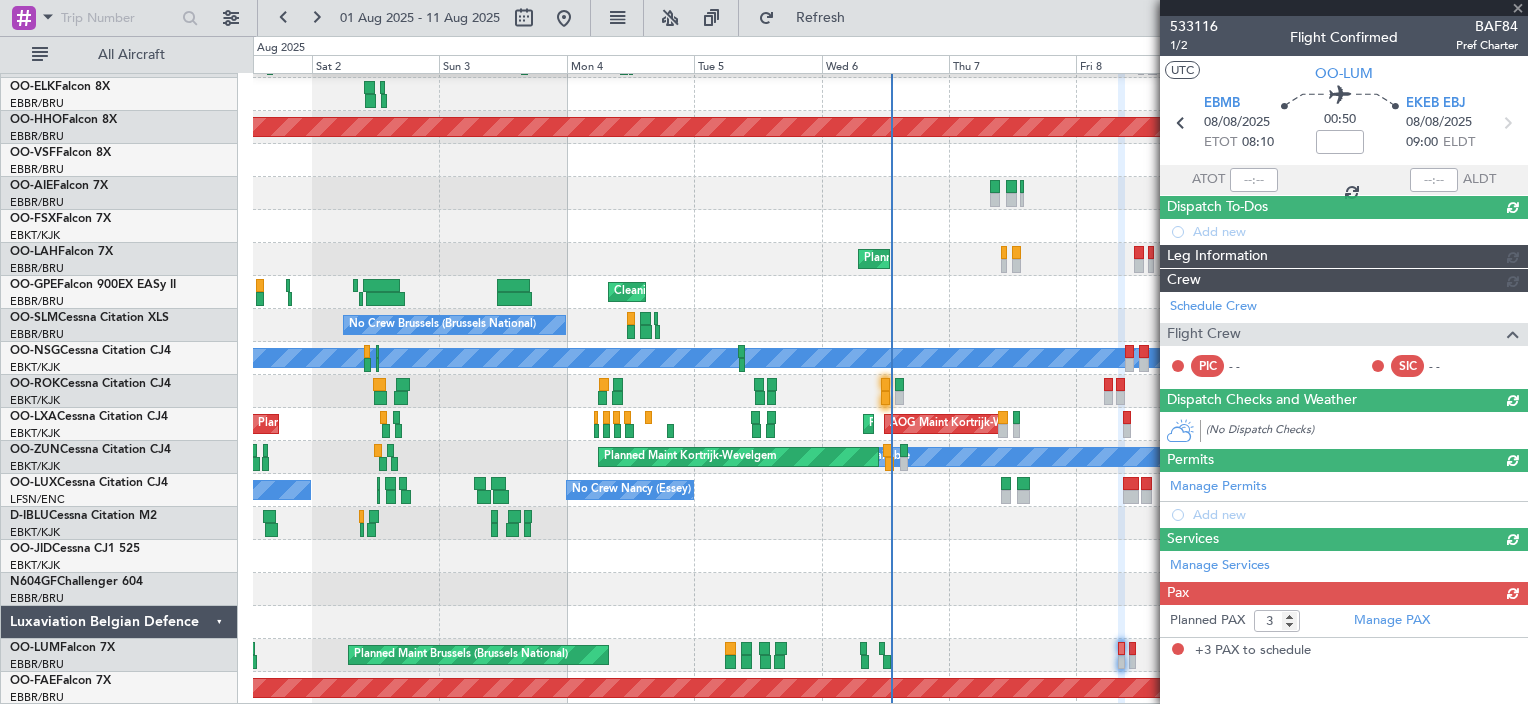 scroll, scrollTop: 0, scrollLeft: 0, axis: both 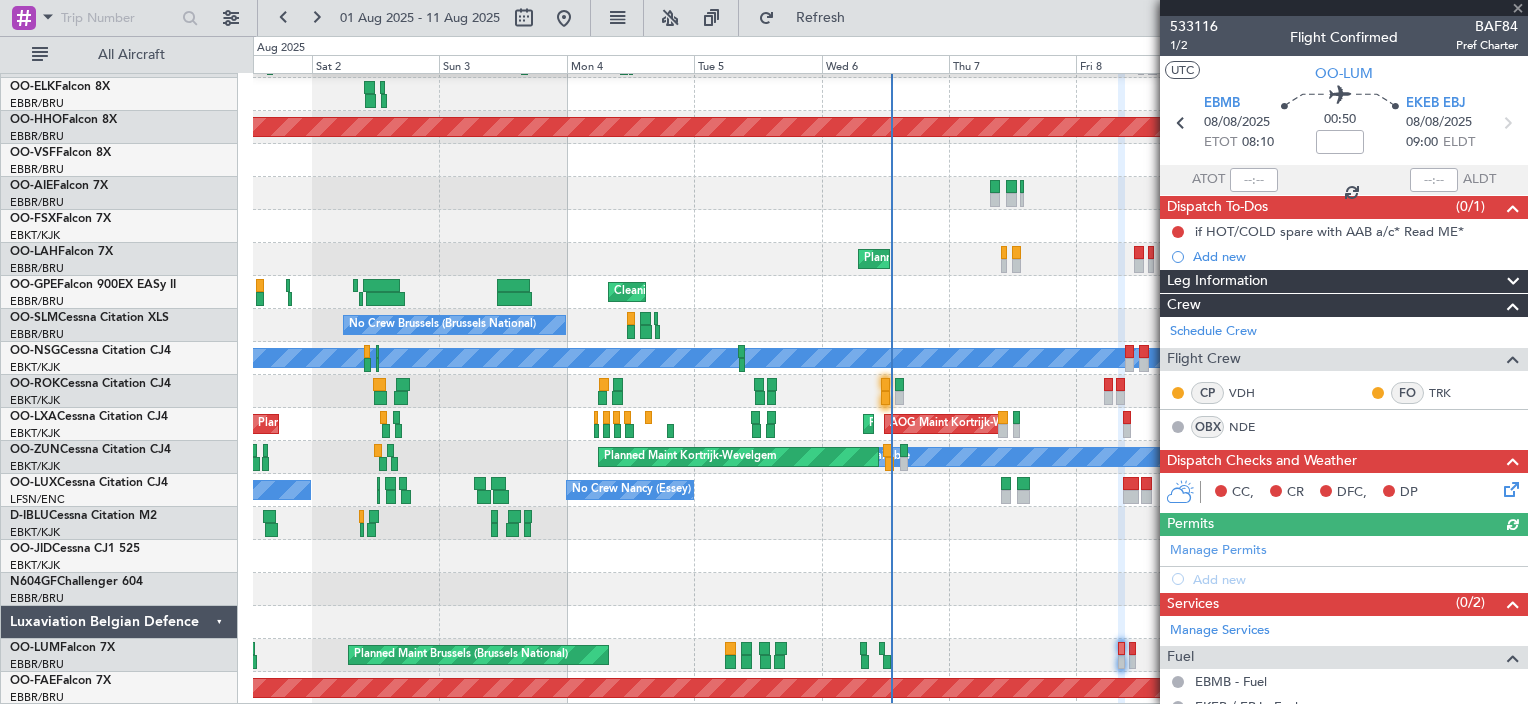 click 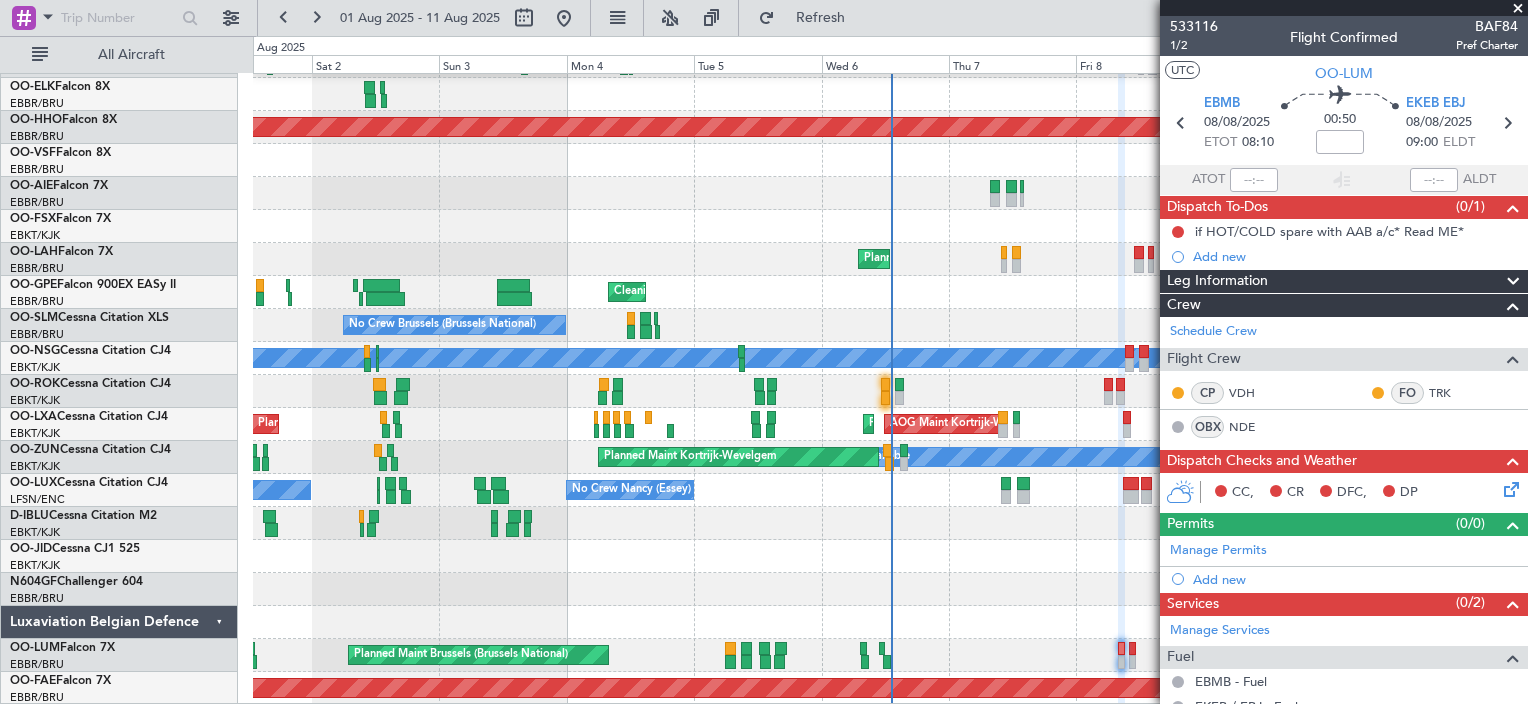 click at bounding box center (1518, 9) 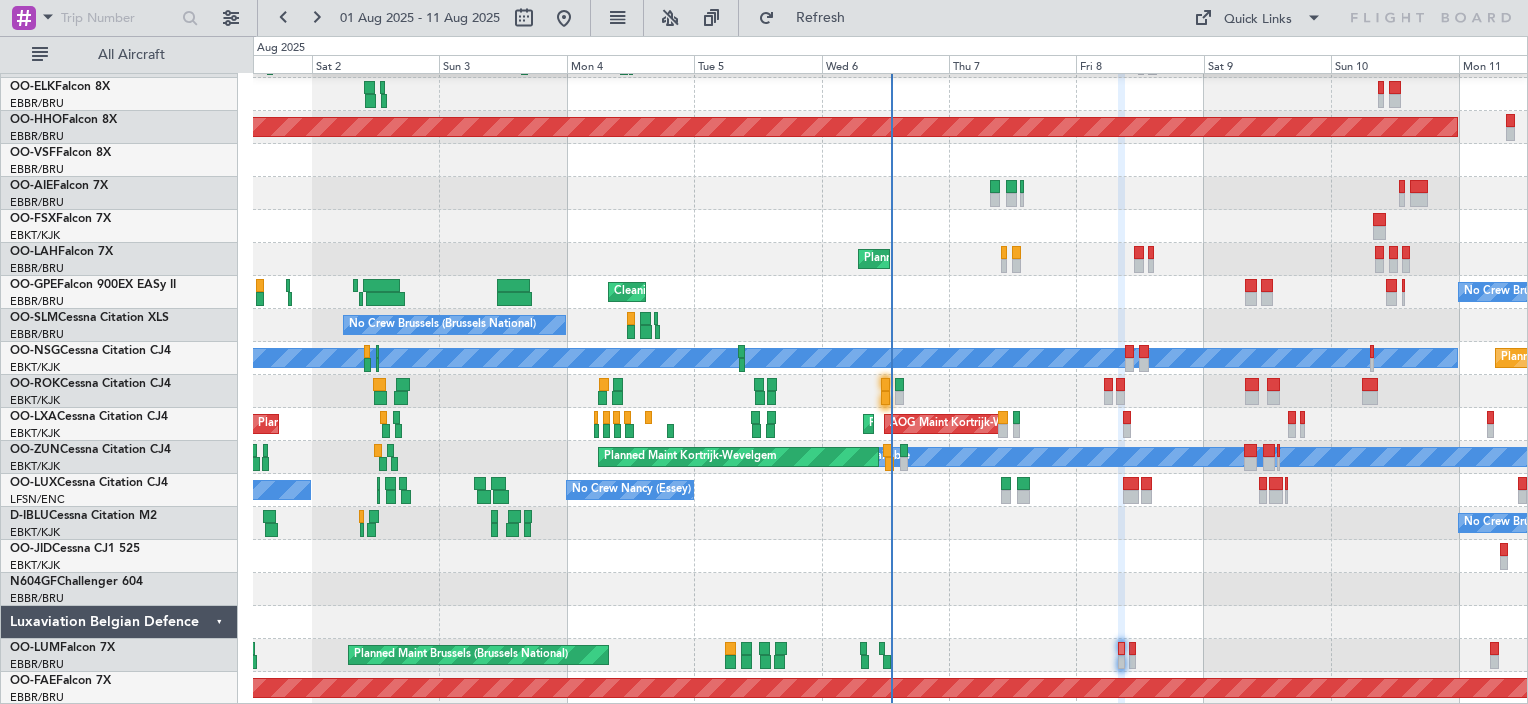 type on "0" 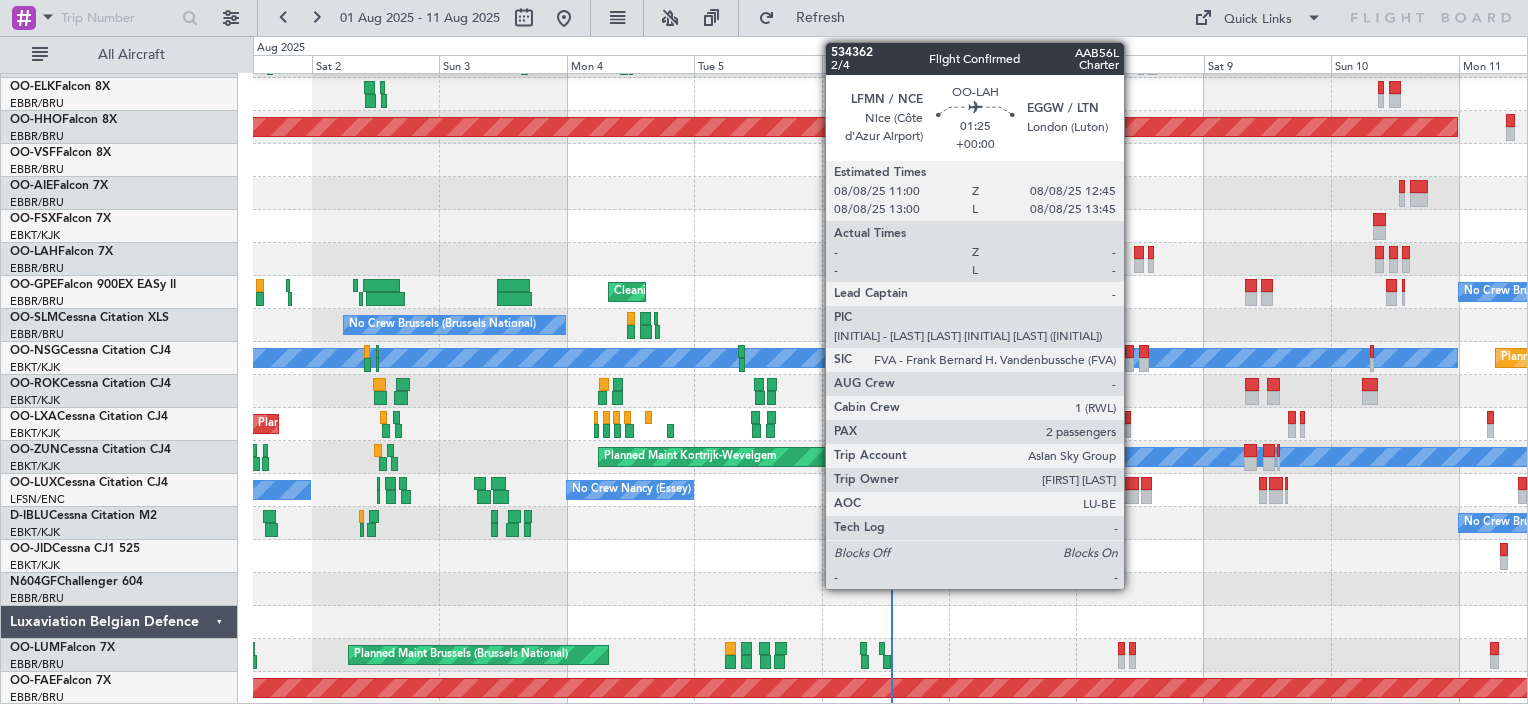 click 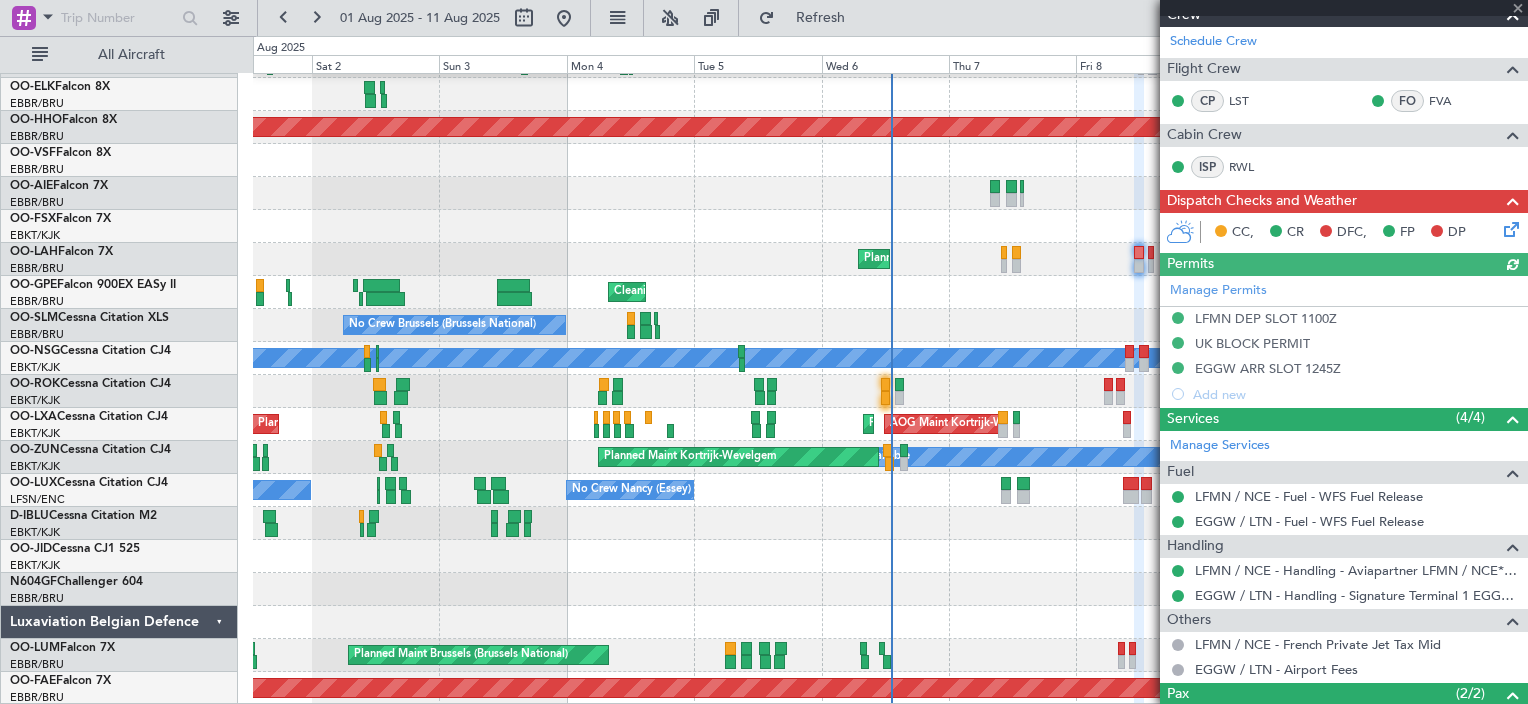 scroll, scrollTop: 461, scrollLeft: 0, axis: vertical 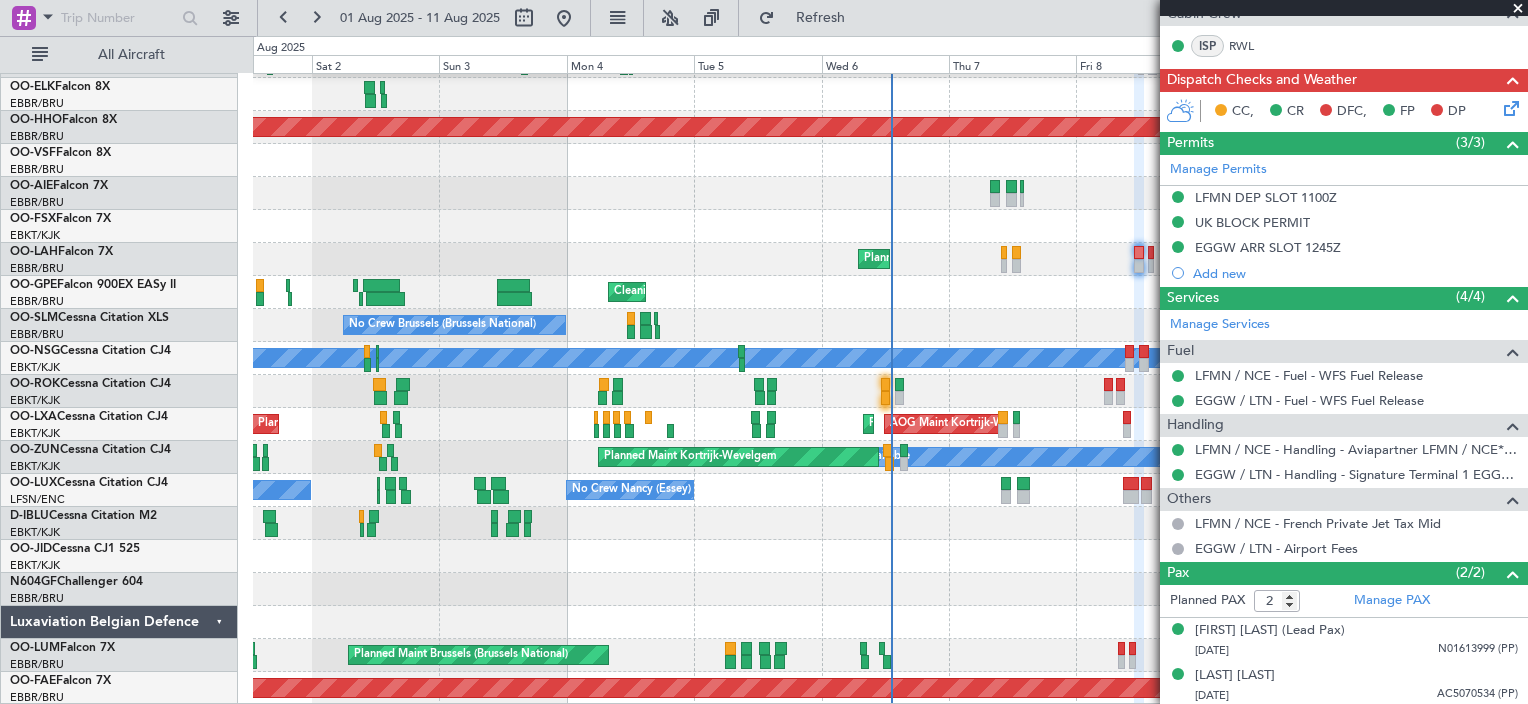 click 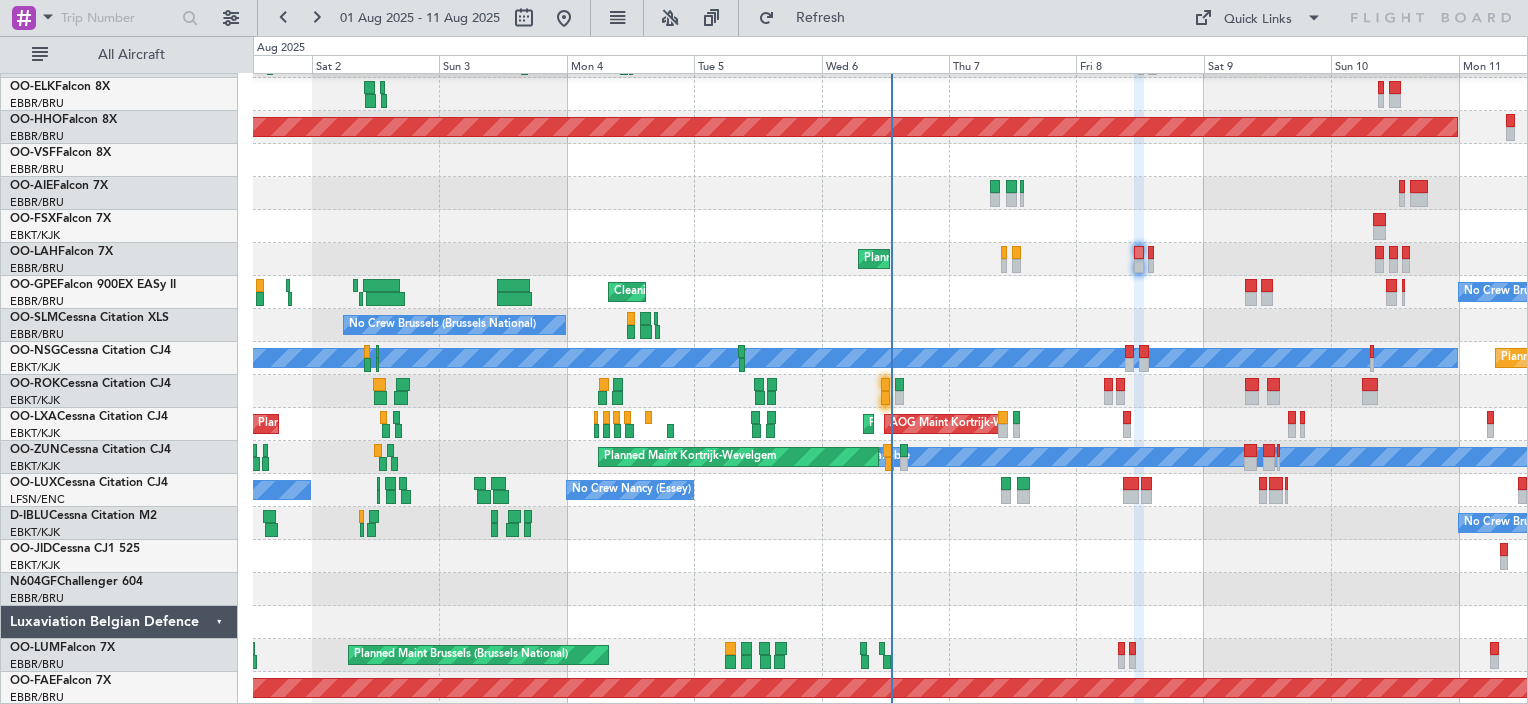 type on "0" 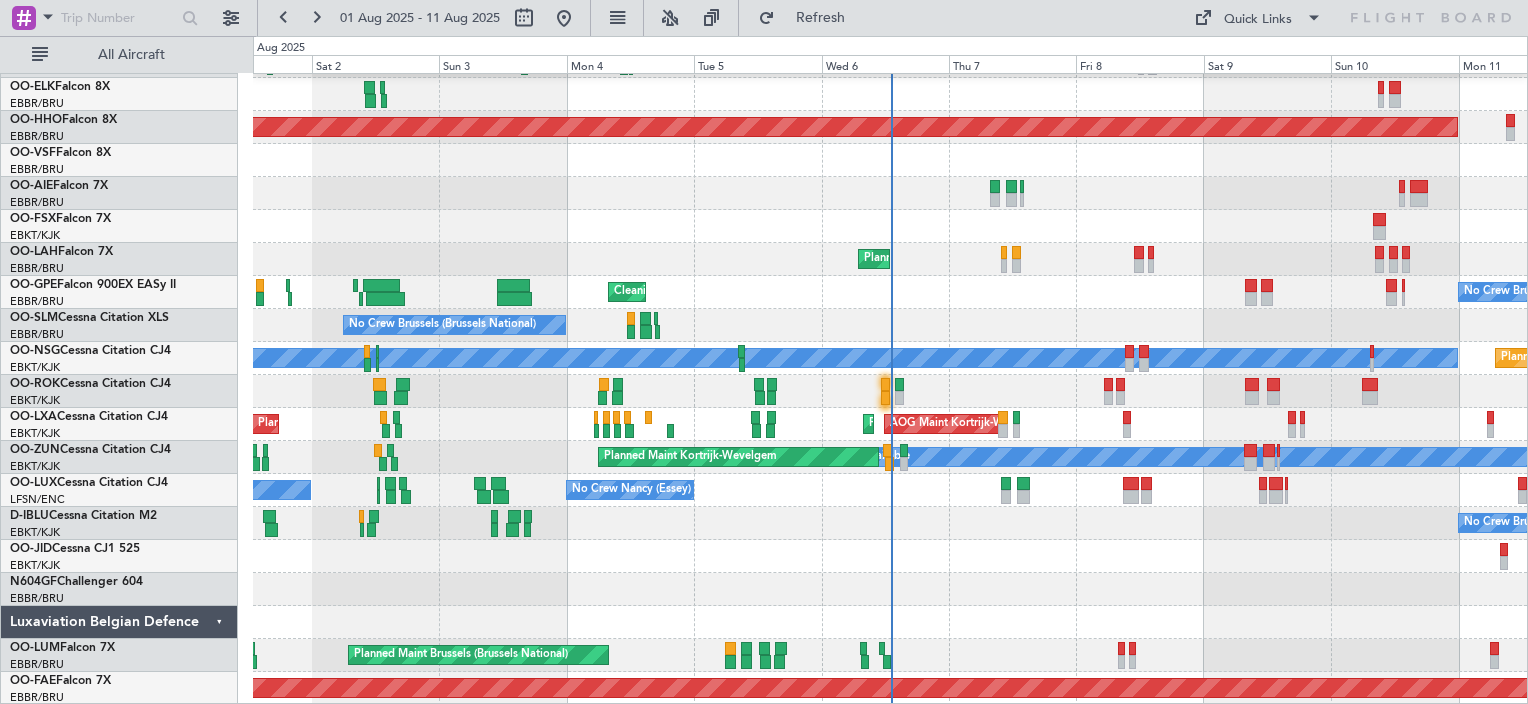 scroll, scrollTop: 0, scrollLeft: 0, axis: both 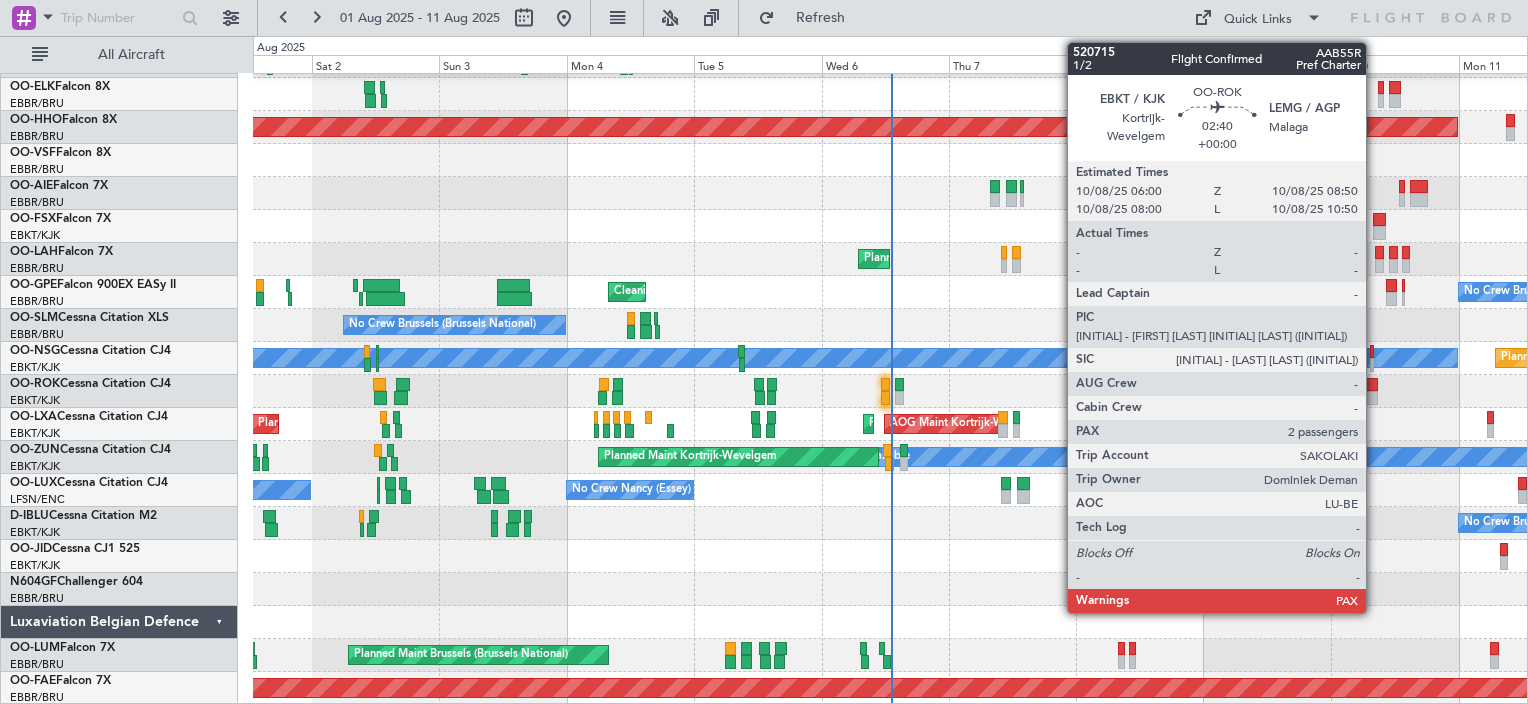 click 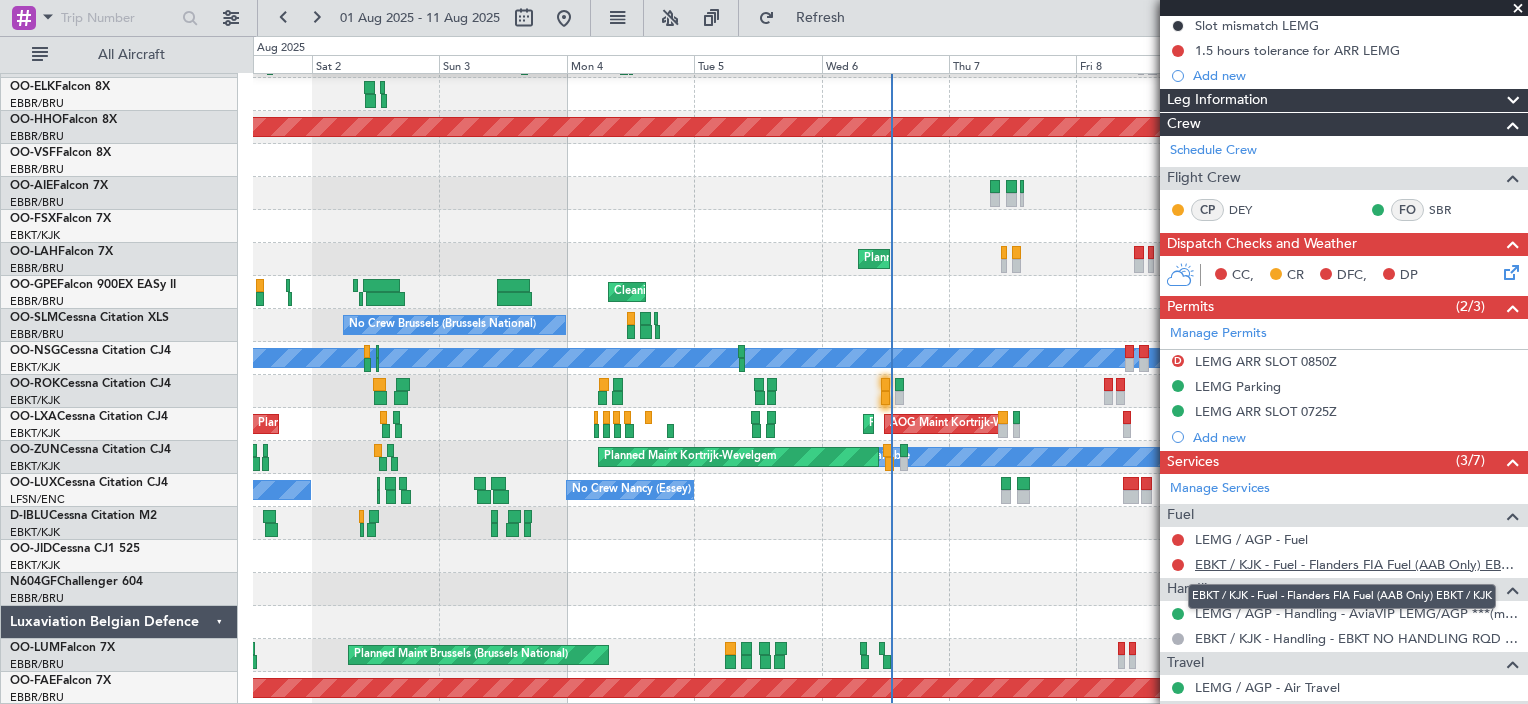 scroll, scrollTop: 504, scrollLeft: 0, axis: vertical 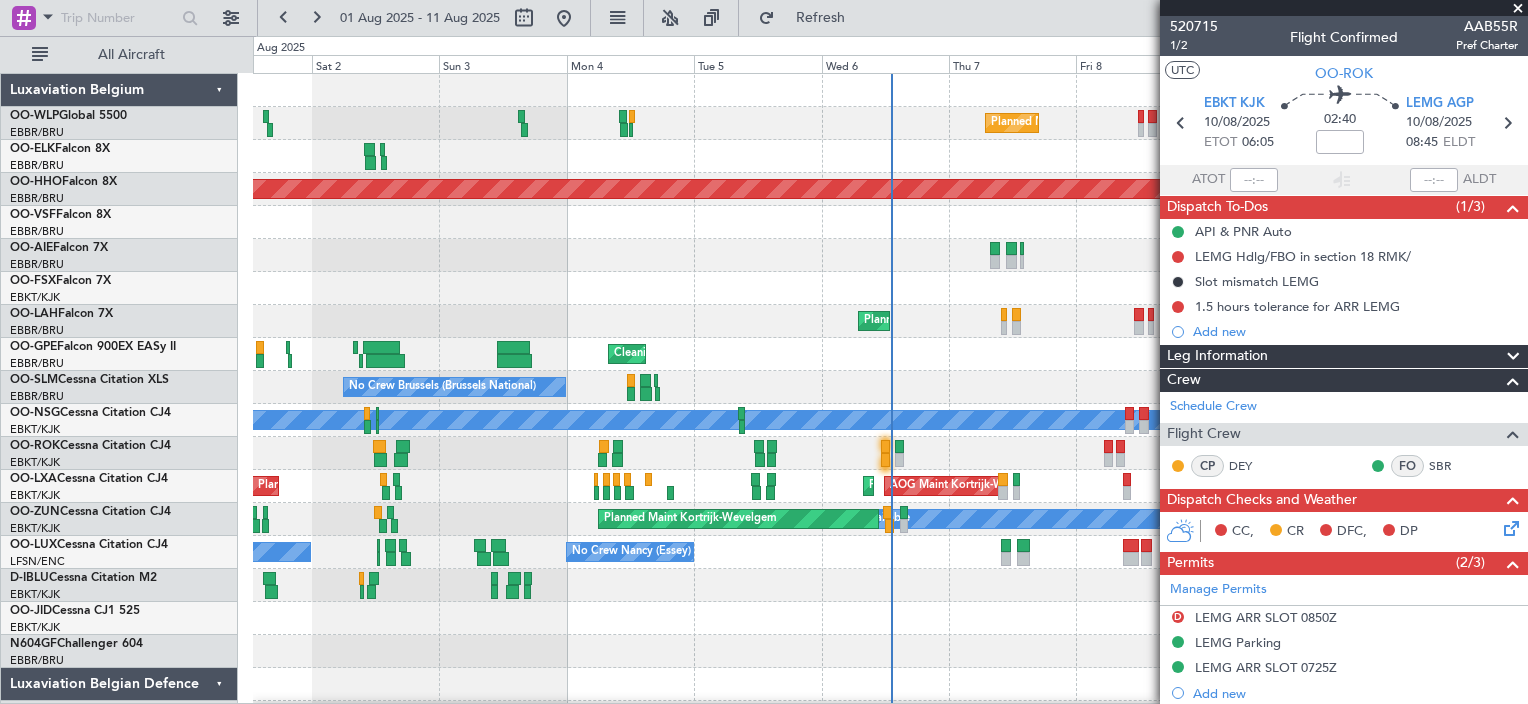 click at bounding box center [1518, 9] 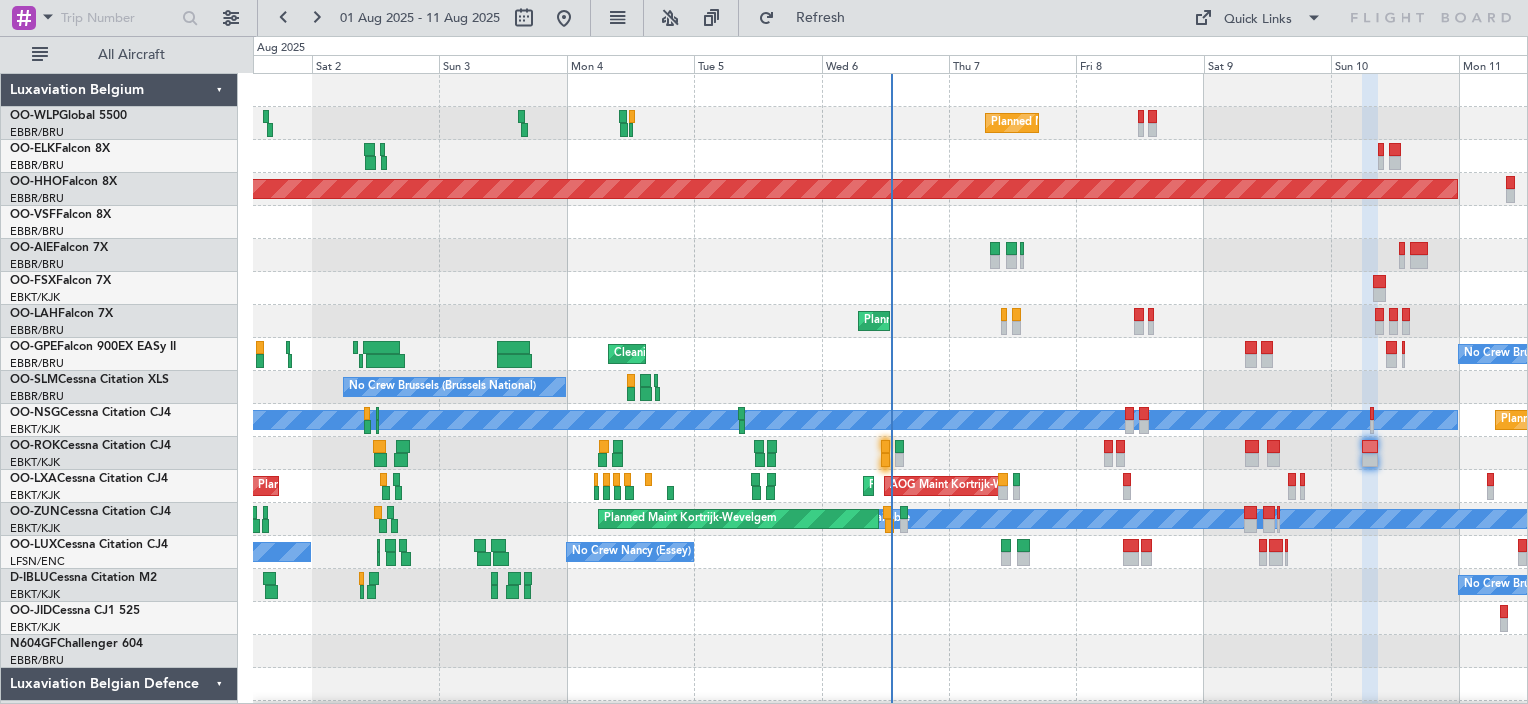 type on "0" 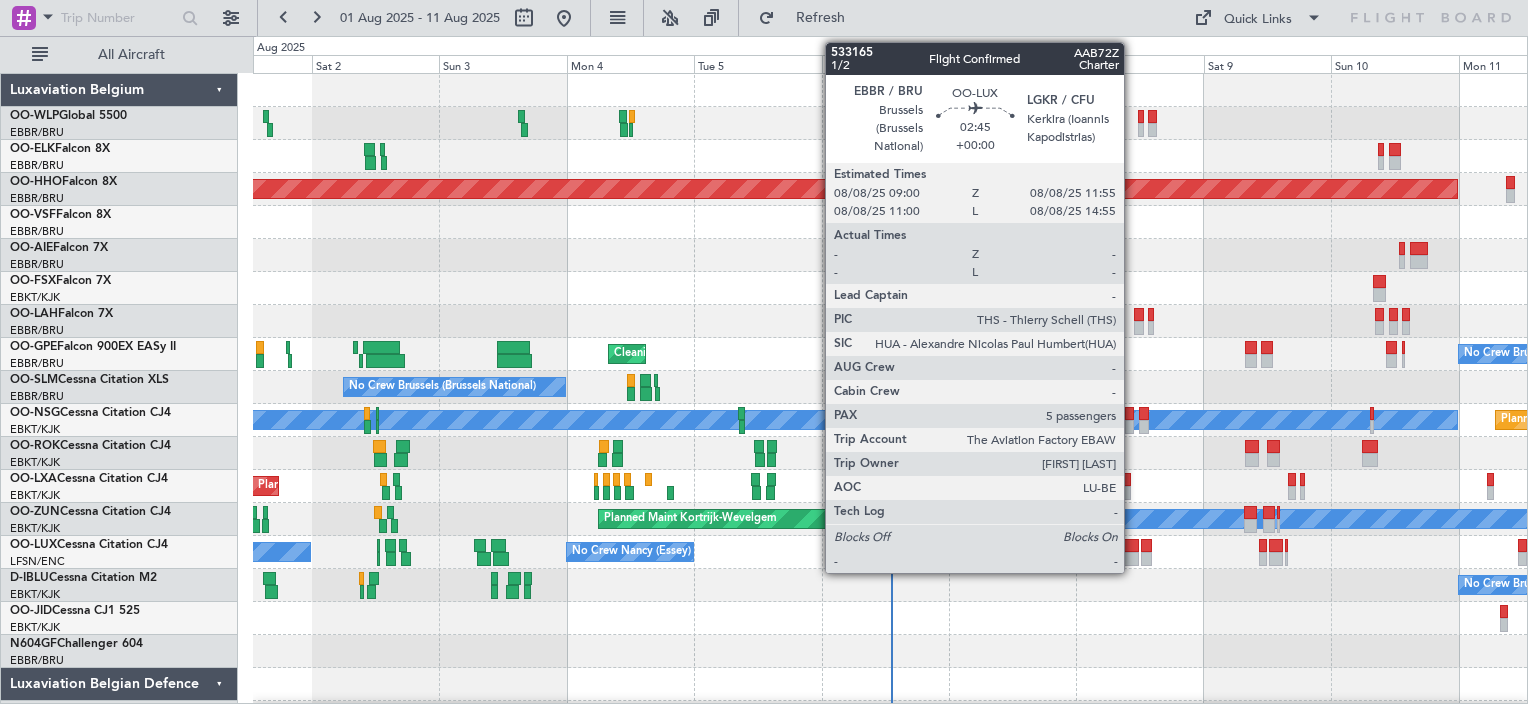 click 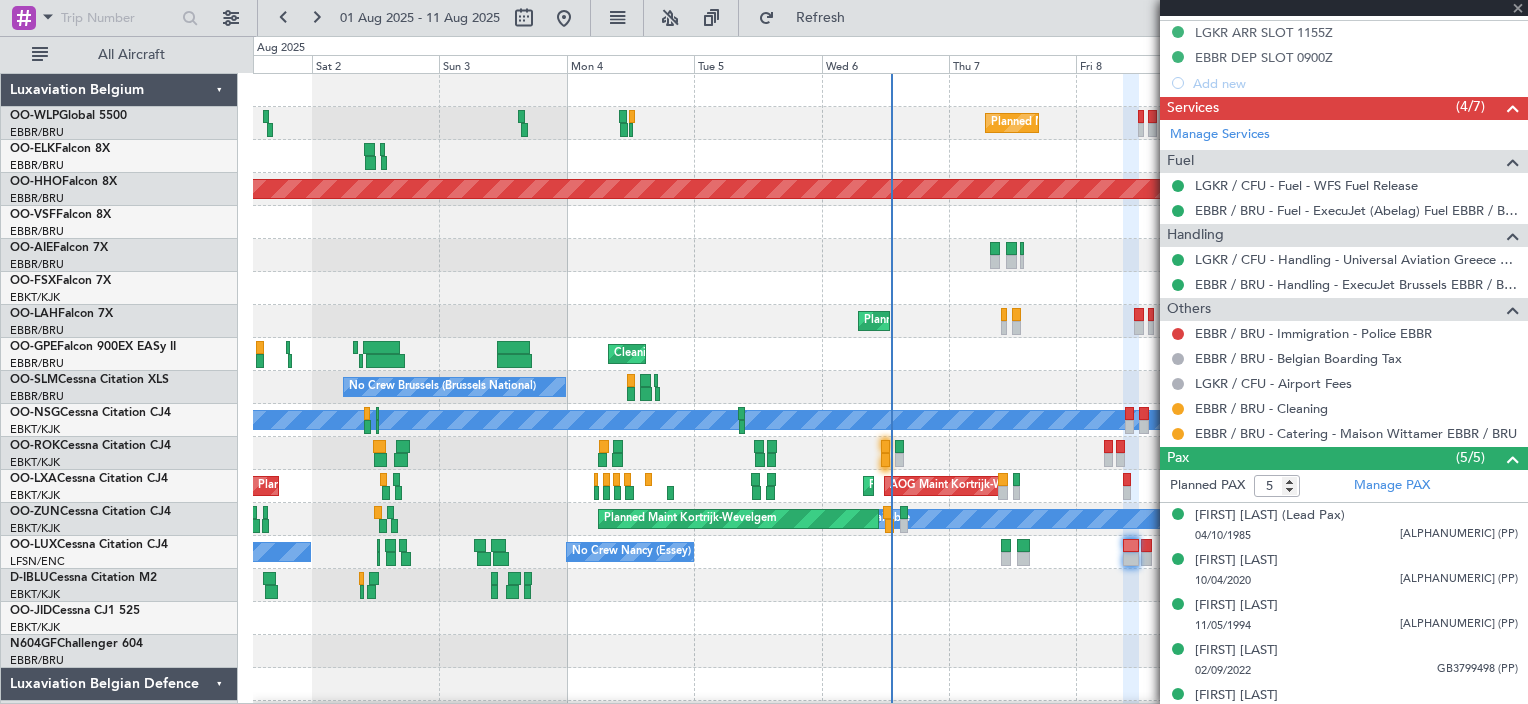 scroll, scrollTop: 531, scrollLeft: 0, axis: vertical 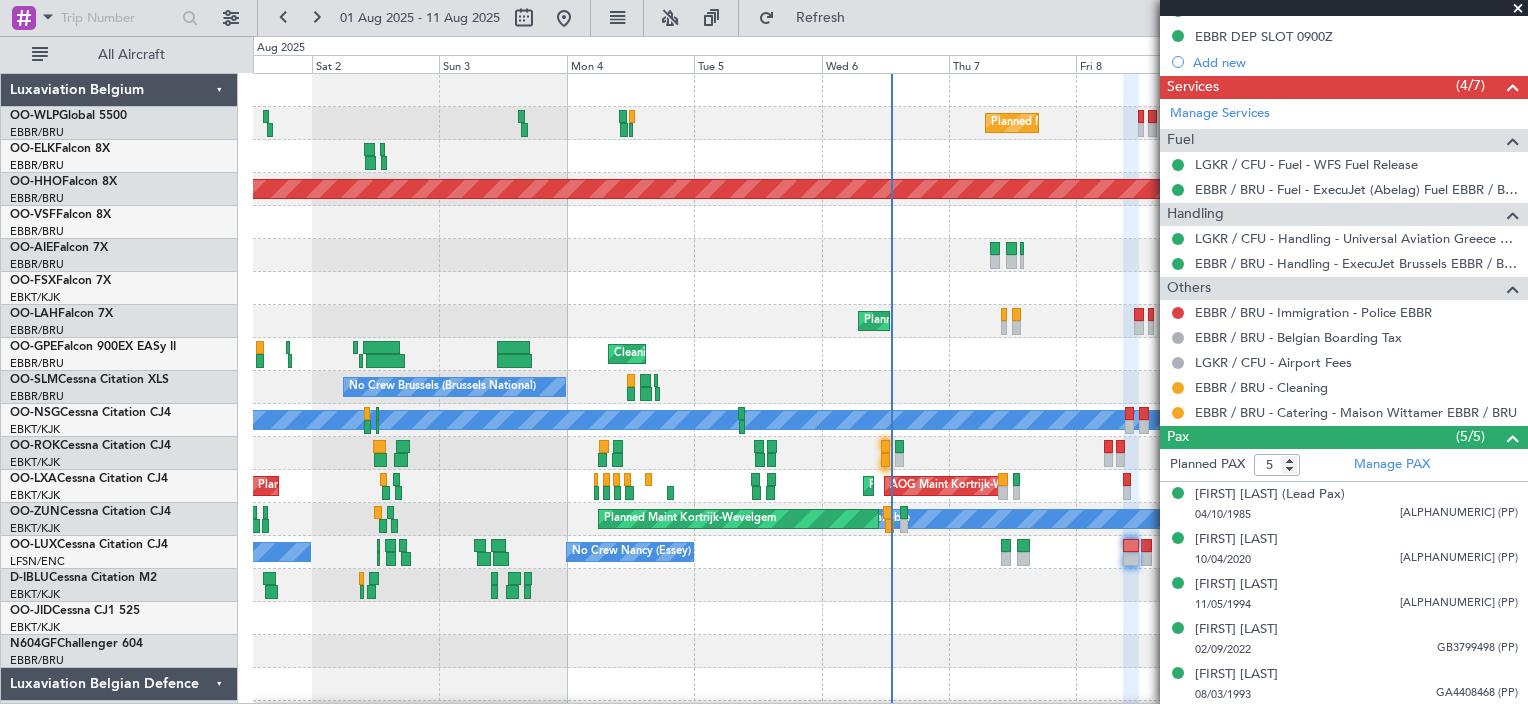 click on "Planned Maint Kortrijk-Wevelgem" 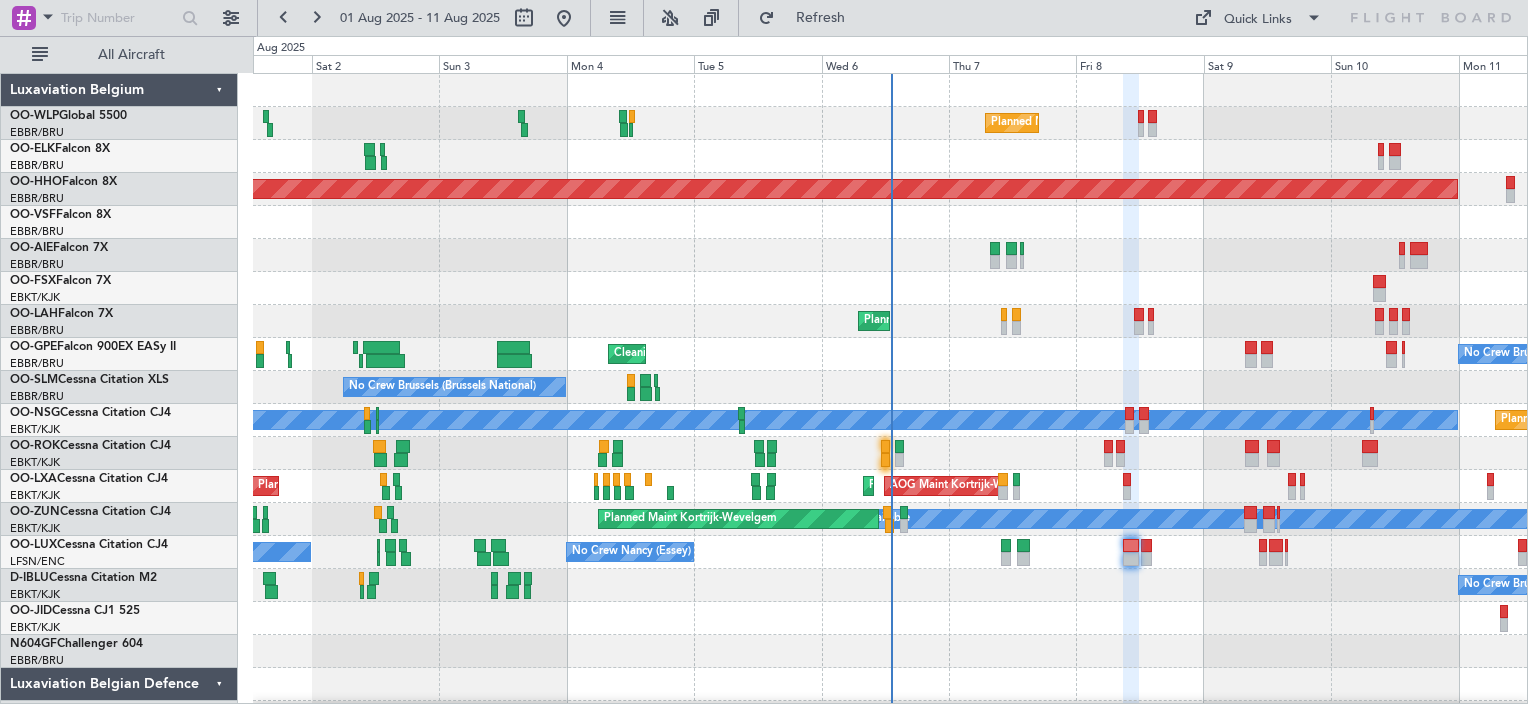 type on "0" 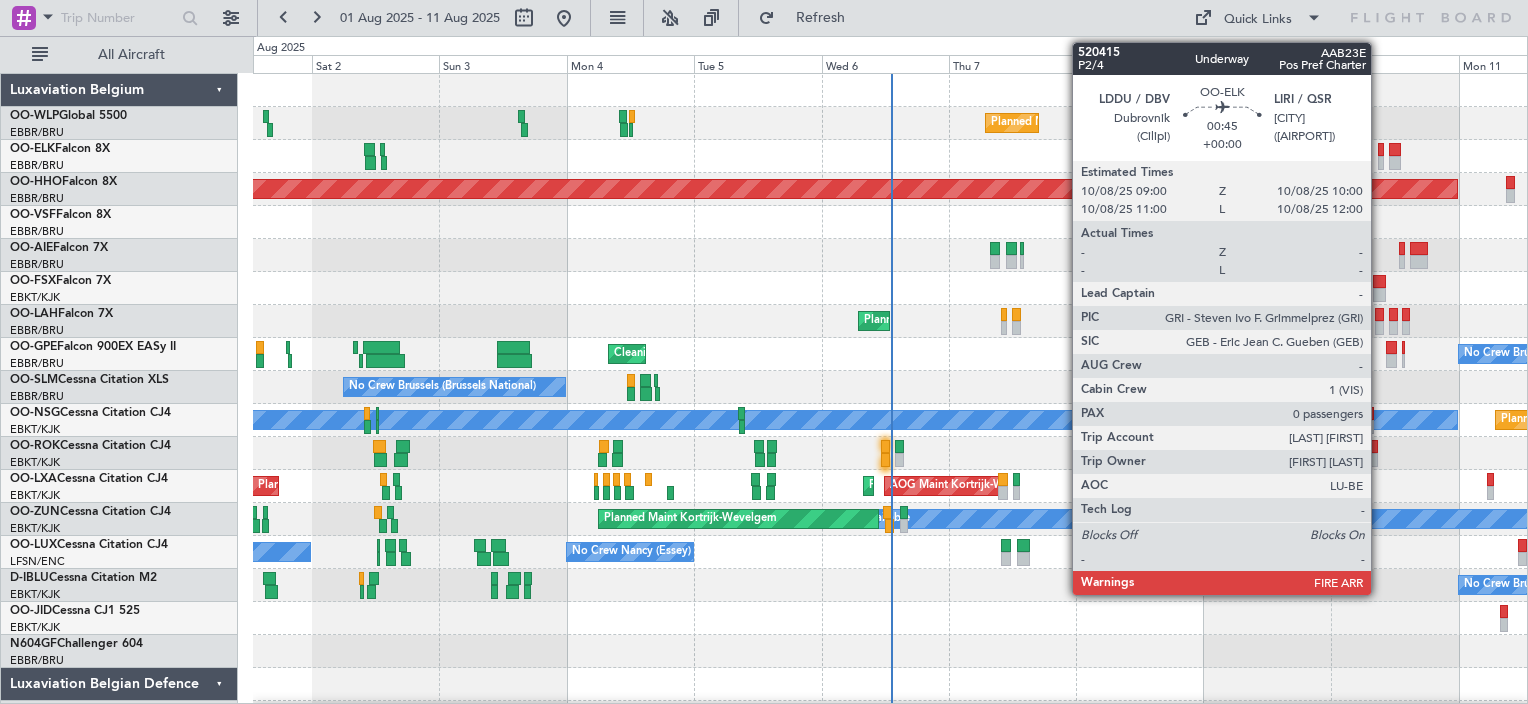 click 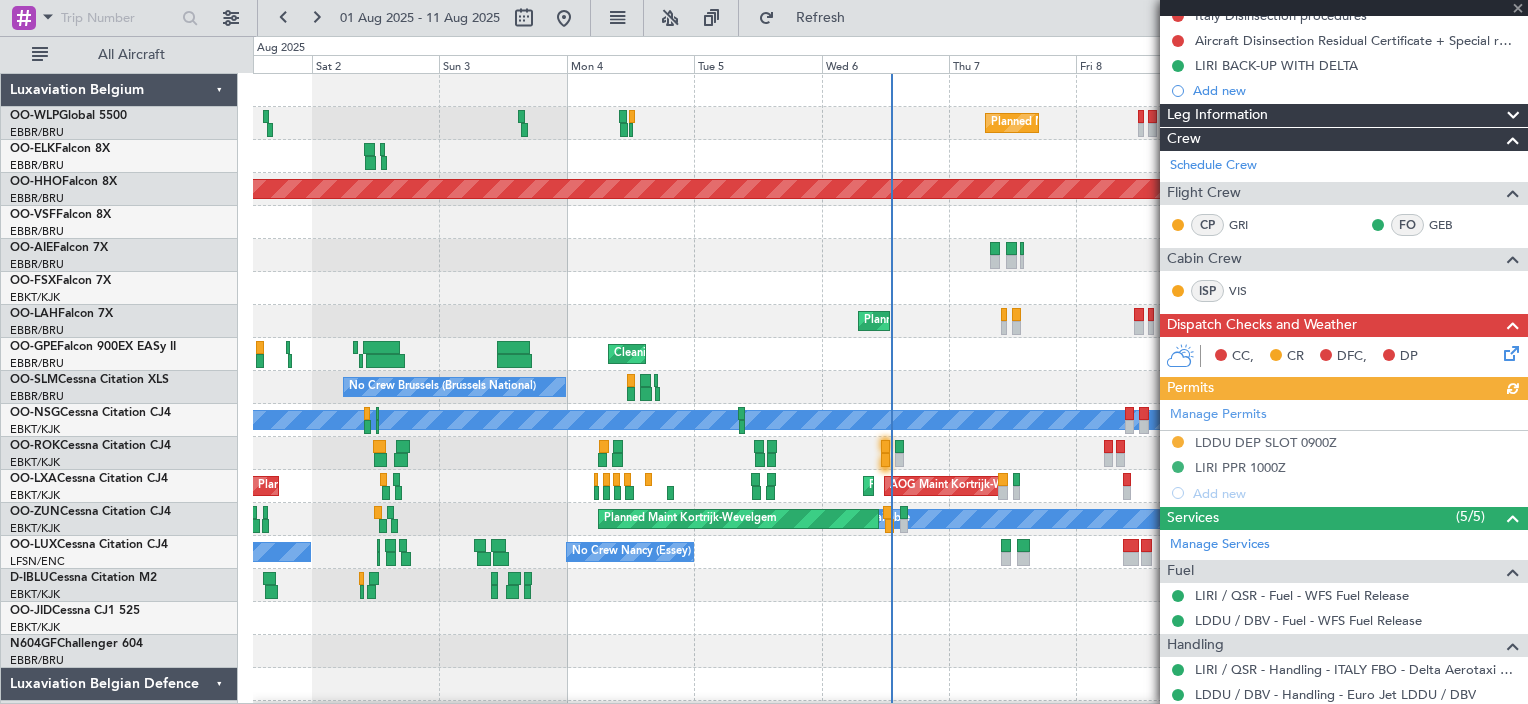 scroll, scrollTop: 396, scrollLeft: 0, axis: vertical 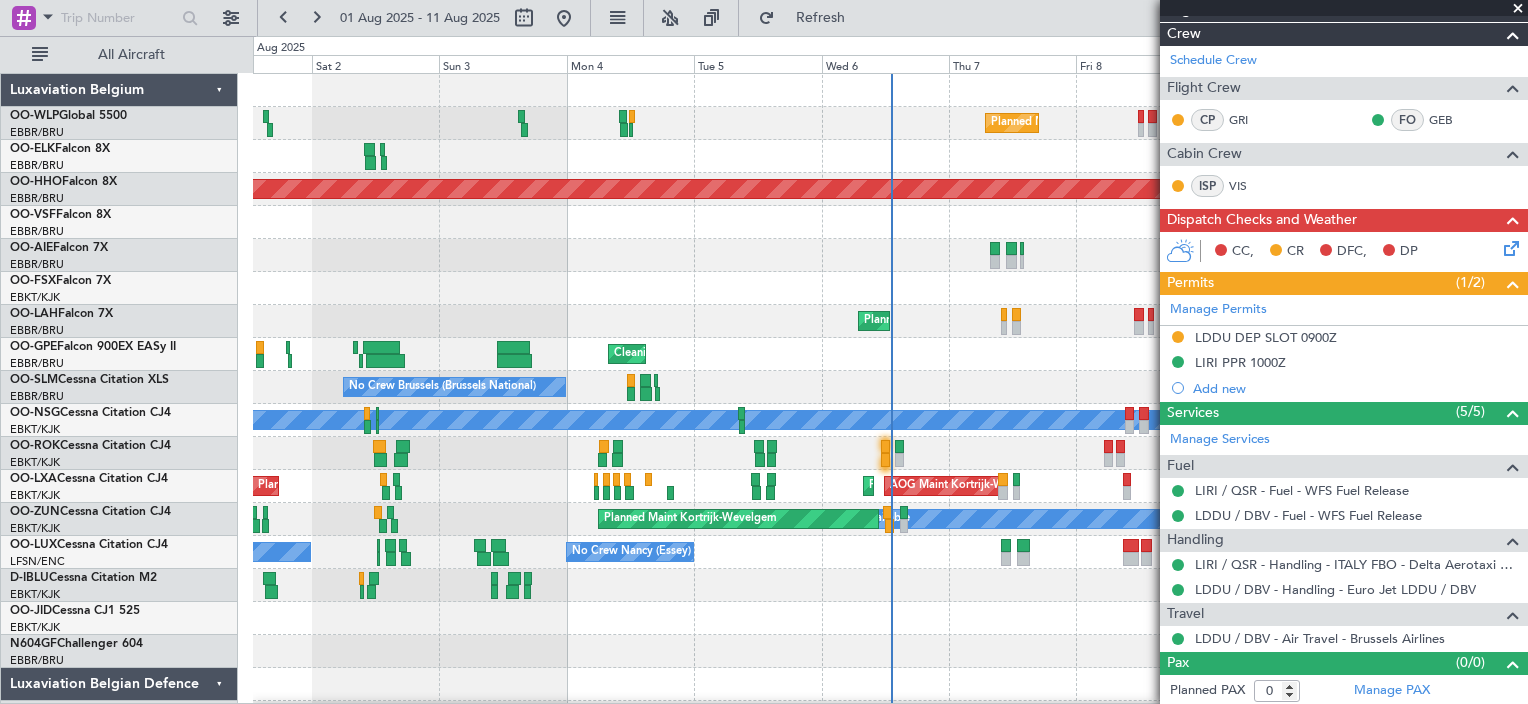 click 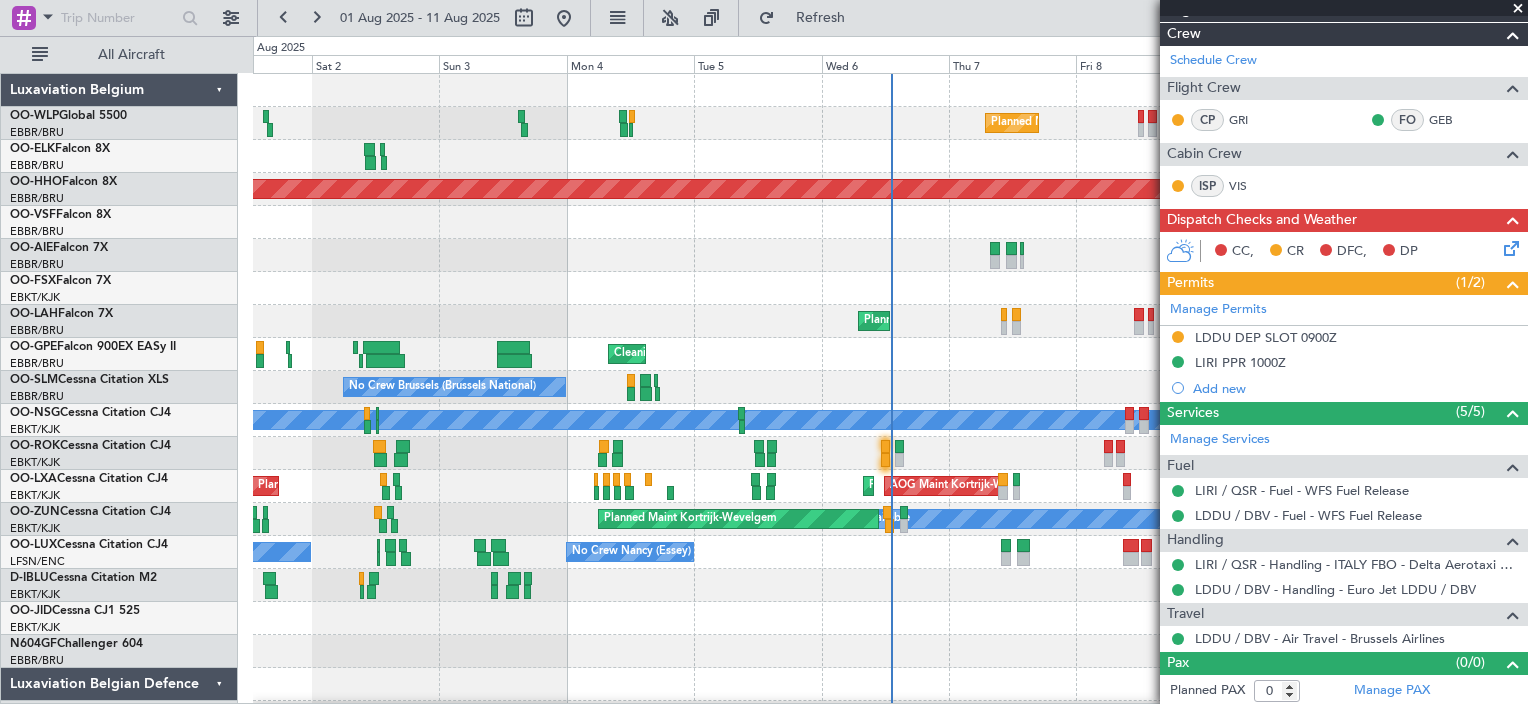 click at bounding box center (1518, 9) 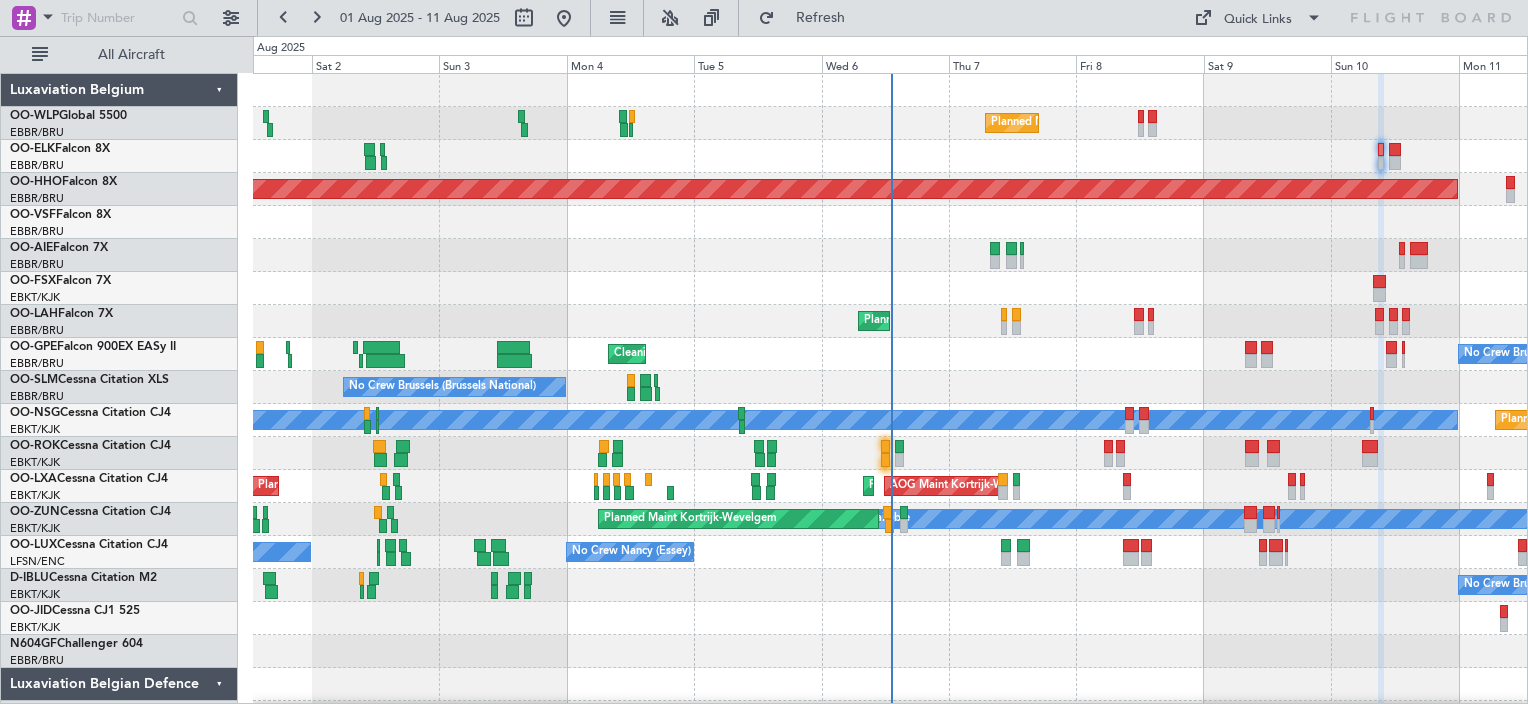 scroll, scrollTop: 0, scrollLeft: 0, axis: both 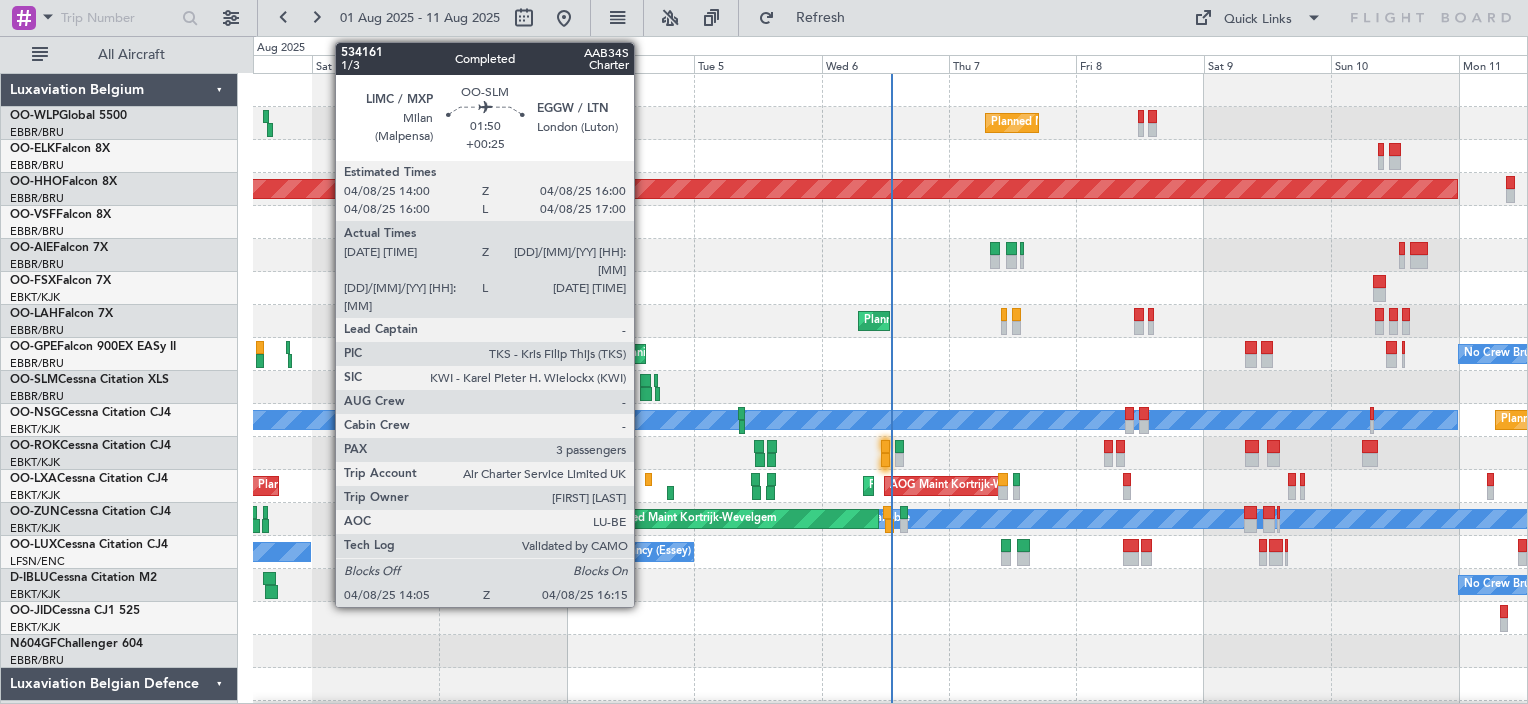 click 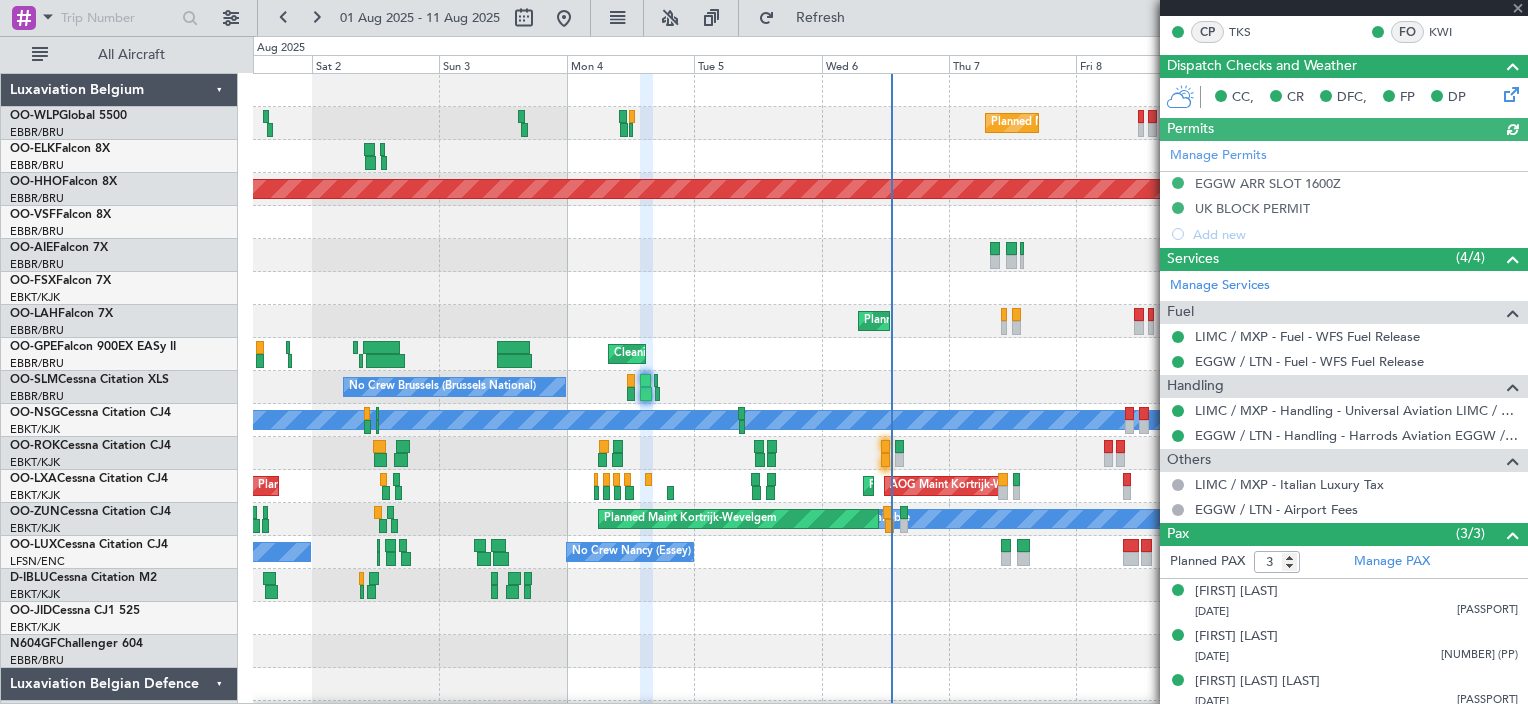 scroll, scrollTop: 440, scrollLeft: 0, axis: vertical 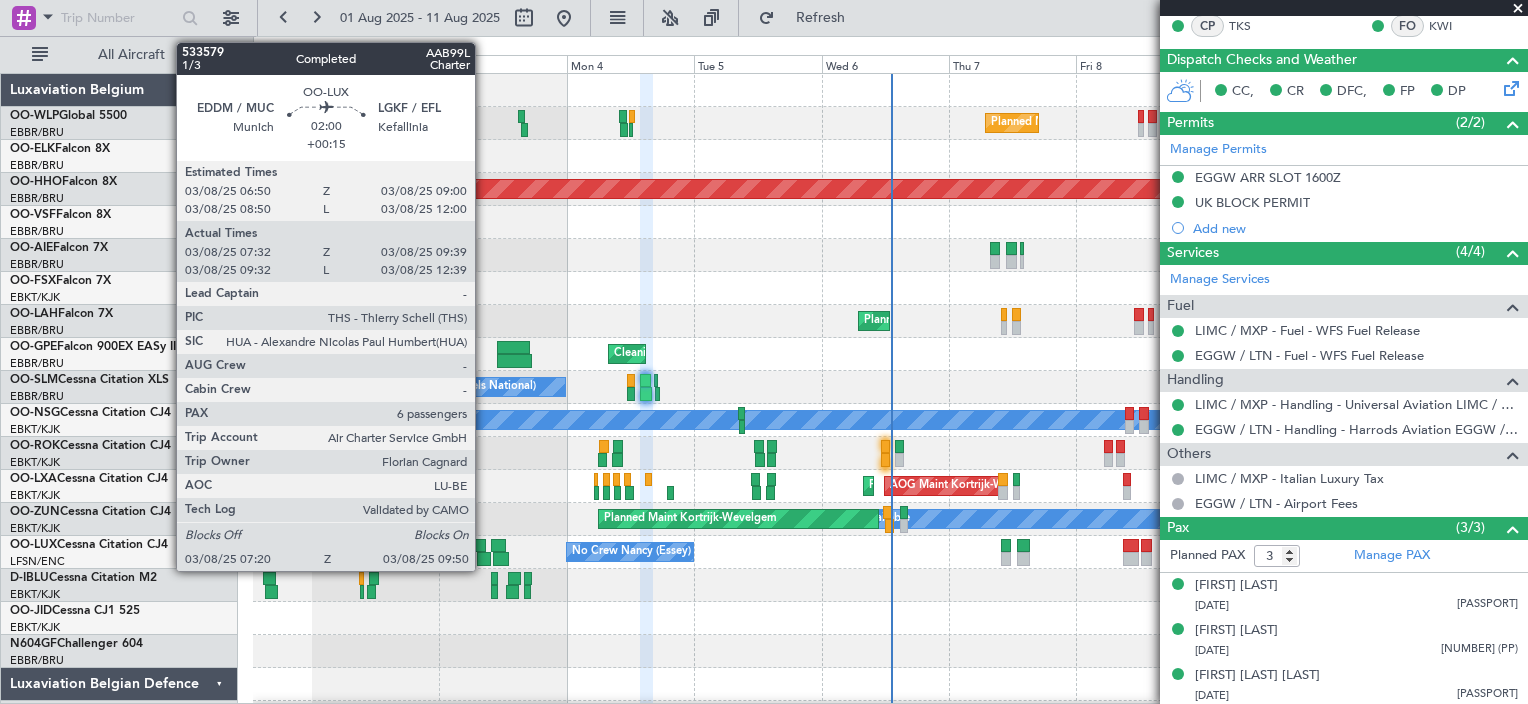 click 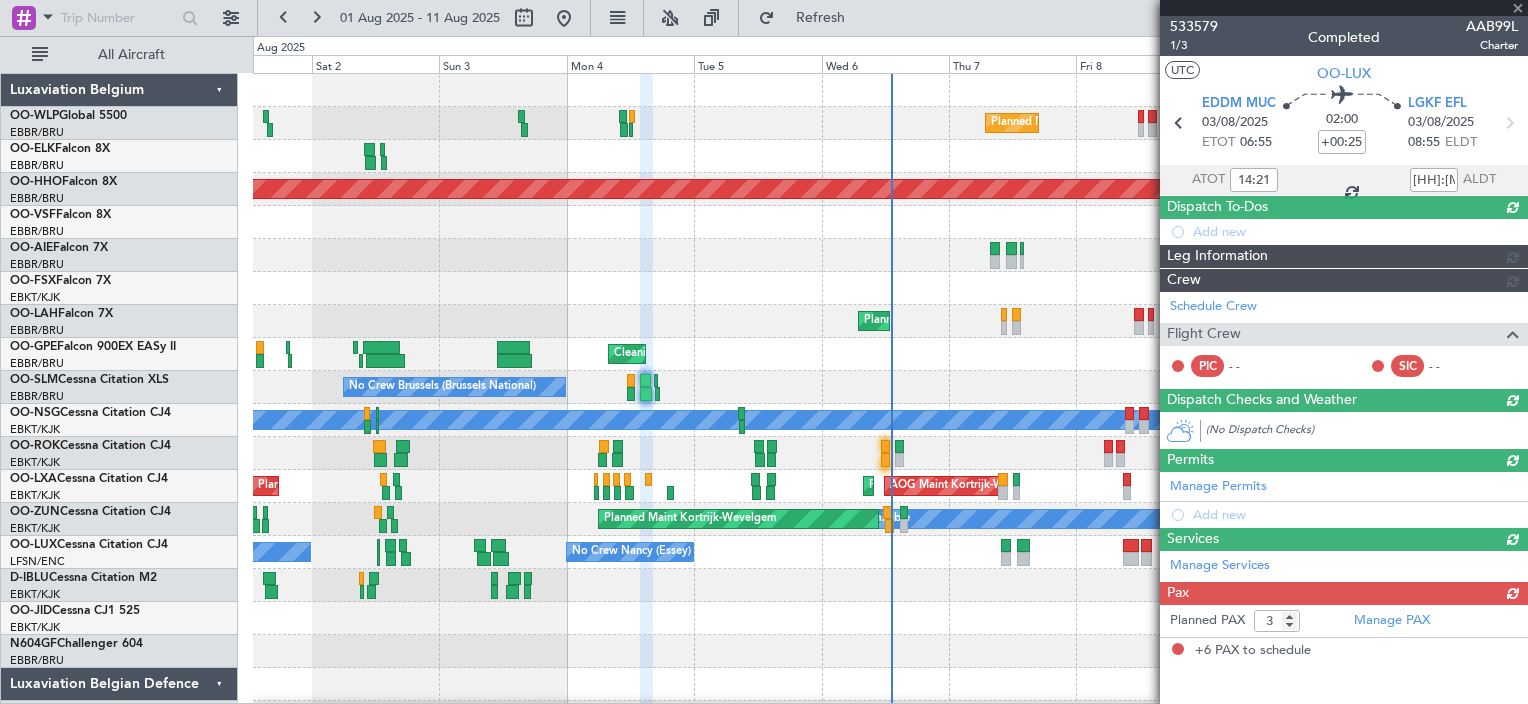 type on "+00:15" 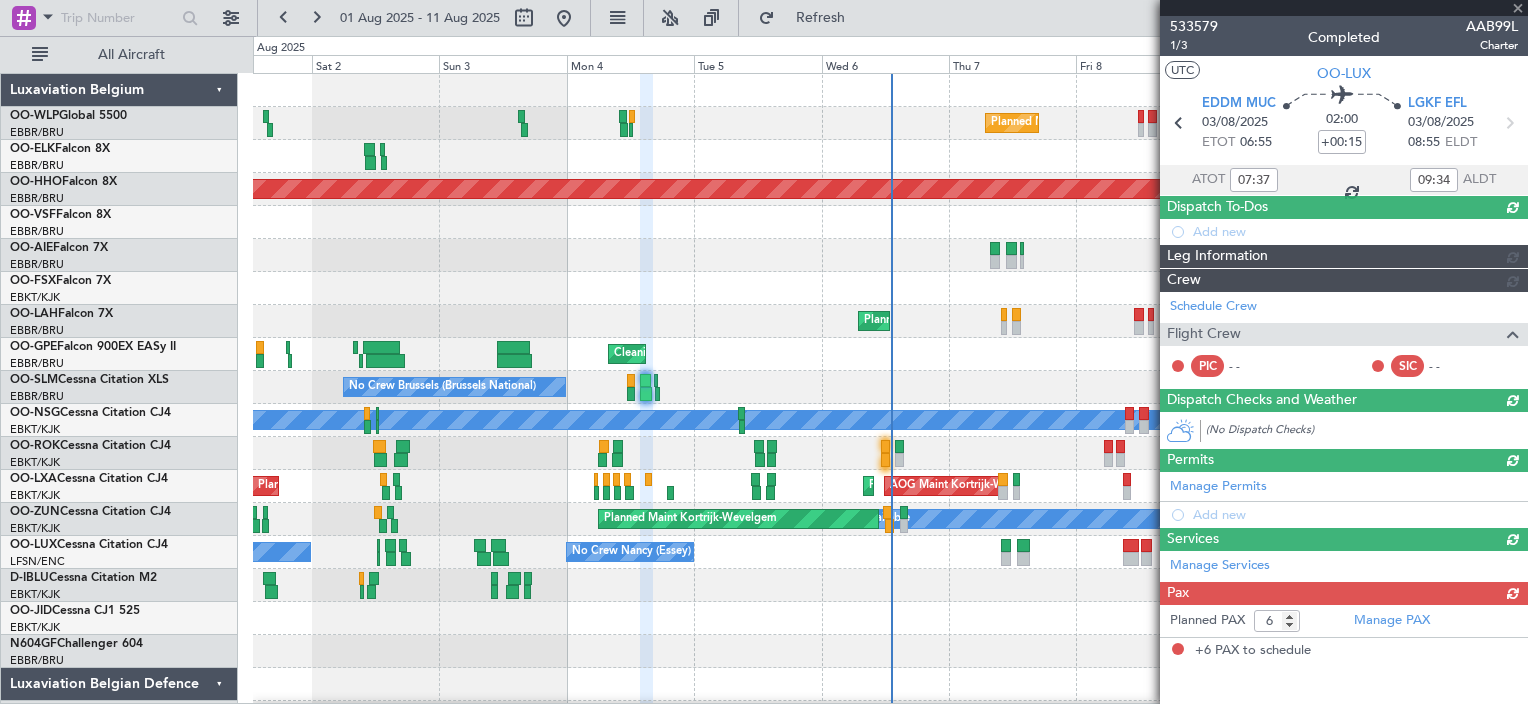 scroll, scrollTop: 0, scrollLeft: 0, axis: both 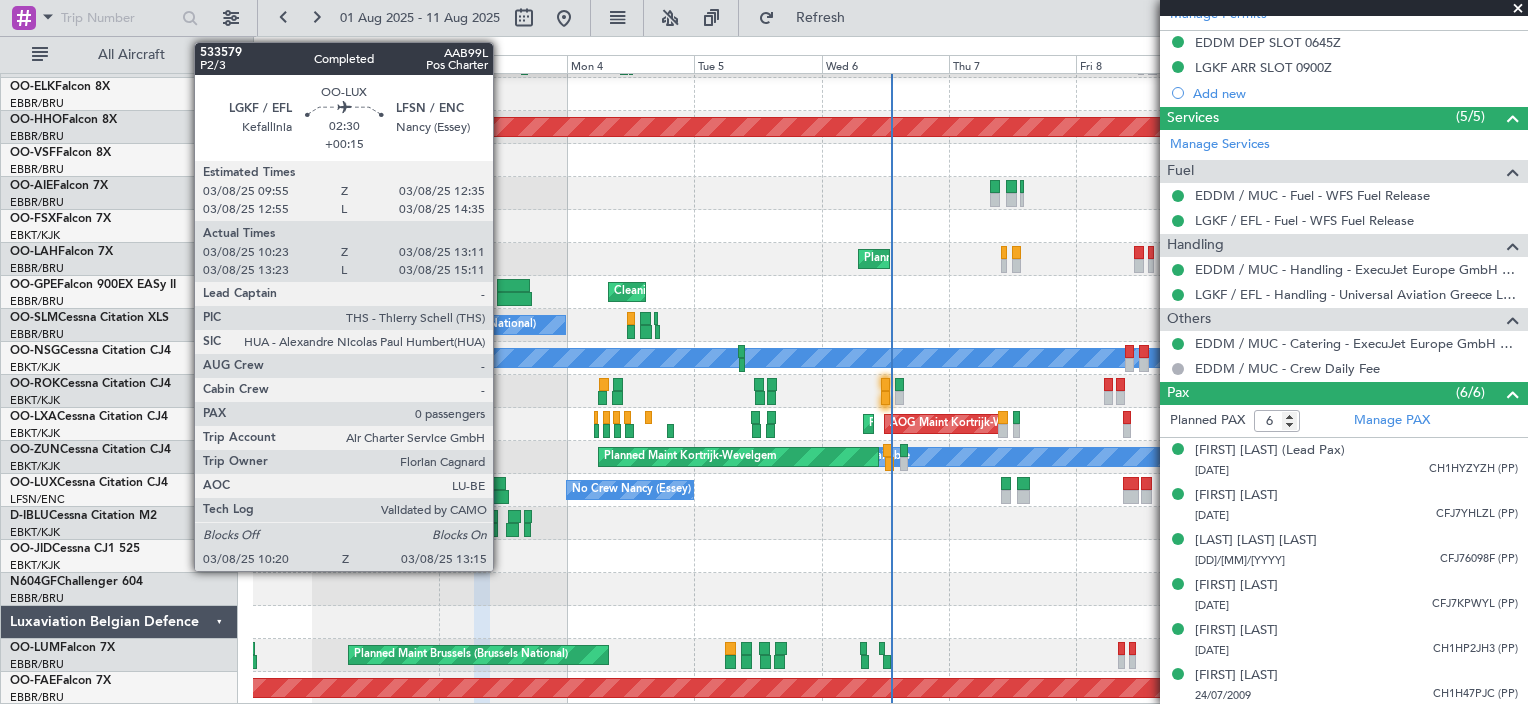 click 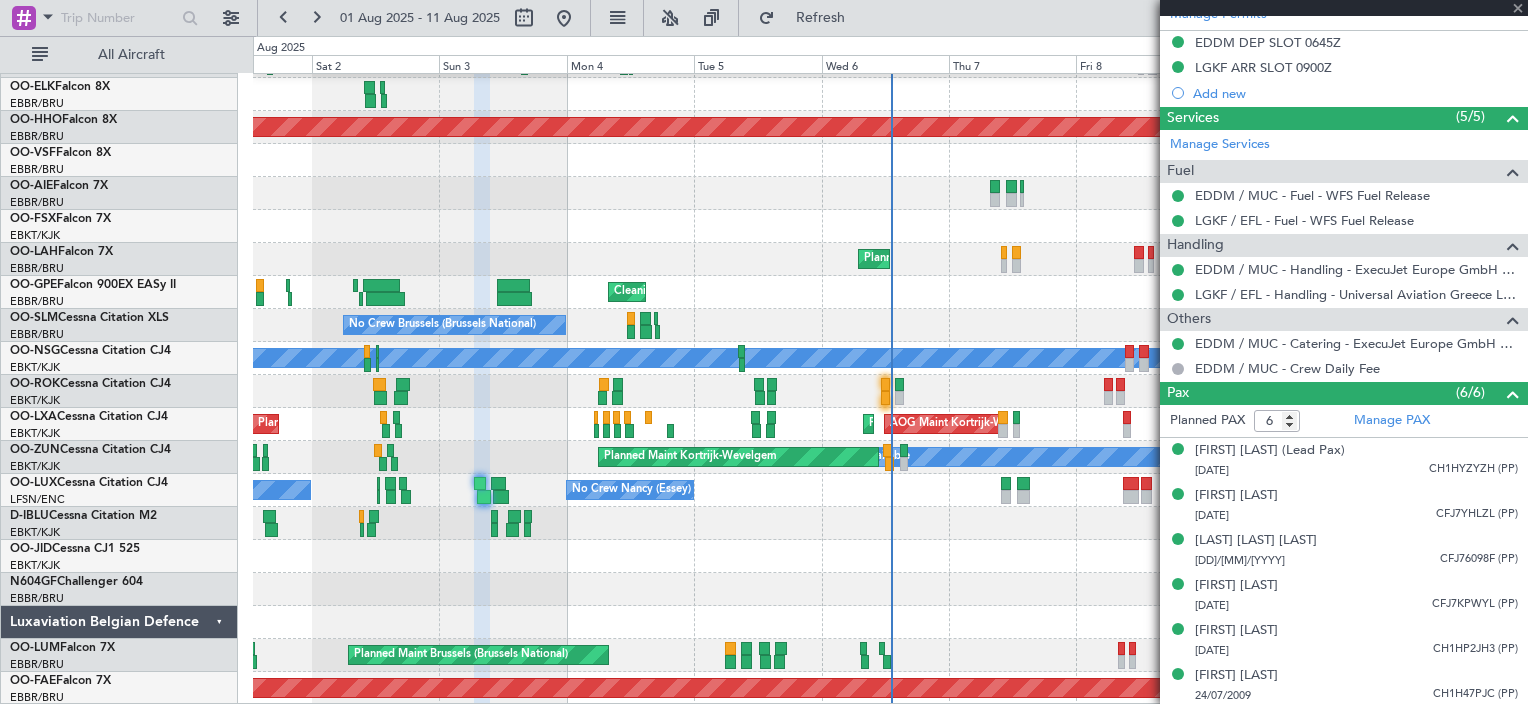 type on "[TIME]" 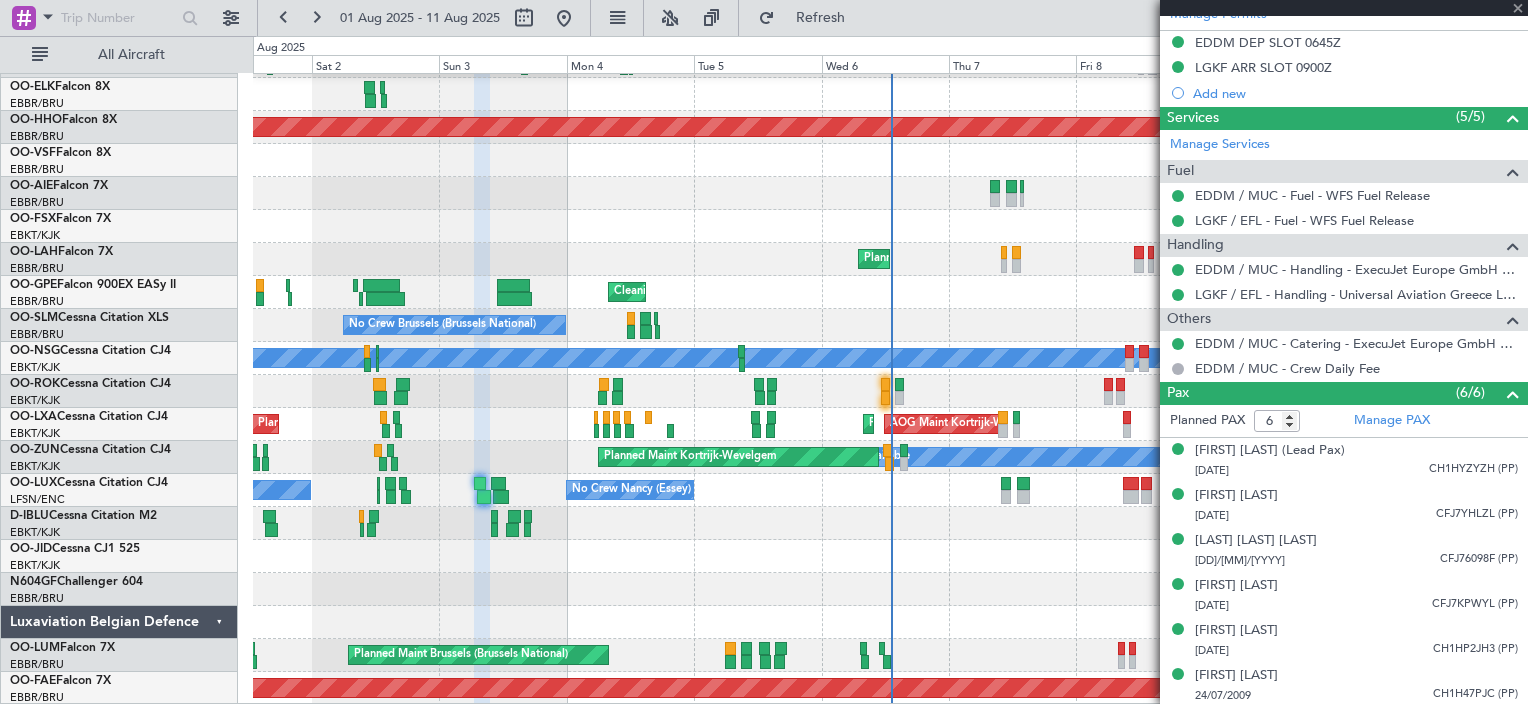 type on "13:06" 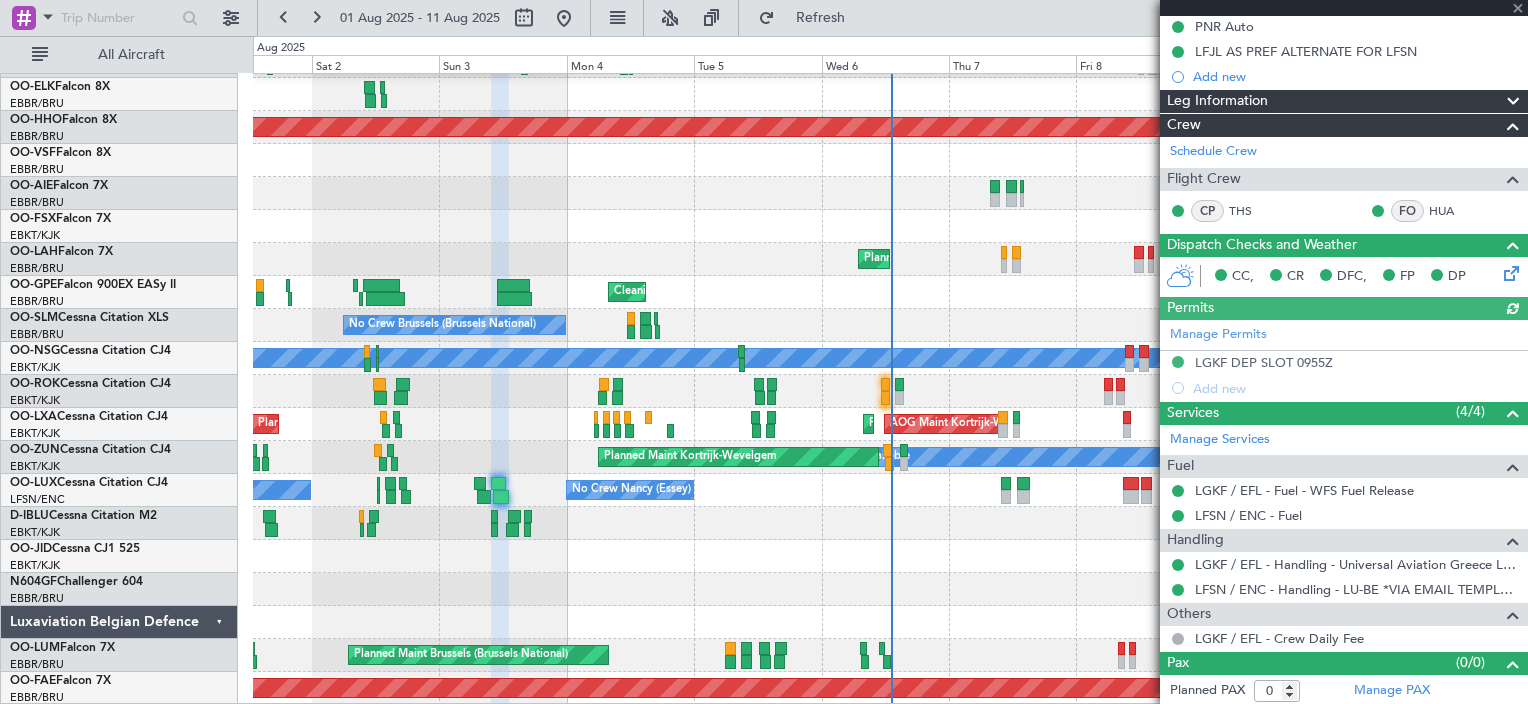 scroll, scrollTop: 205, scrollLeft: 0, axis: vertical 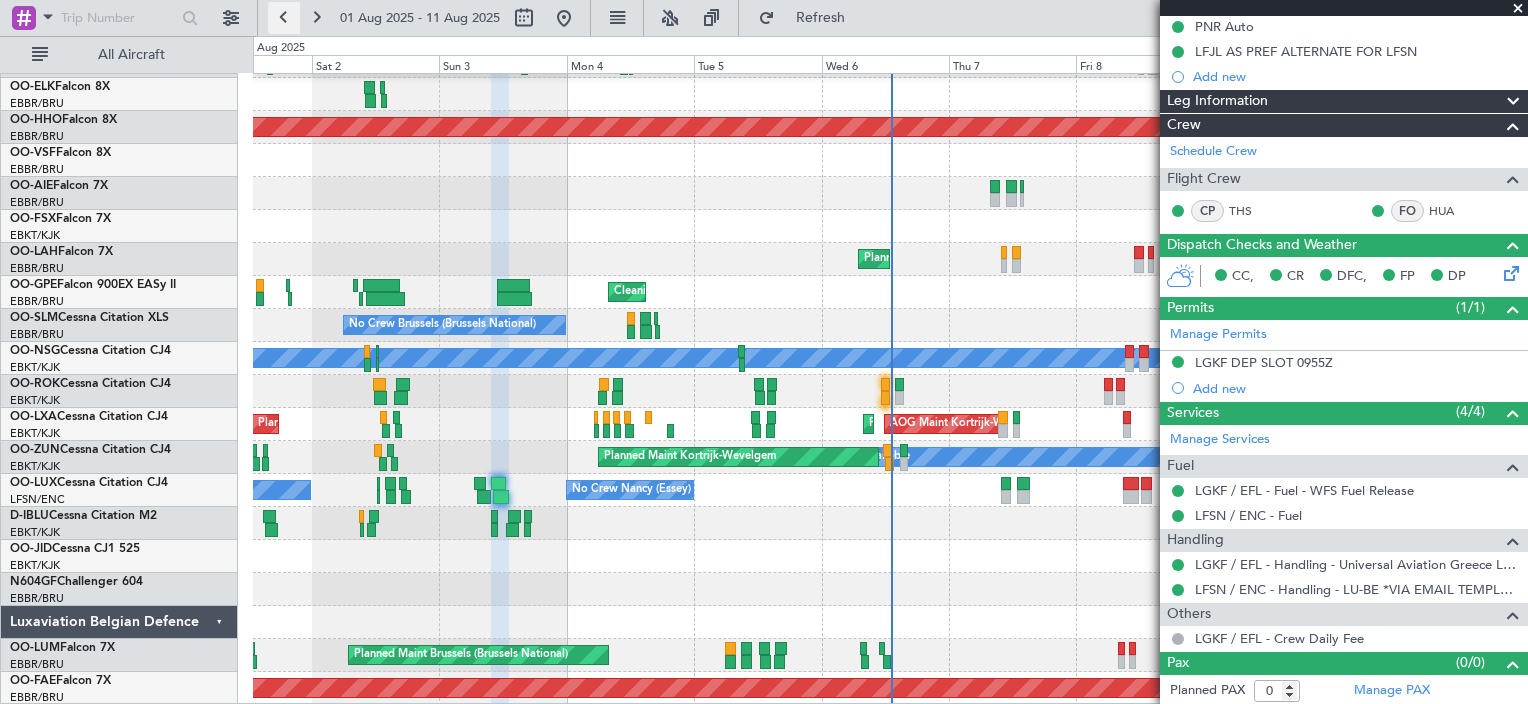 click at bounding box center [284, 18] 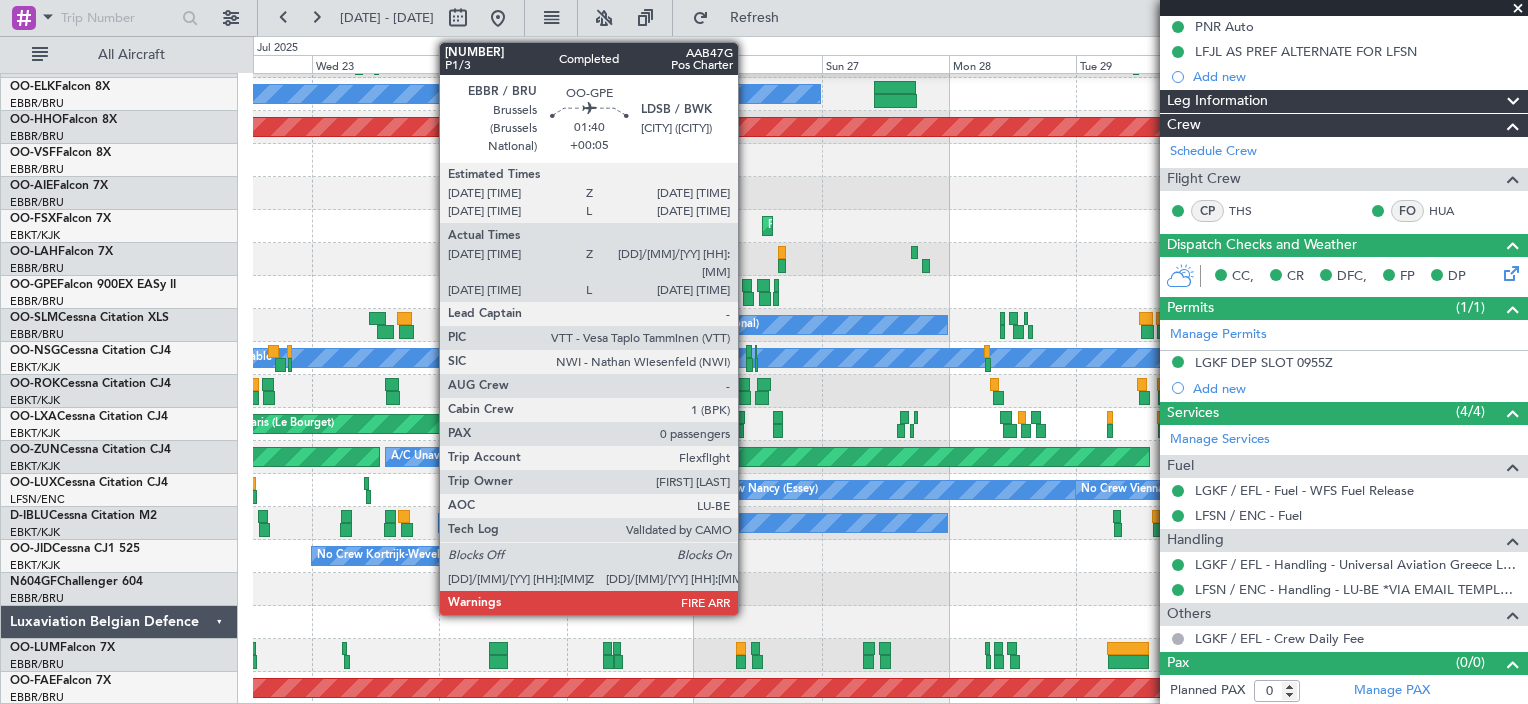 click 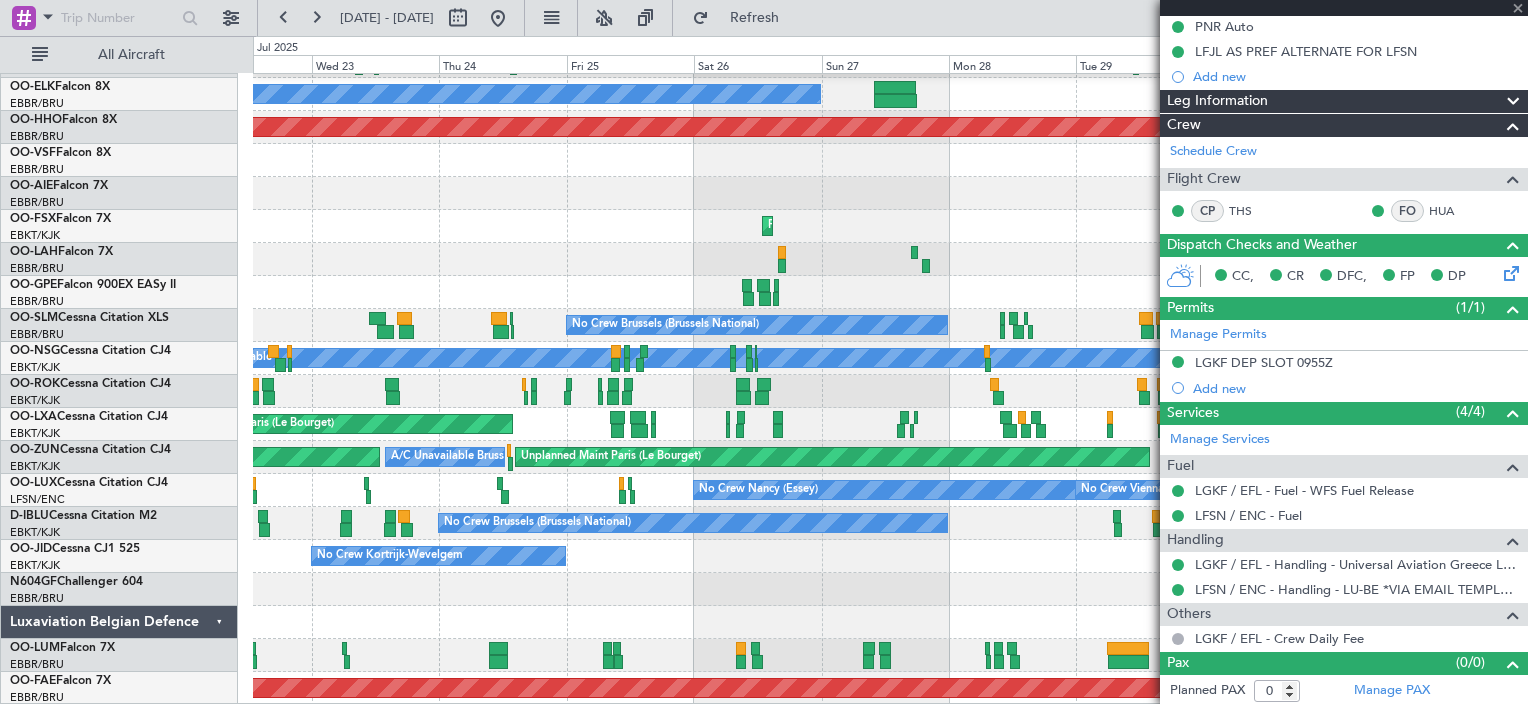 type on "+00:05" 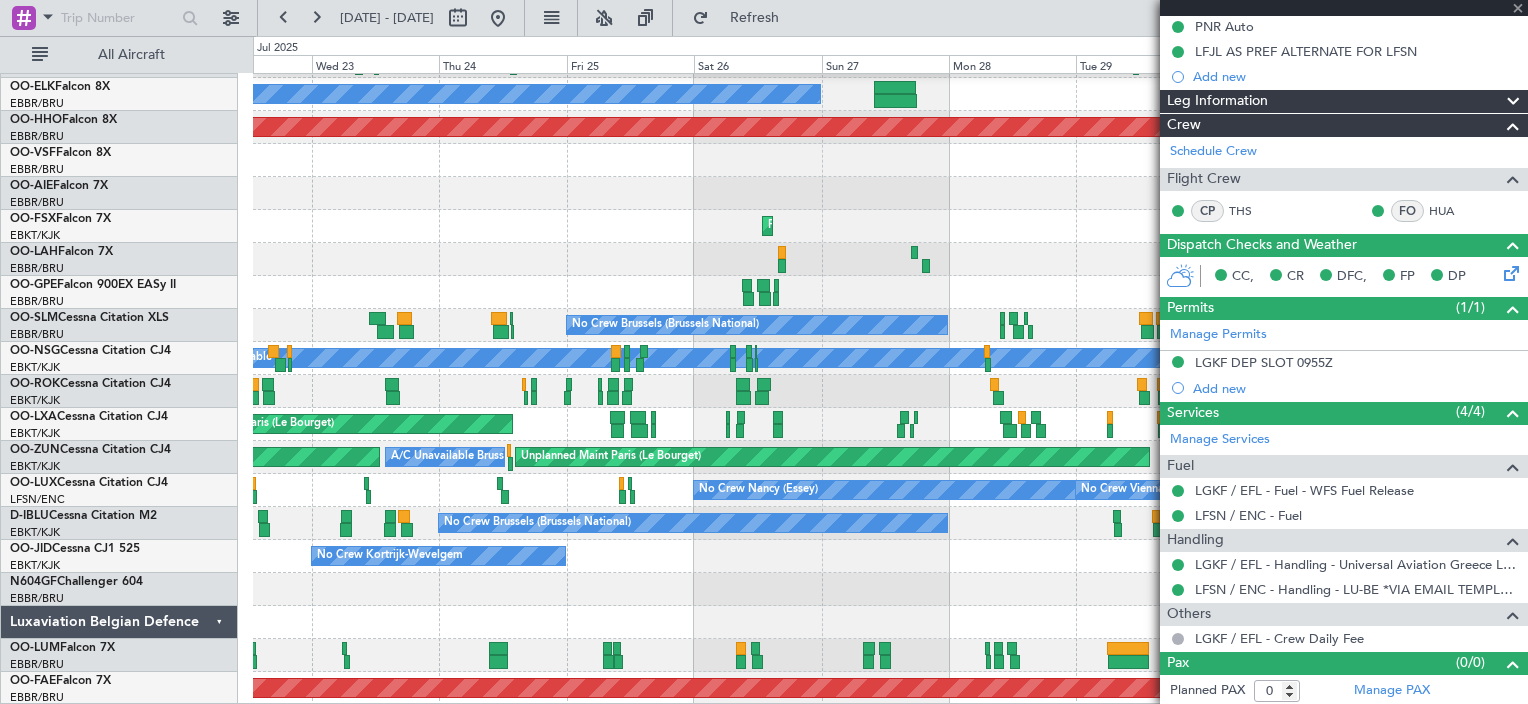 type on "09:36" 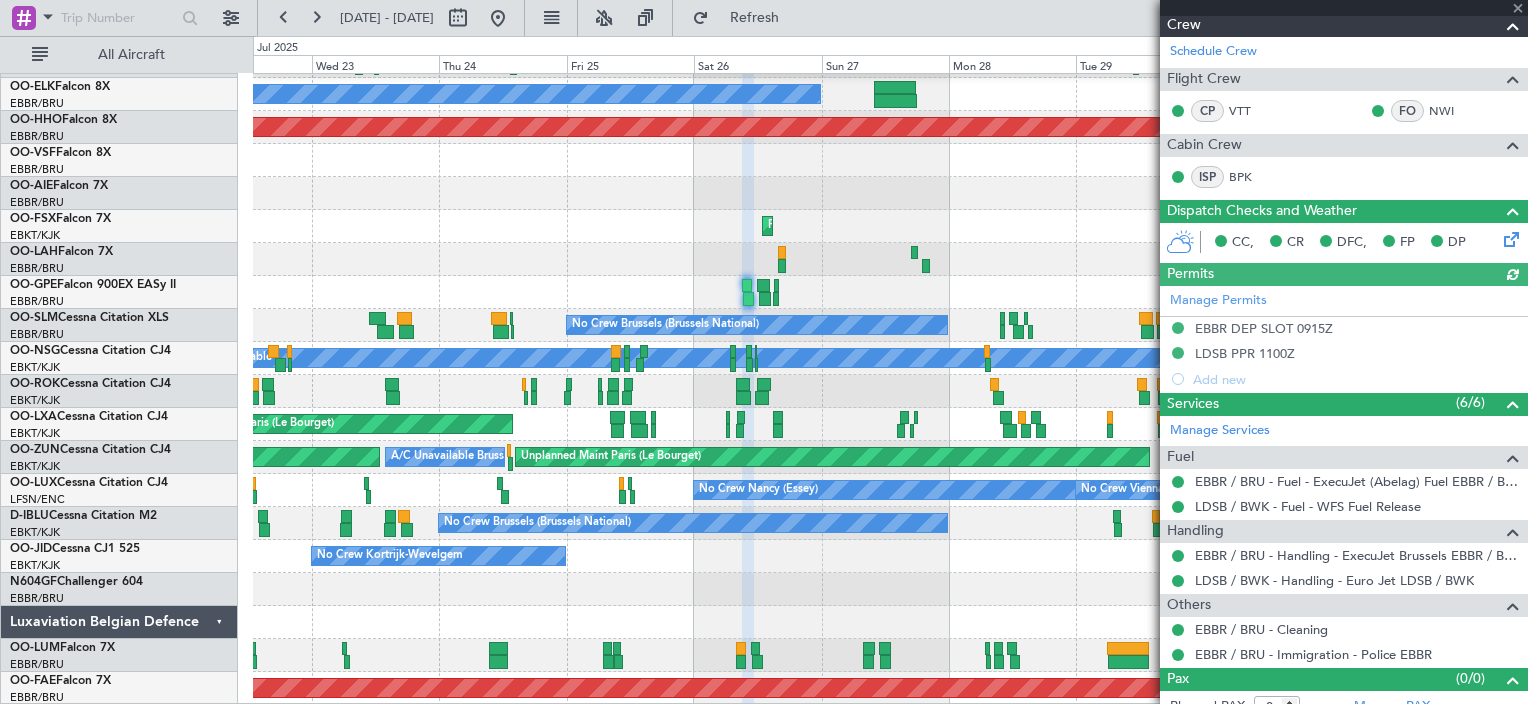 scroll, scrollTop: 346, scrollLeft: 0, axis: vertical 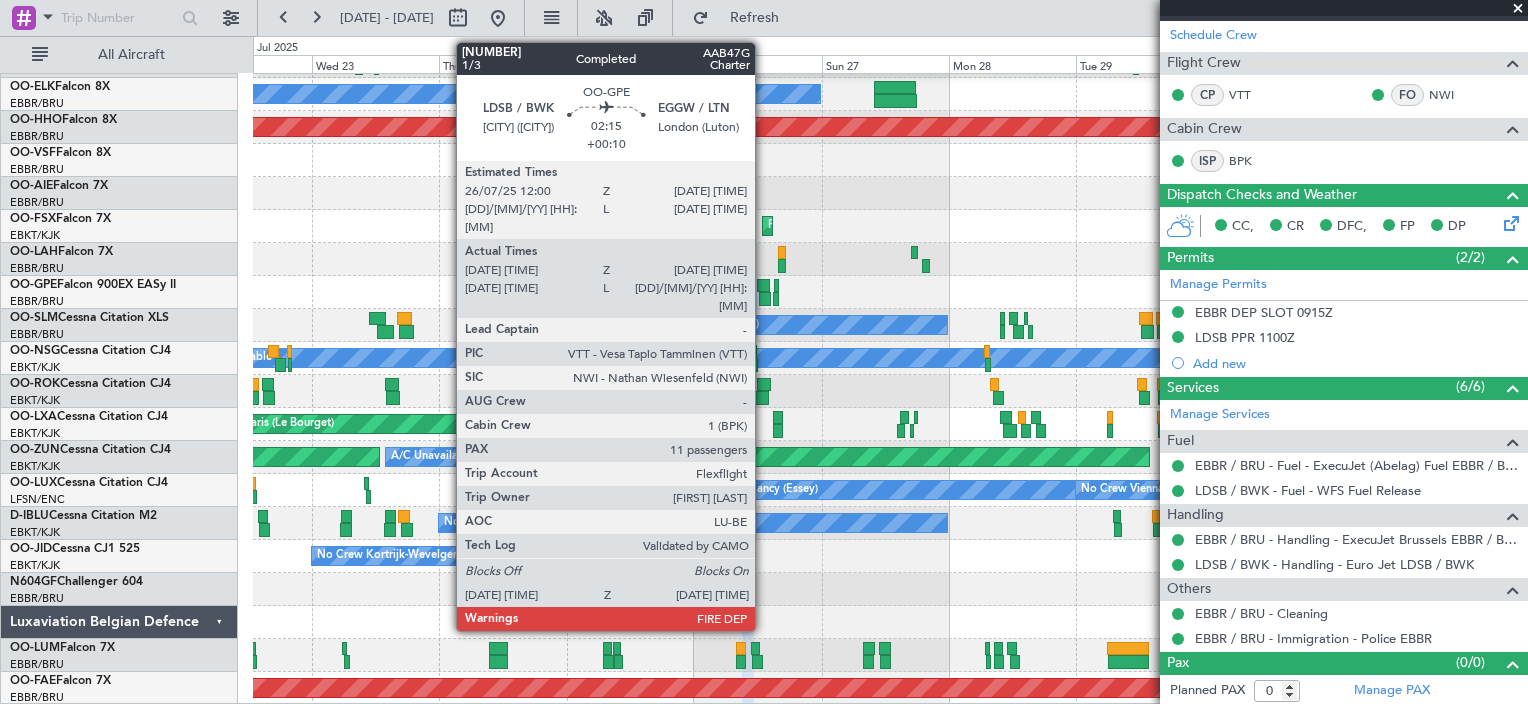 click 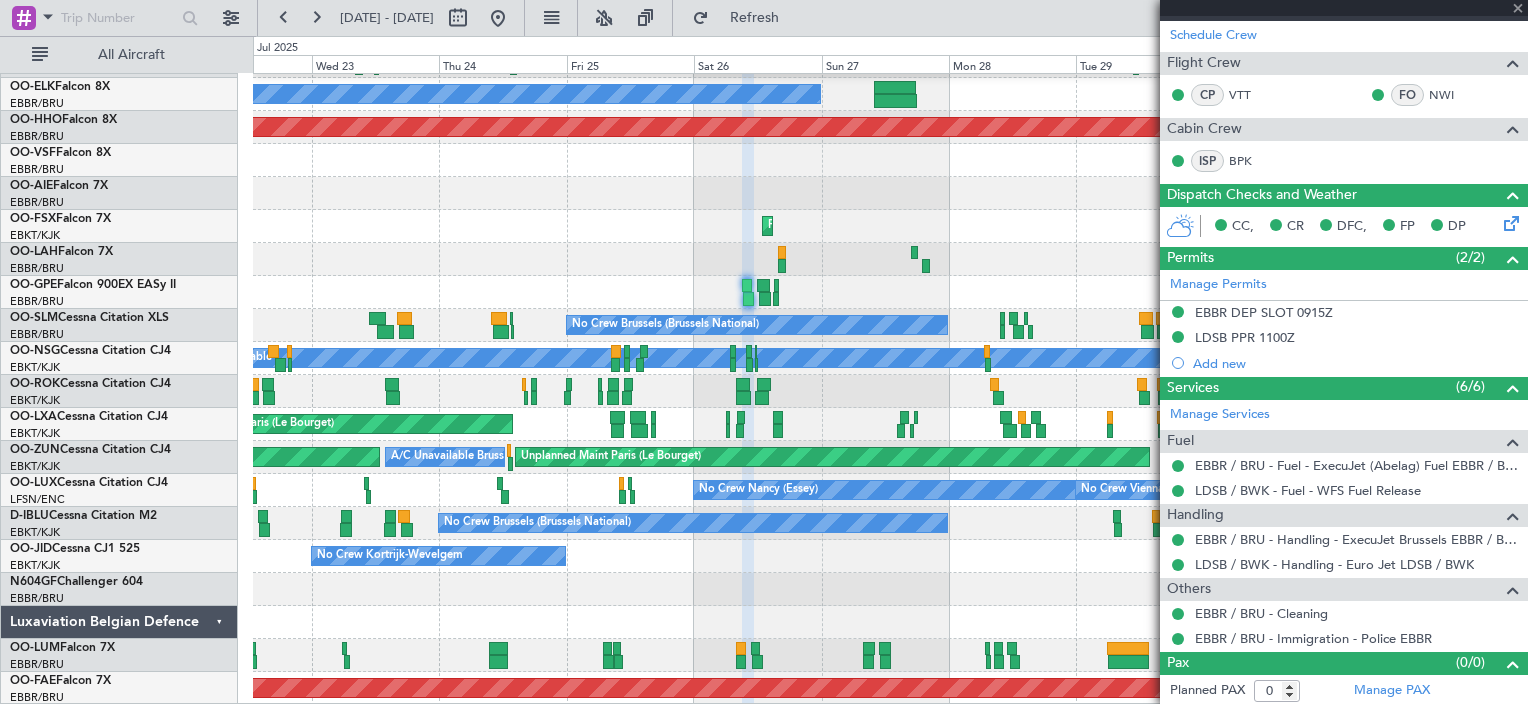 type on "+00:10" 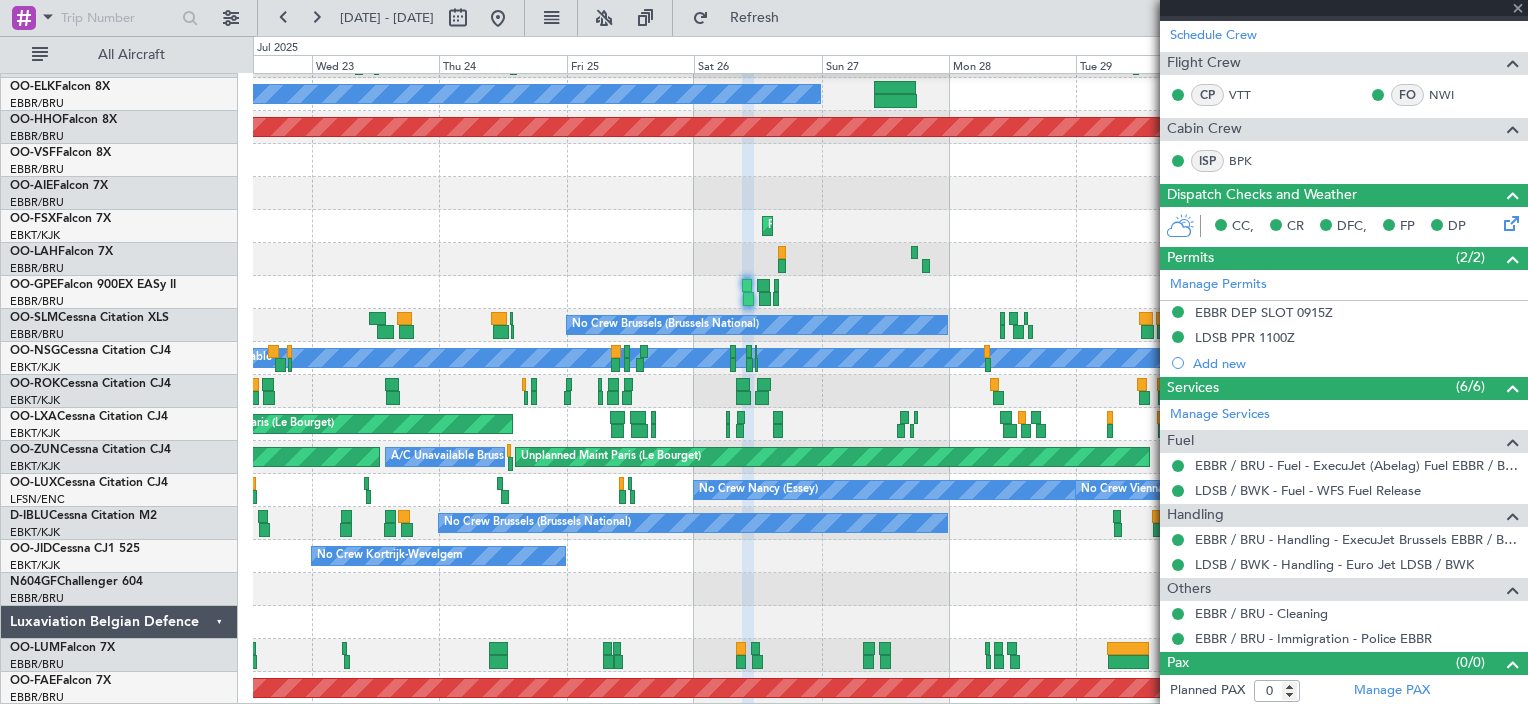 type on "12:24" 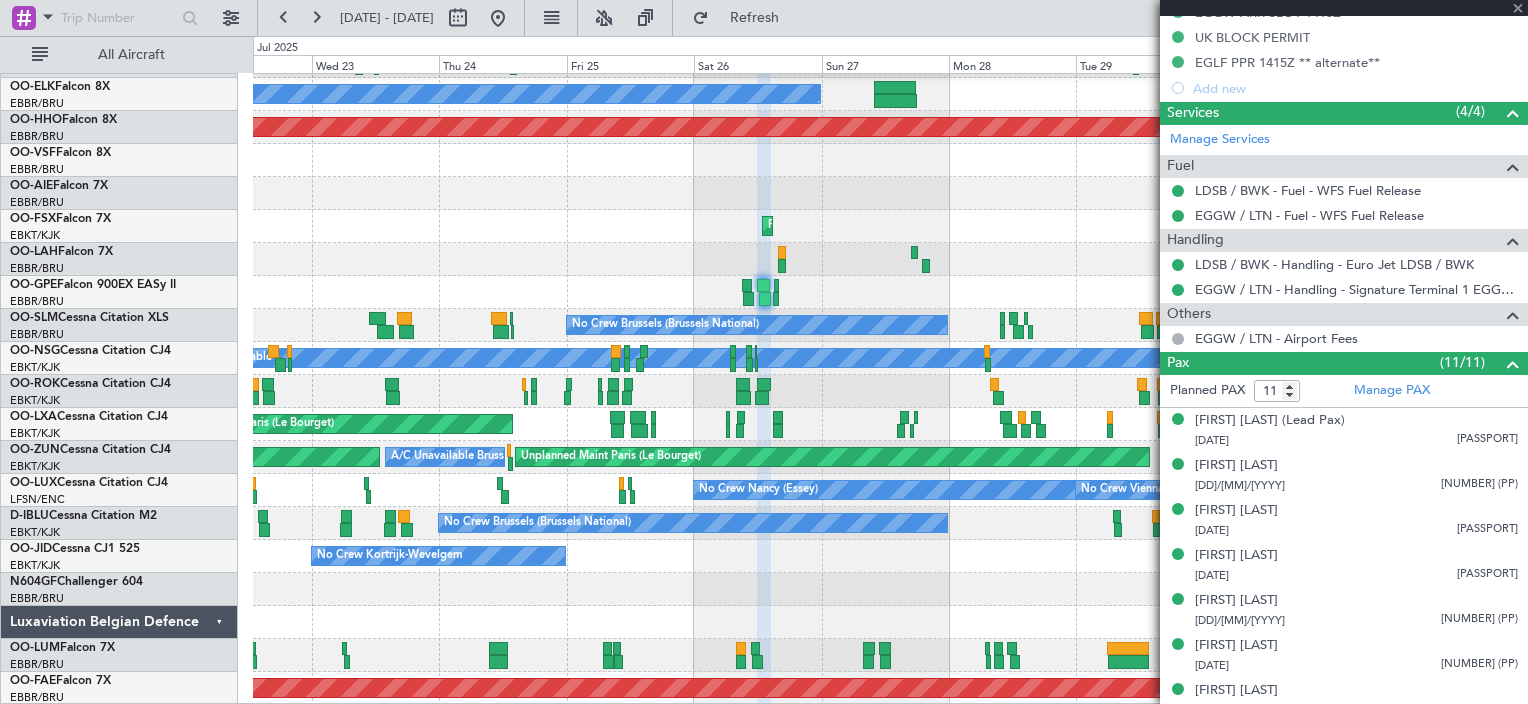 scroll, scrollTop: 866, scrollLeft: 0, axis: vertical 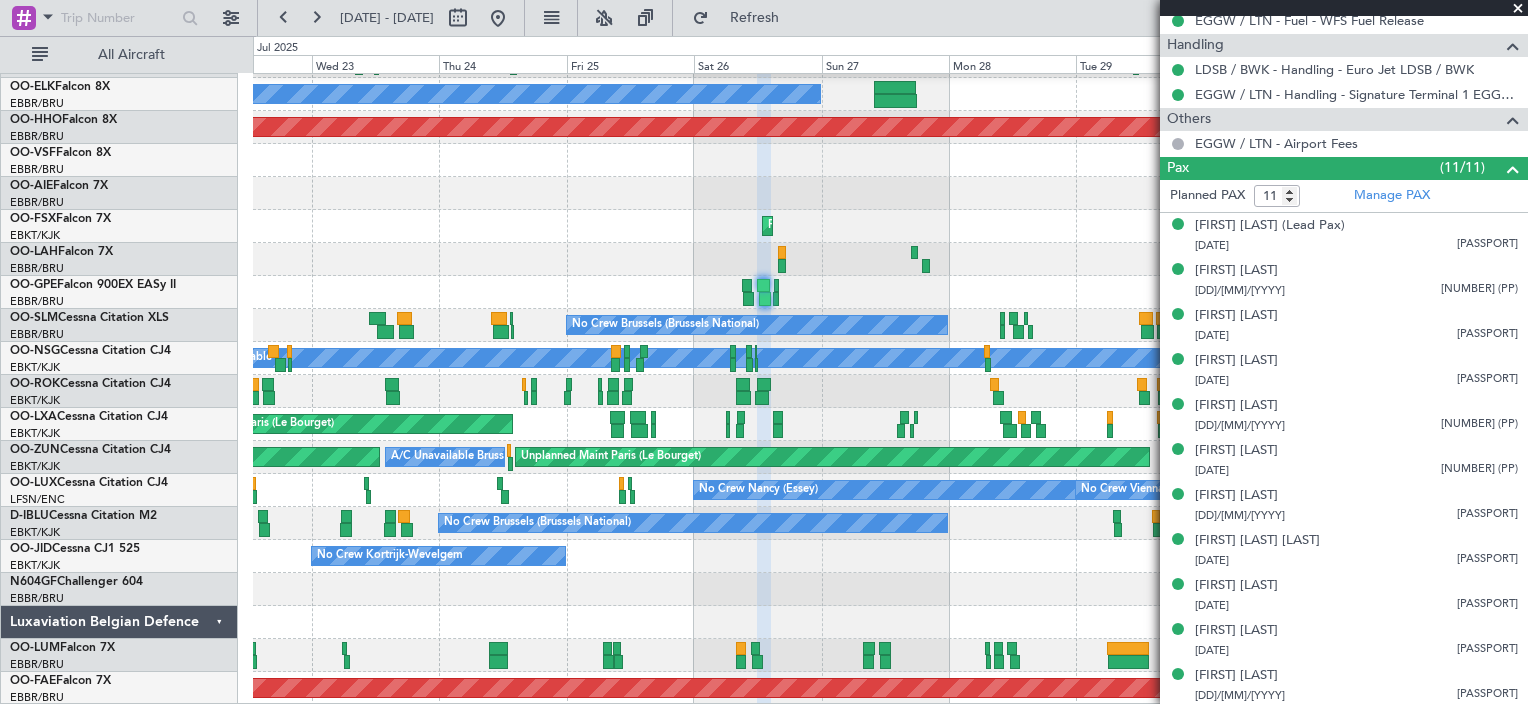 click at bounding box center [1518, 9] 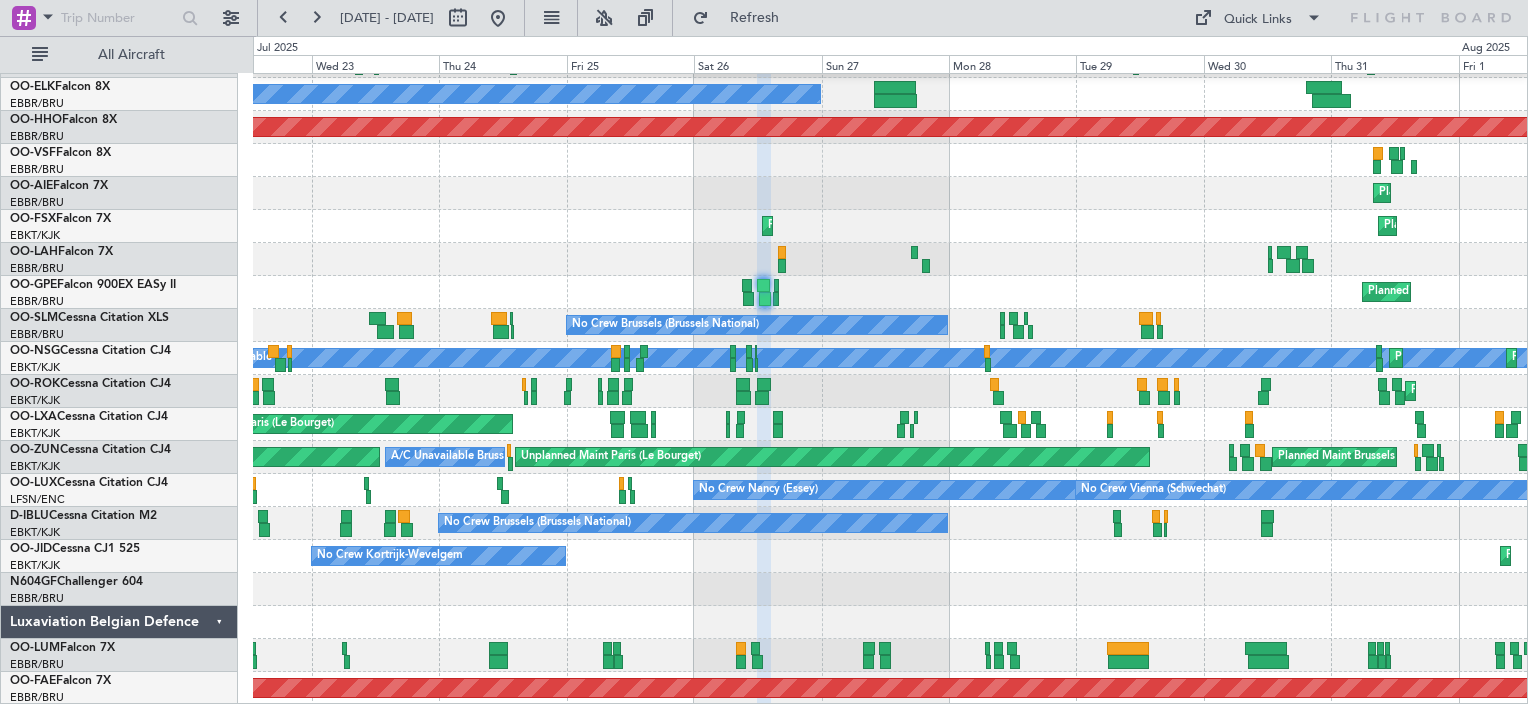 type on "0" 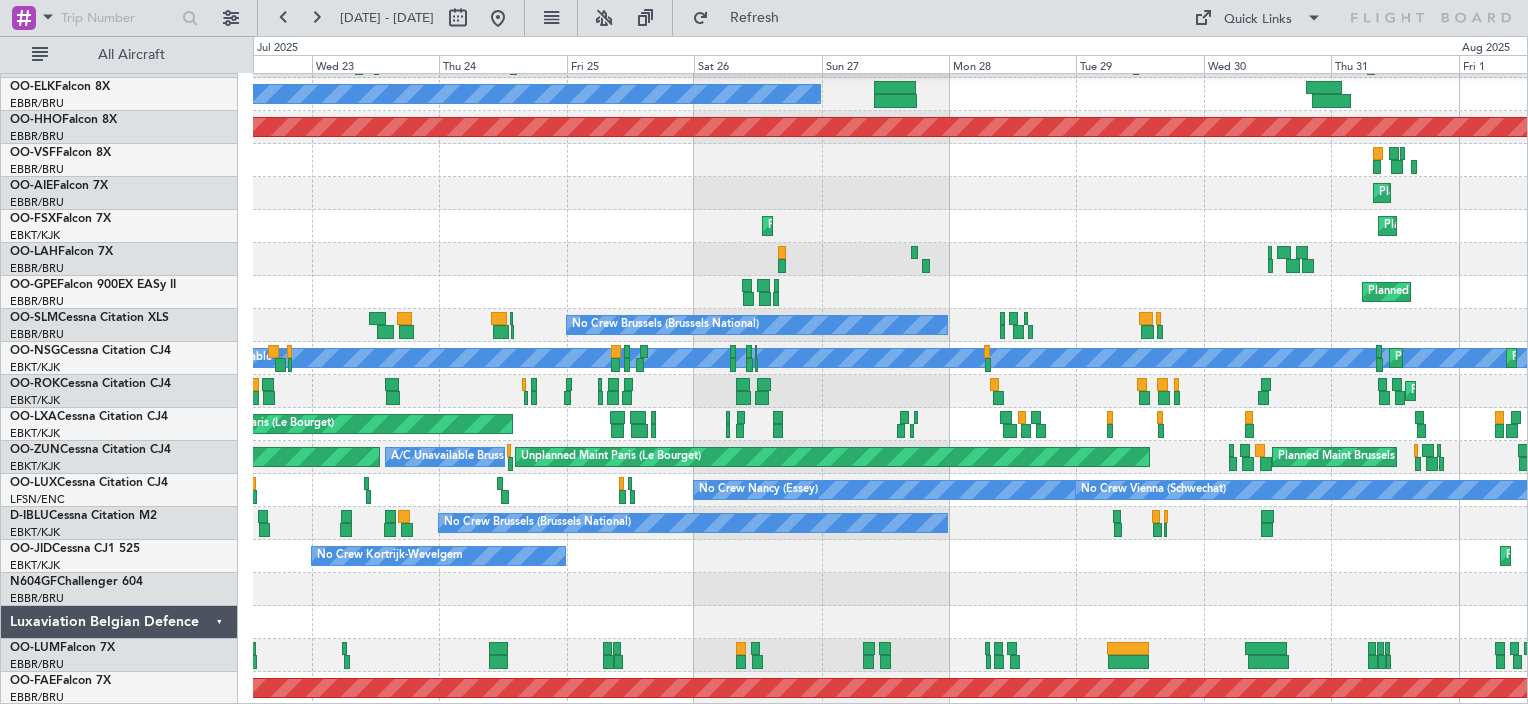 scroll, scrollTop: 0, scrollLeft: 0, axis: both 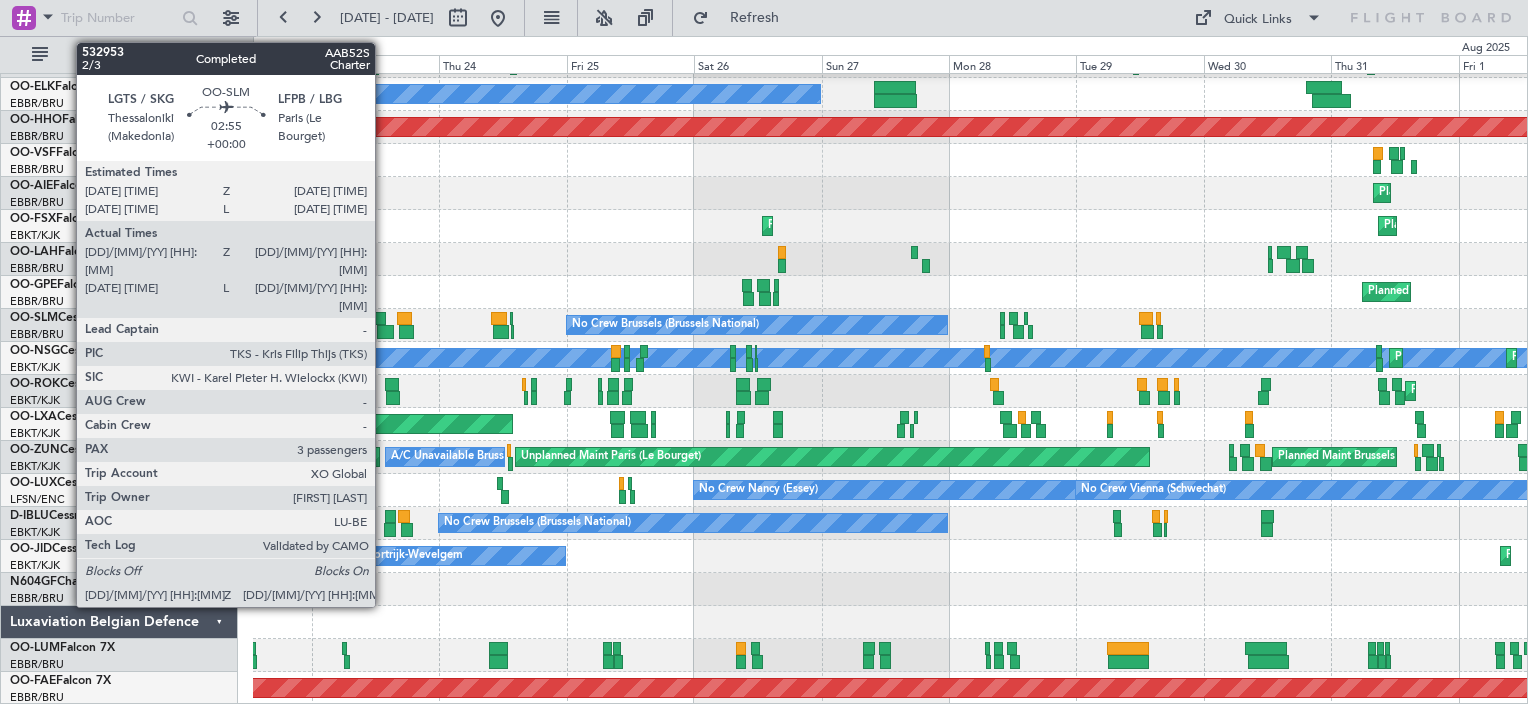click 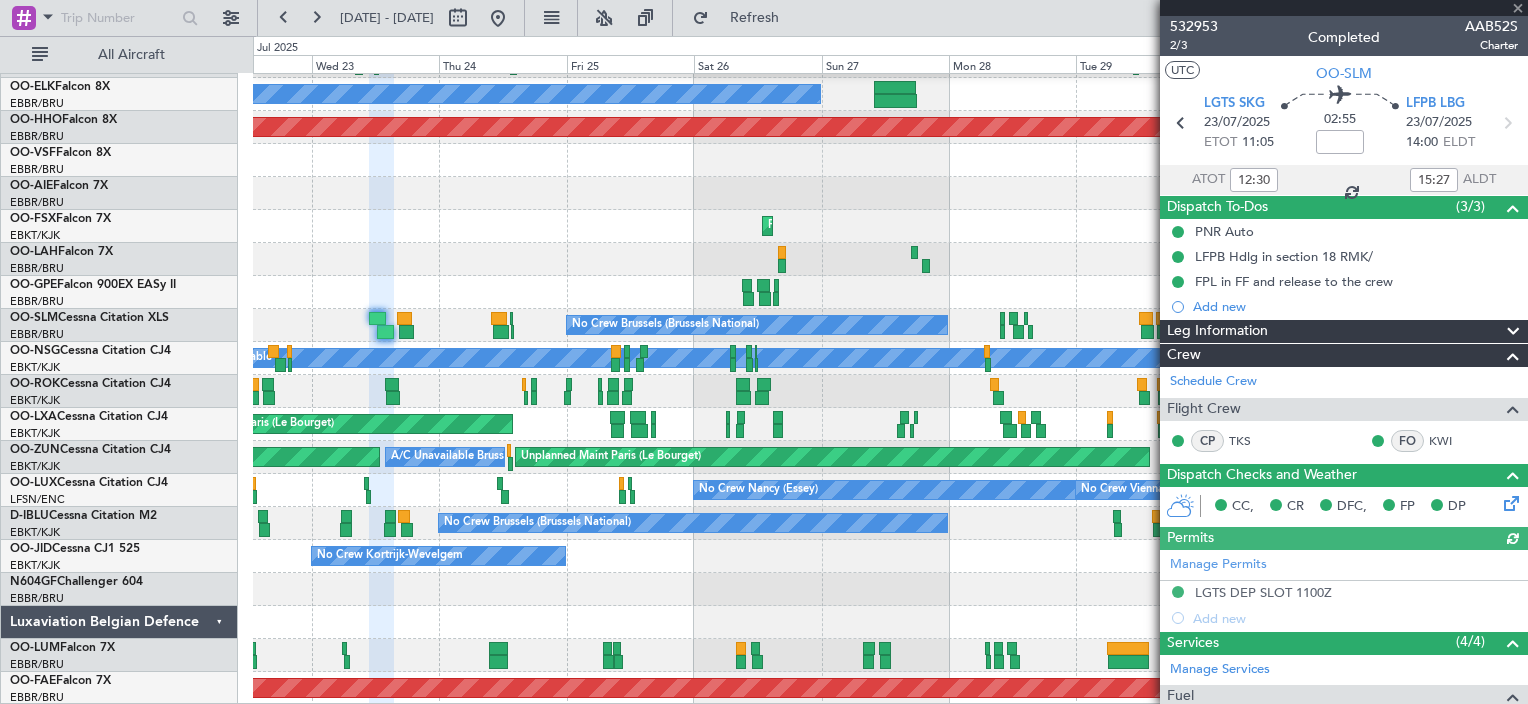 scroll, scrollTop: 316, scrollLeft: 0, axis: vertical 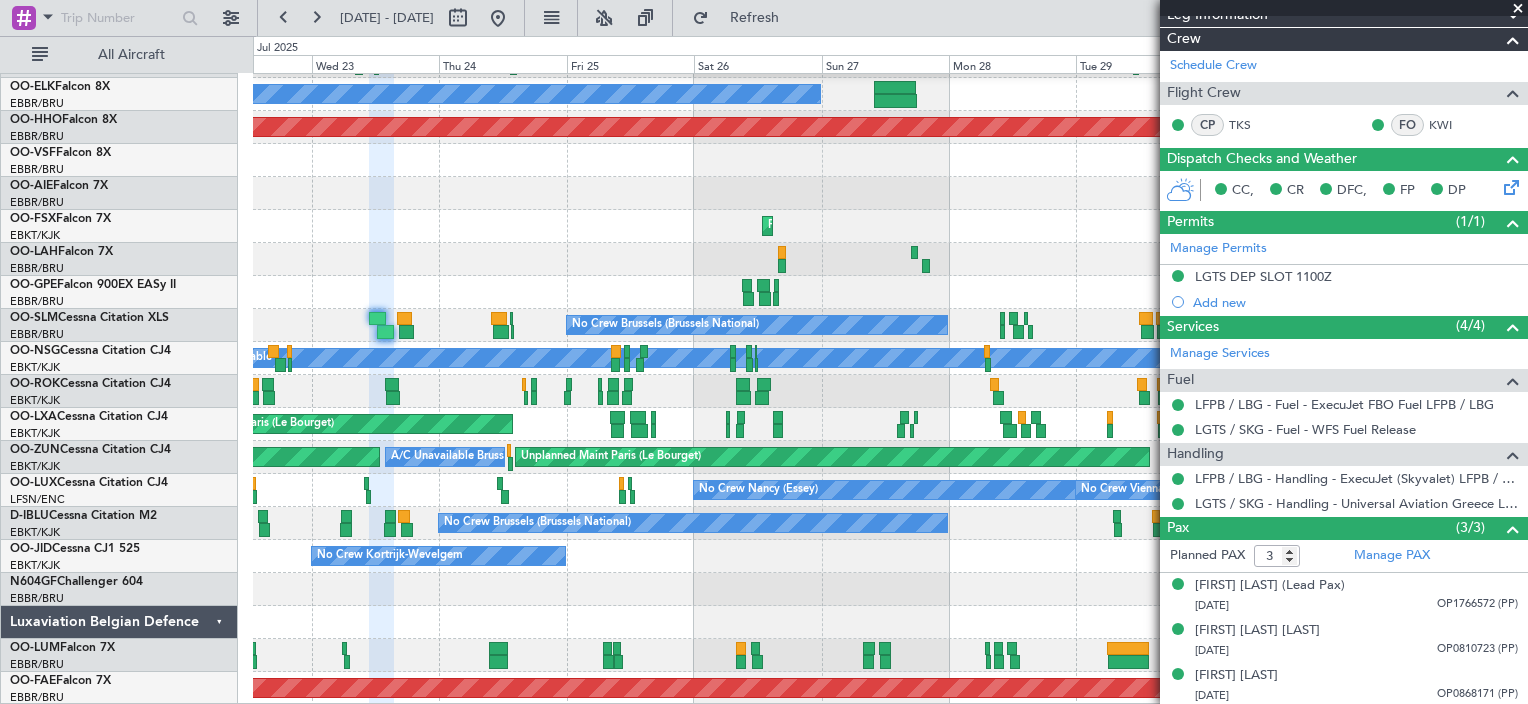 click at bounding box center (1518, 9) 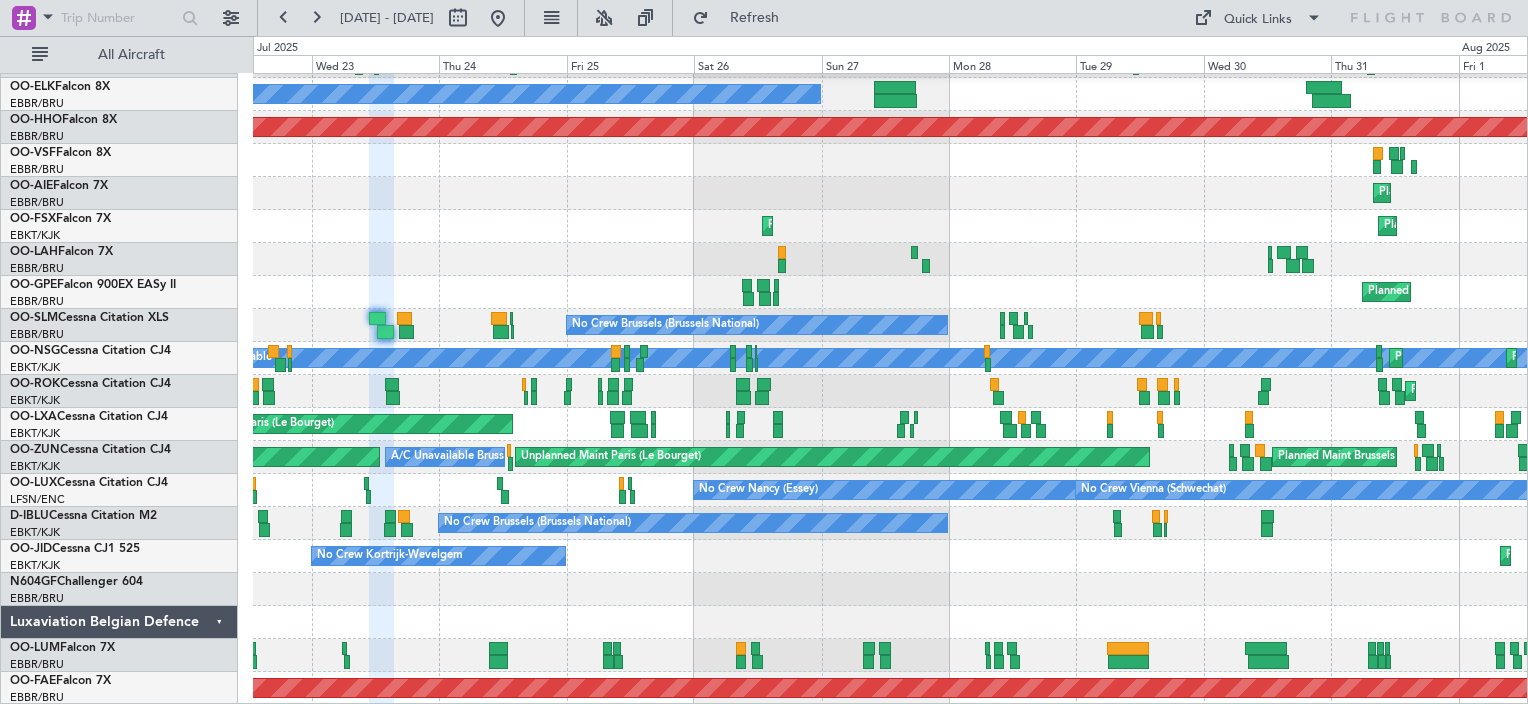 type on "0" 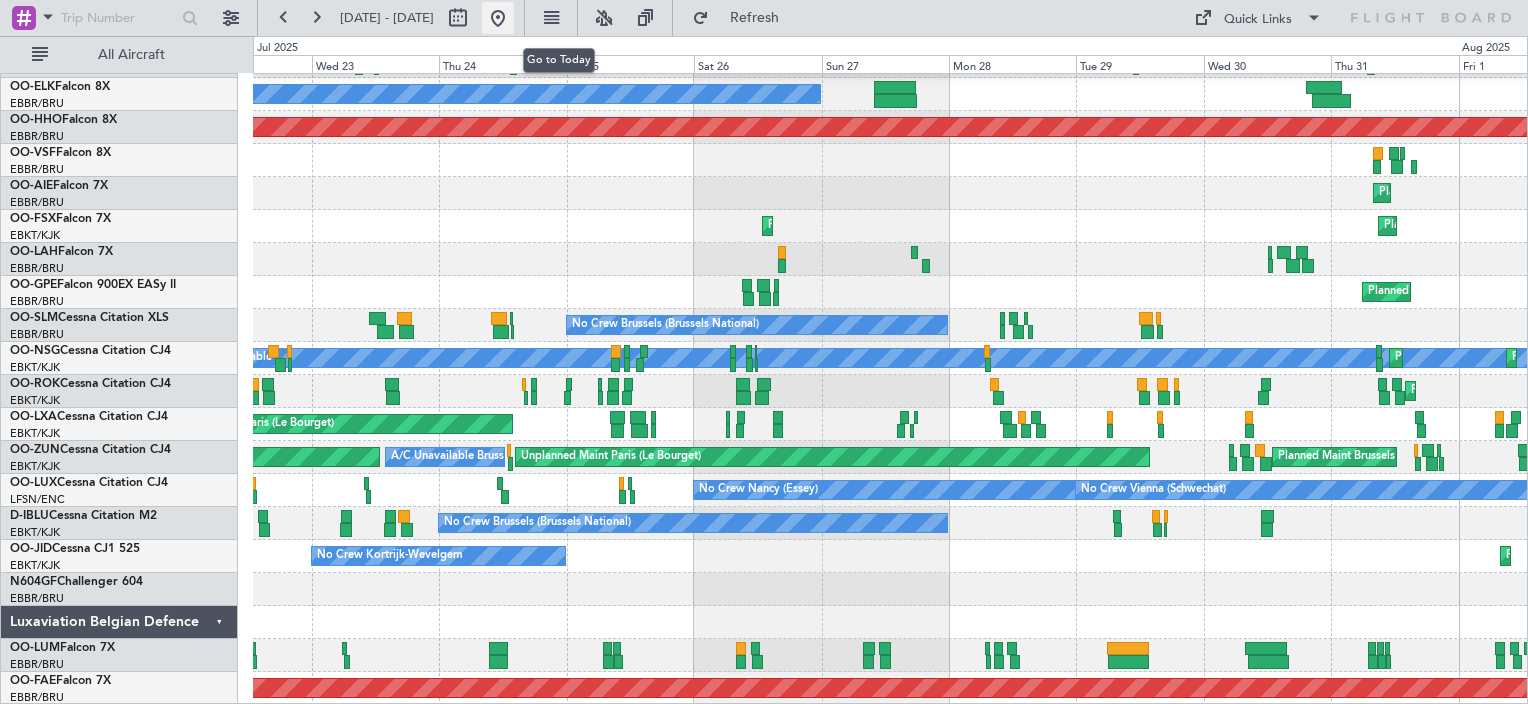 click at bounding box center (498, 18) 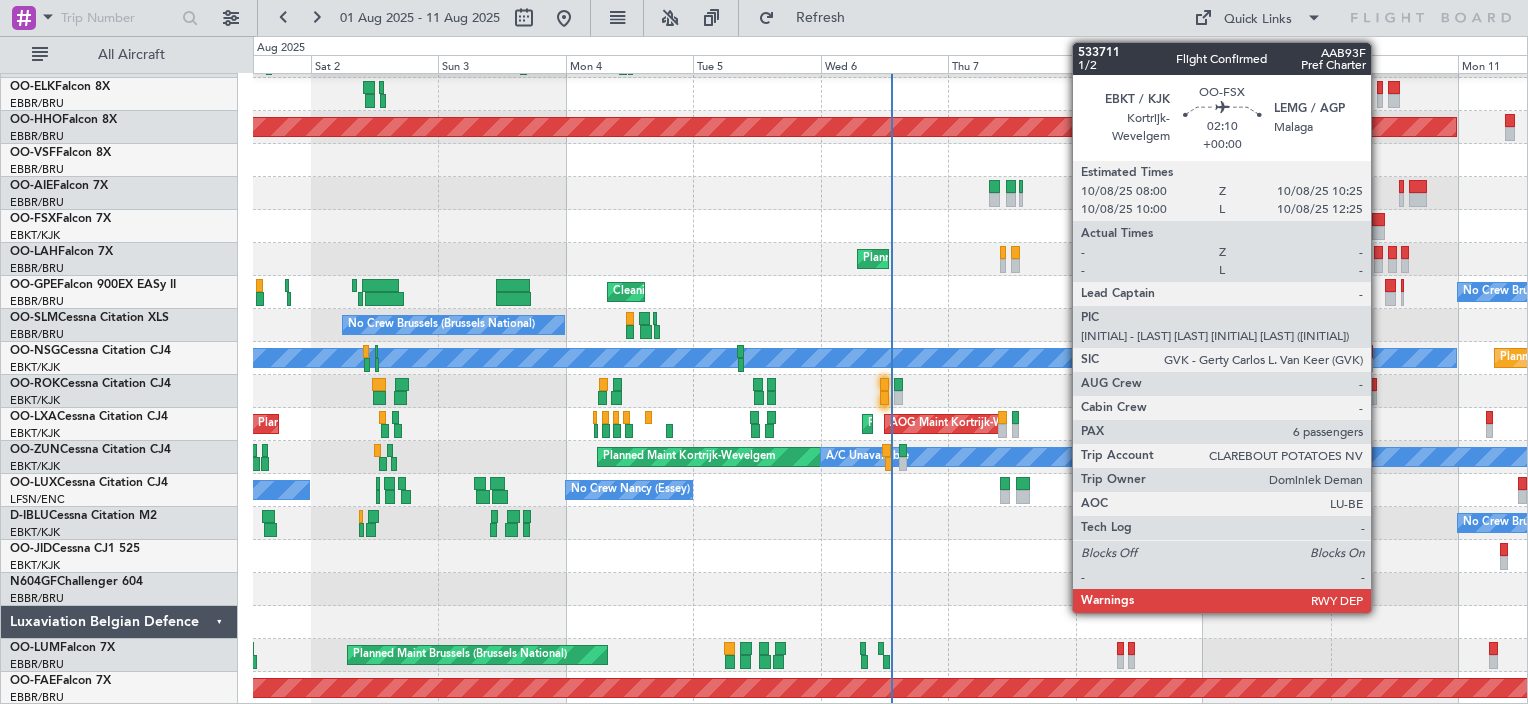 click 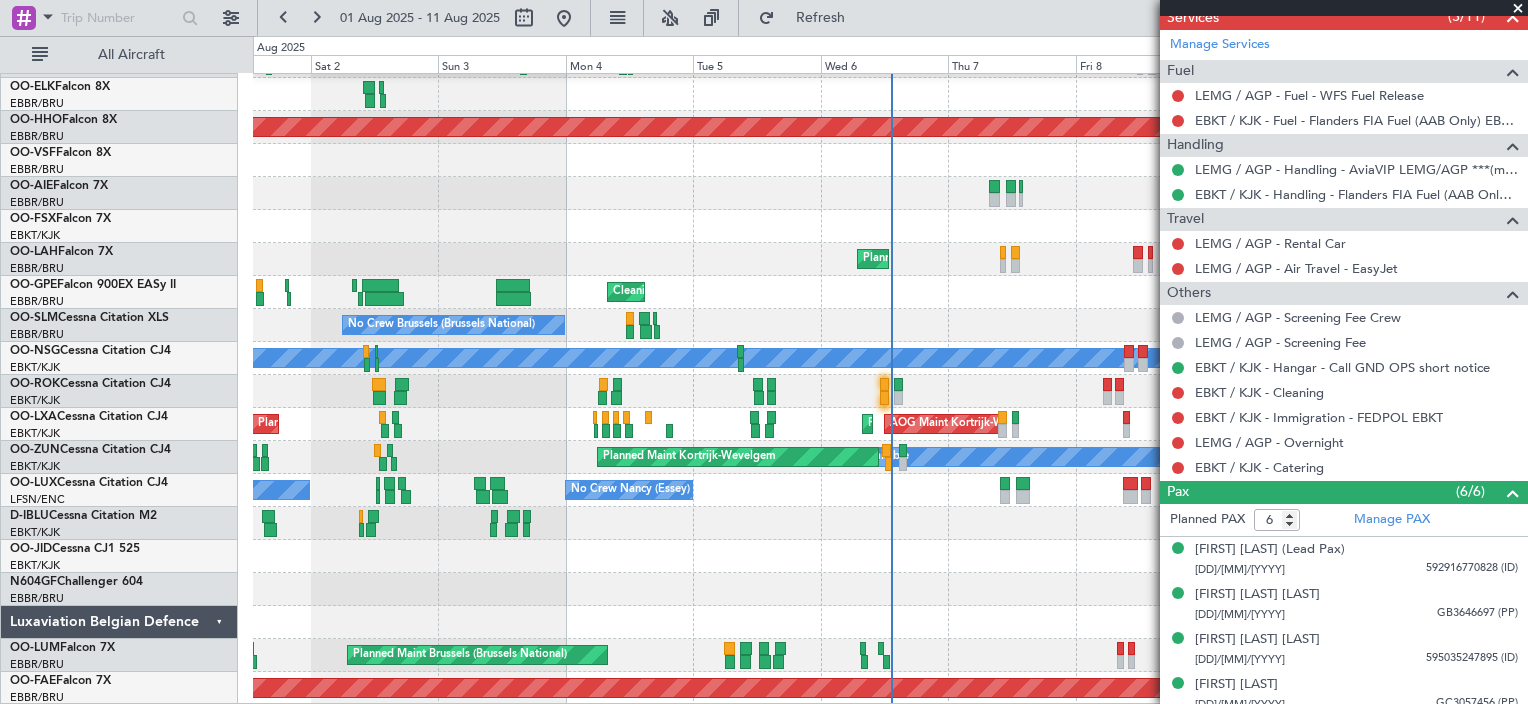 scroll, scrollTop: 774, scrollLeft: 0, axis: vertical 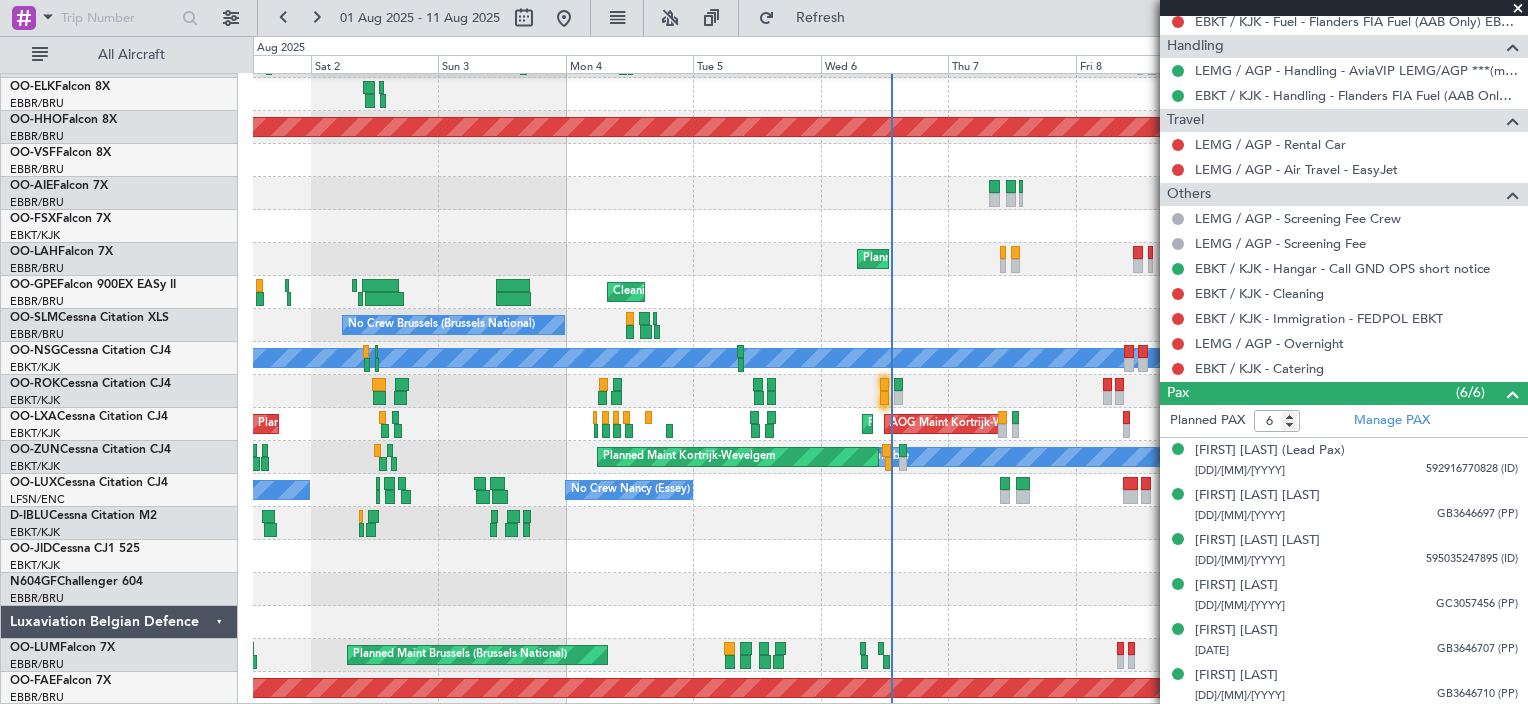 click 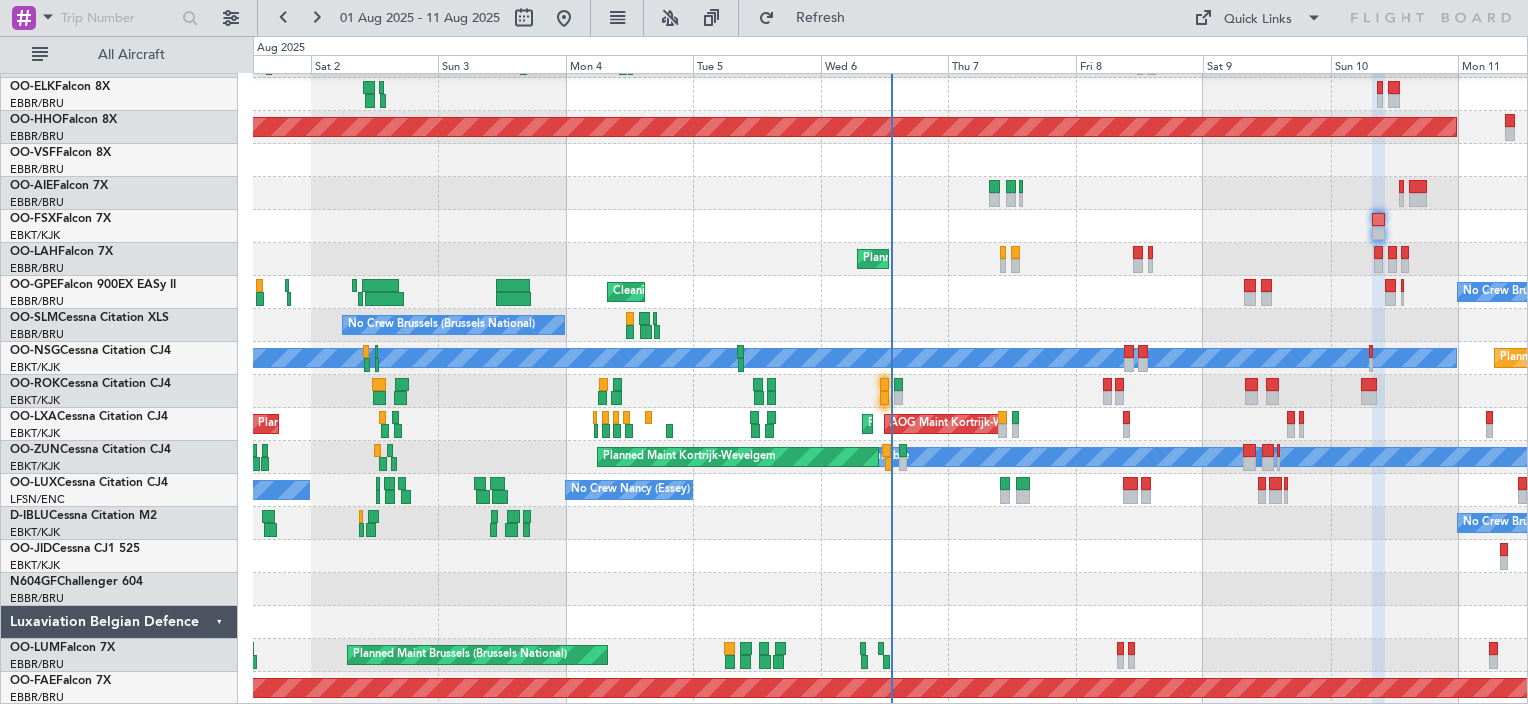 type on "0" 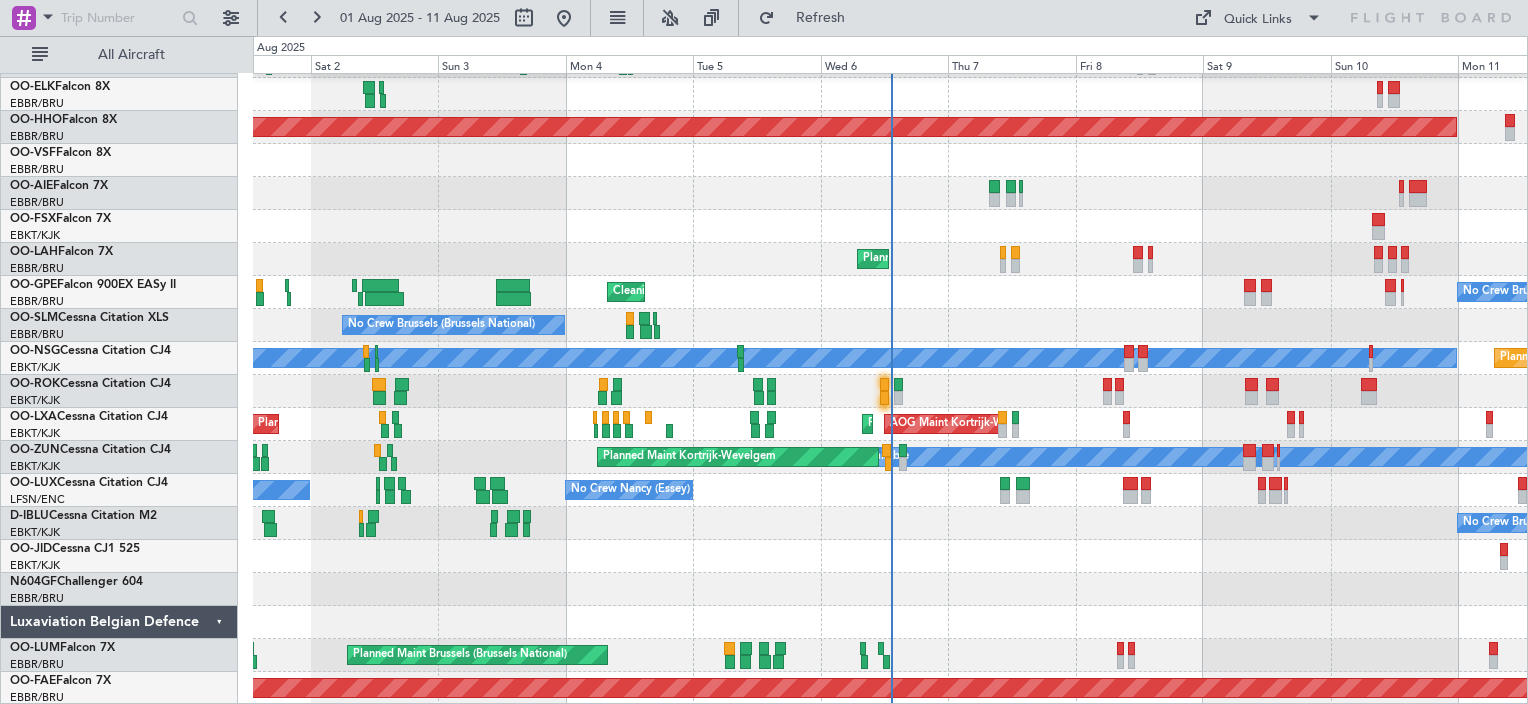 scroll, scrollTop: 0, scrollLeft: 0, axis: both 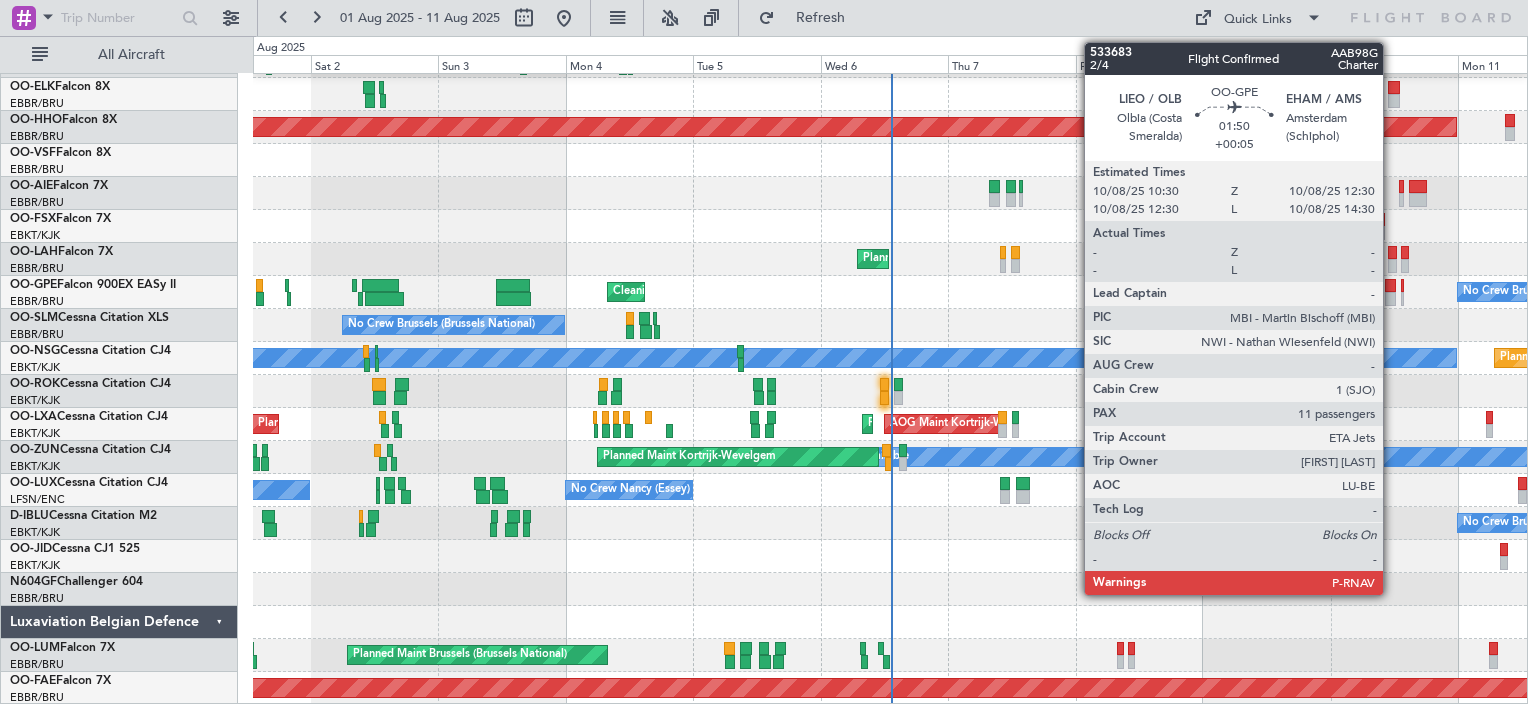 click 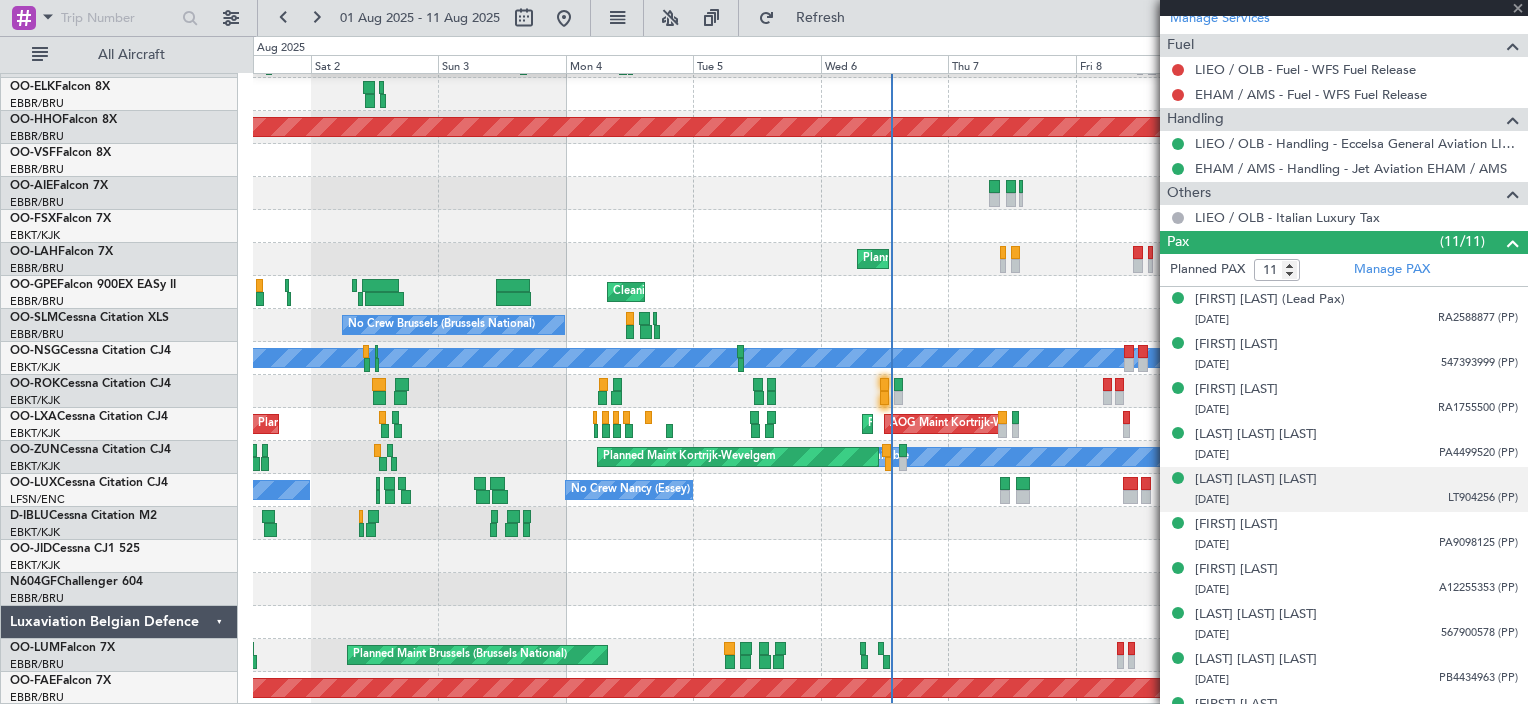 scroll, scrollTop: 766, scrollLeft: 0, axis: vertical 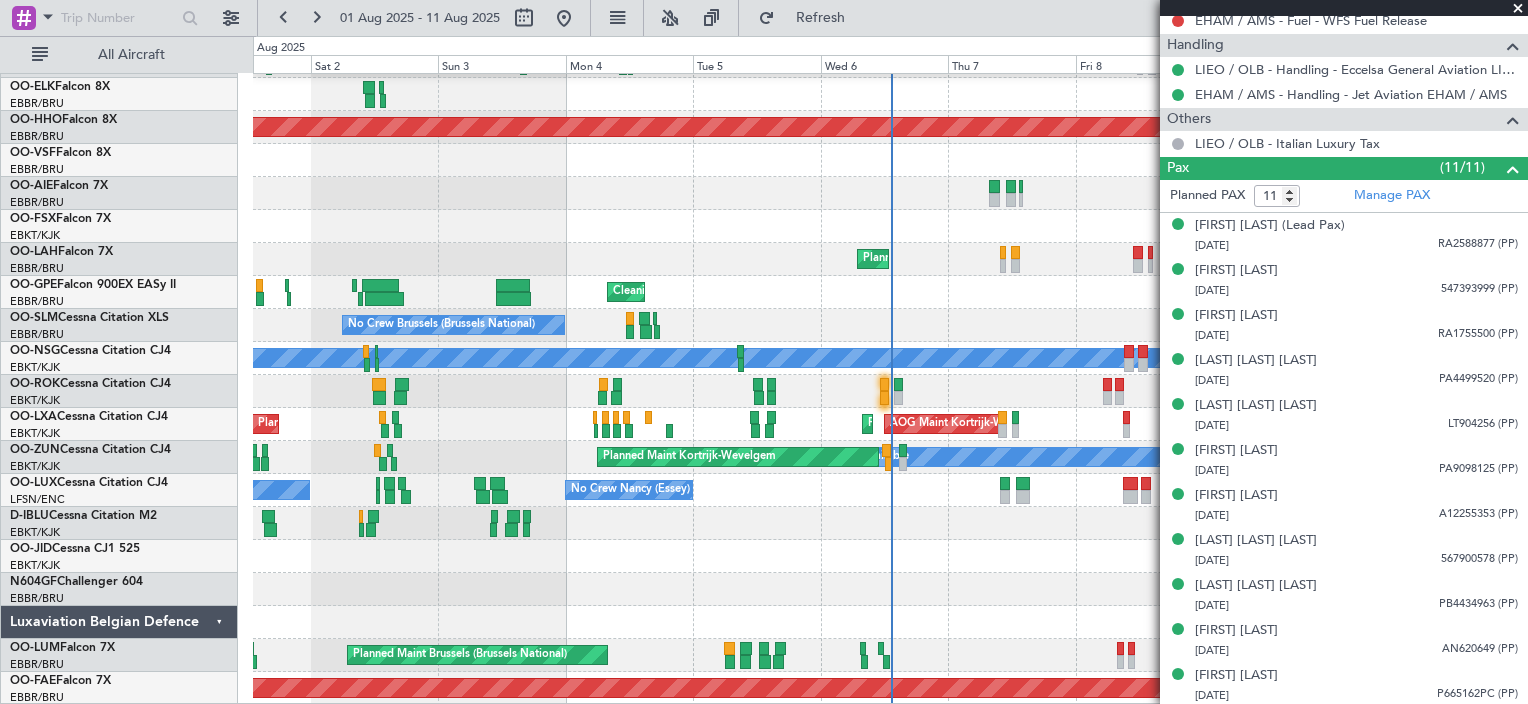 click 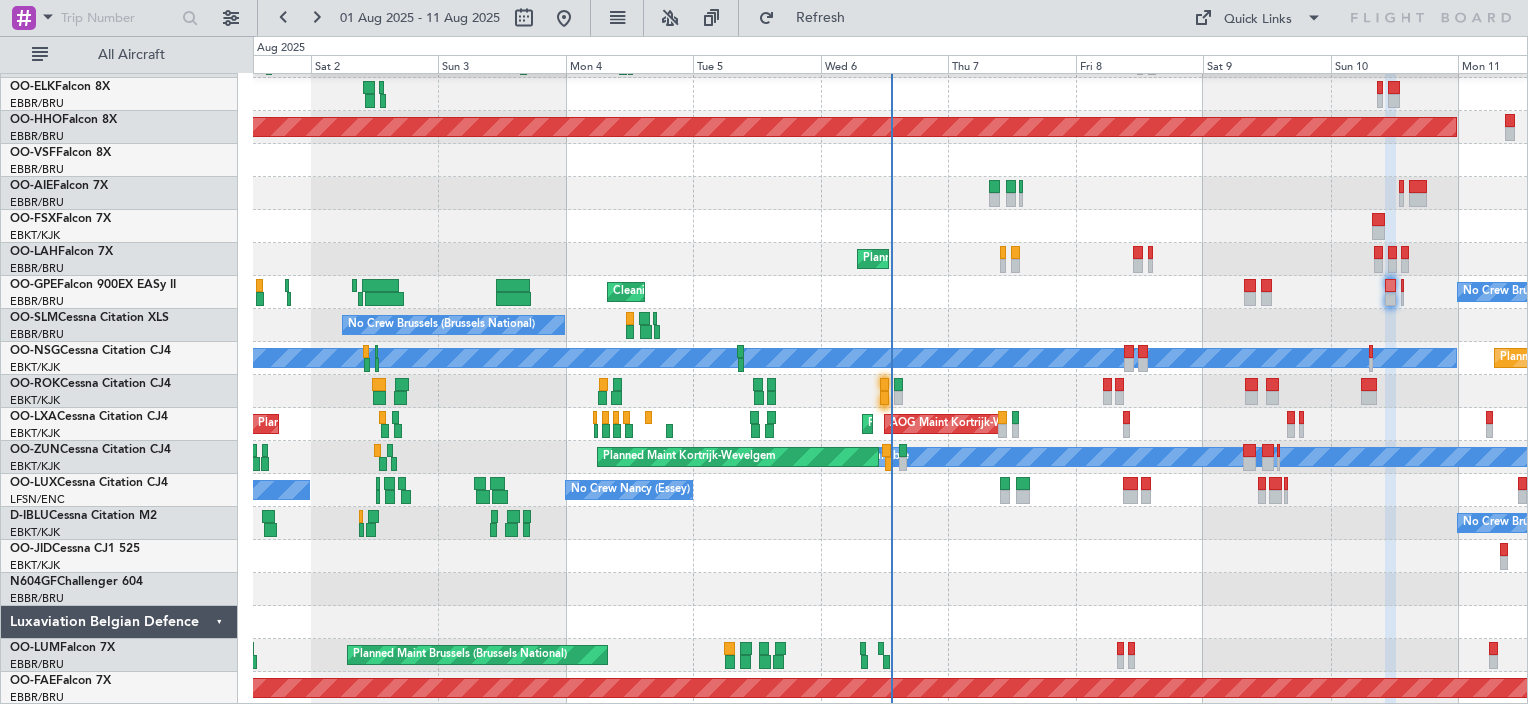 type on "0" 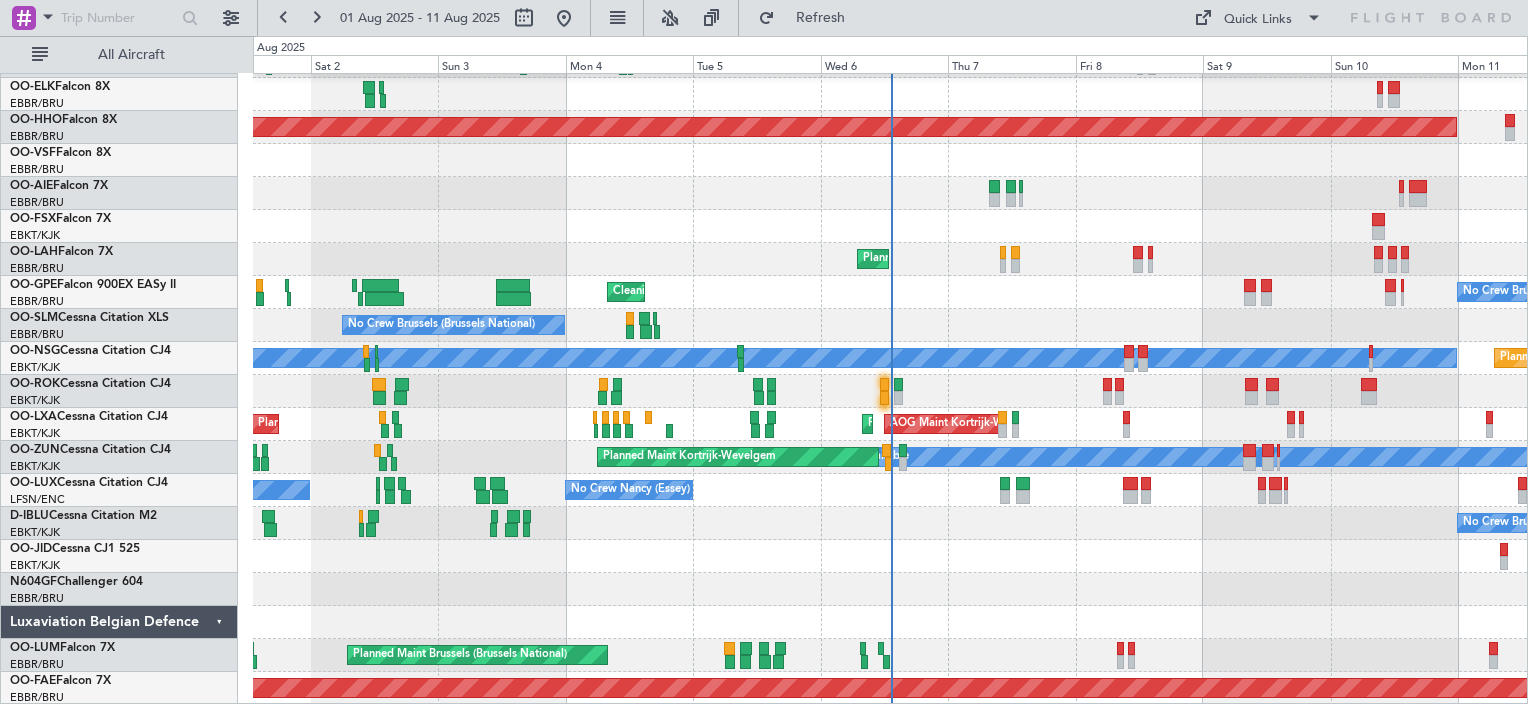 scroll, scrollTop: 0, scrollLeft: 0, axis: both 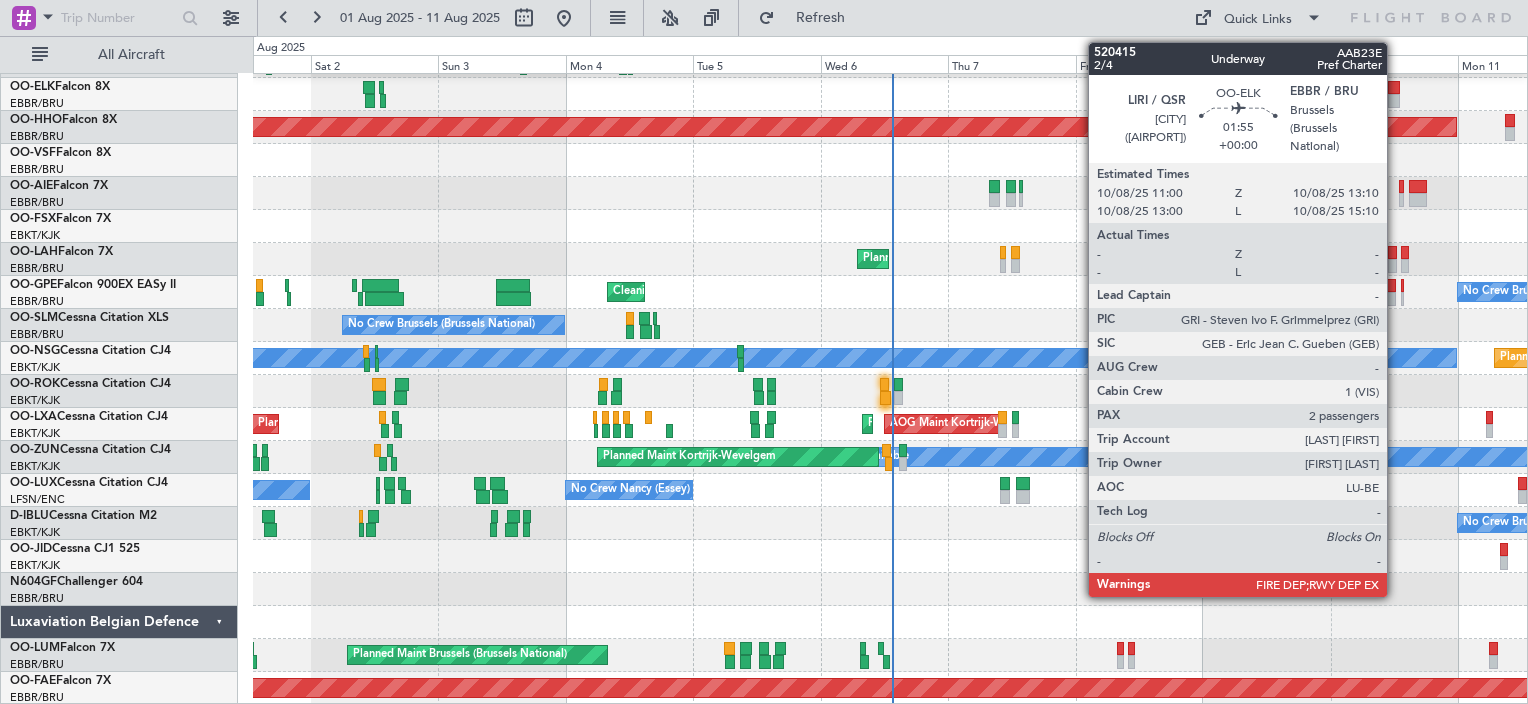 click 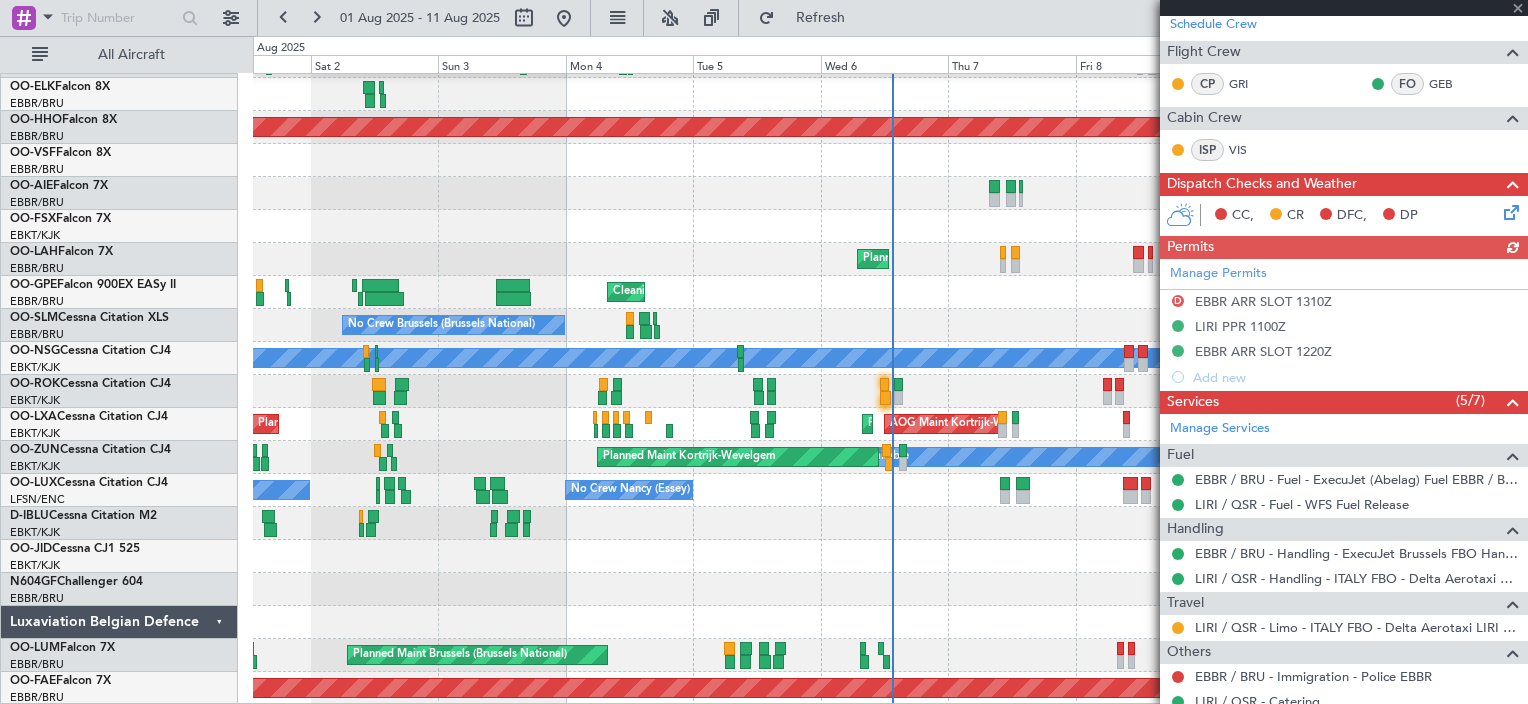 scroll, scrollTop: 485, scrollLeft: 0, axis: vertical 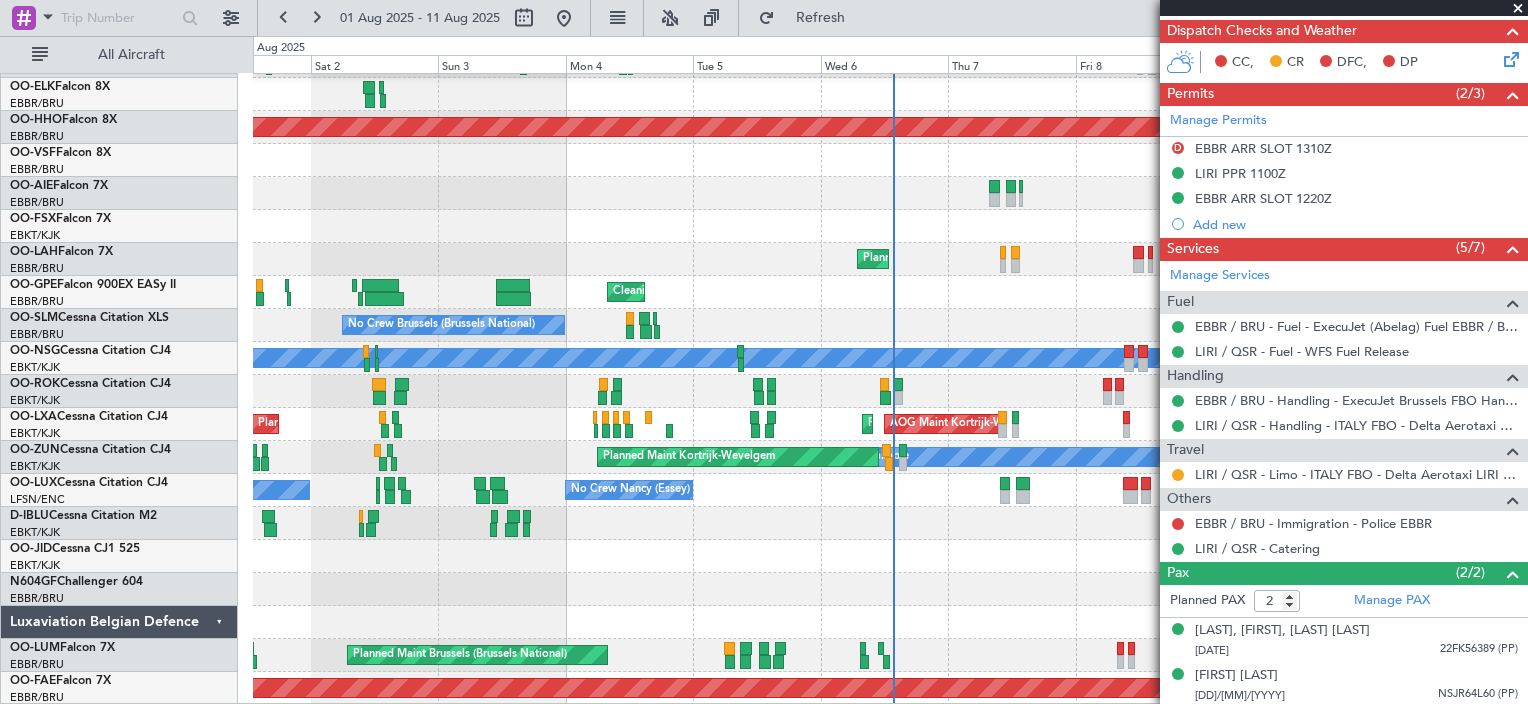 click at bounding box center (1518, 9) 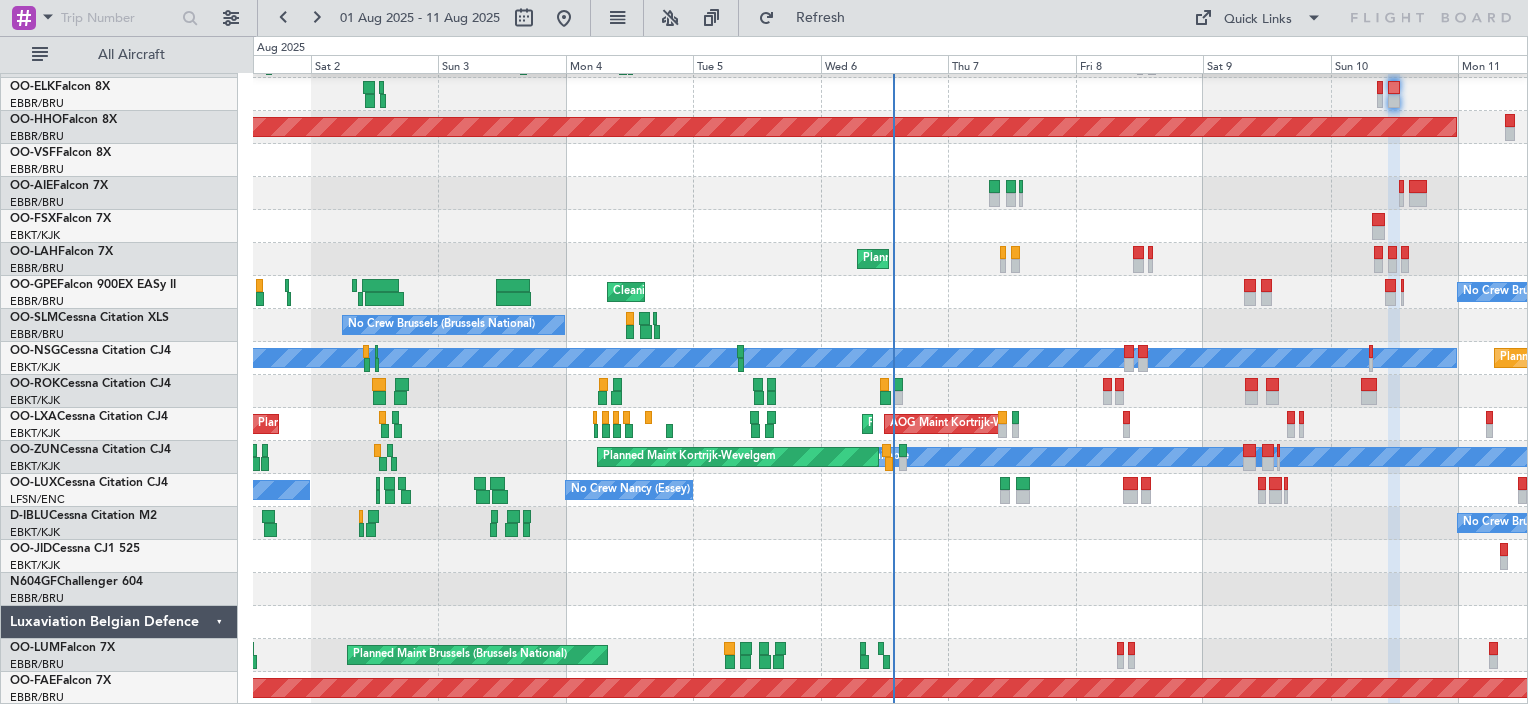 type on "0" 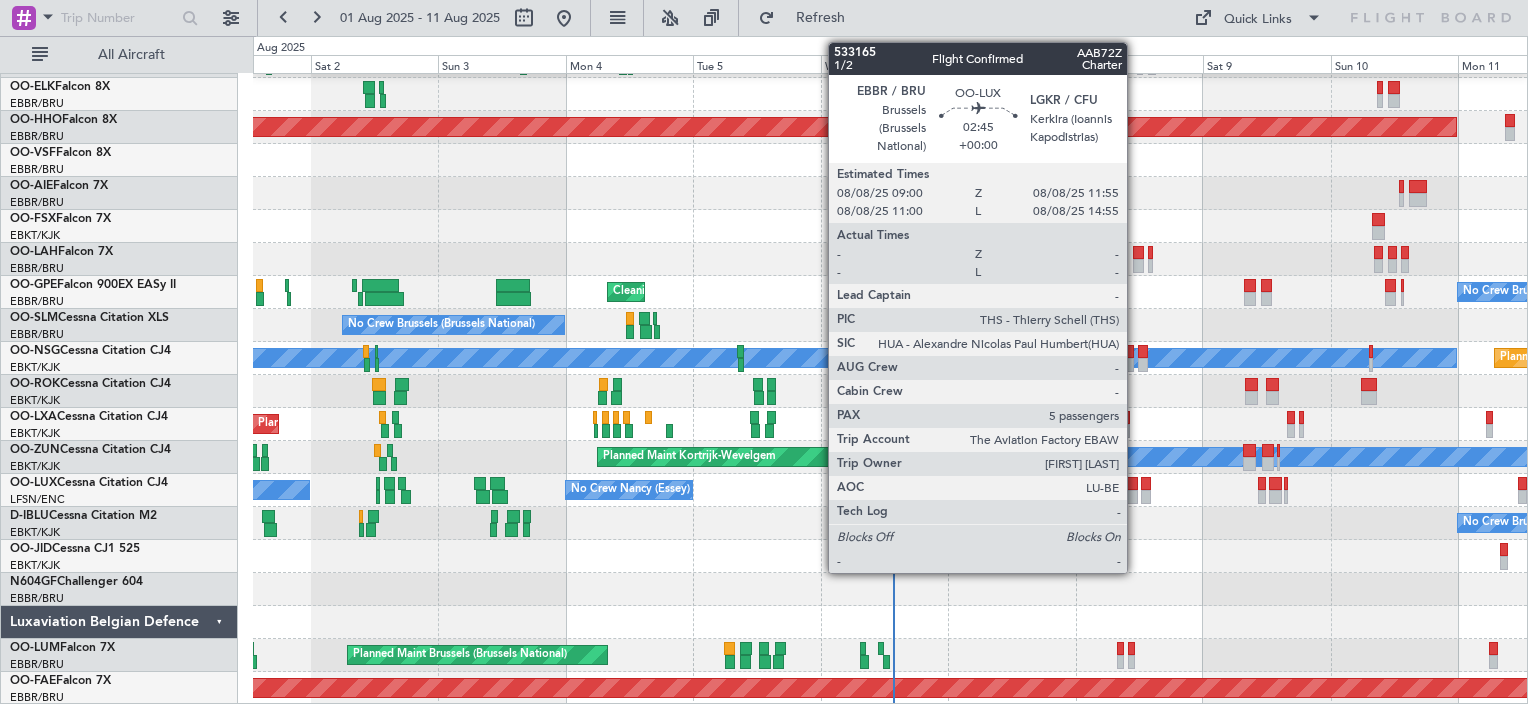 click 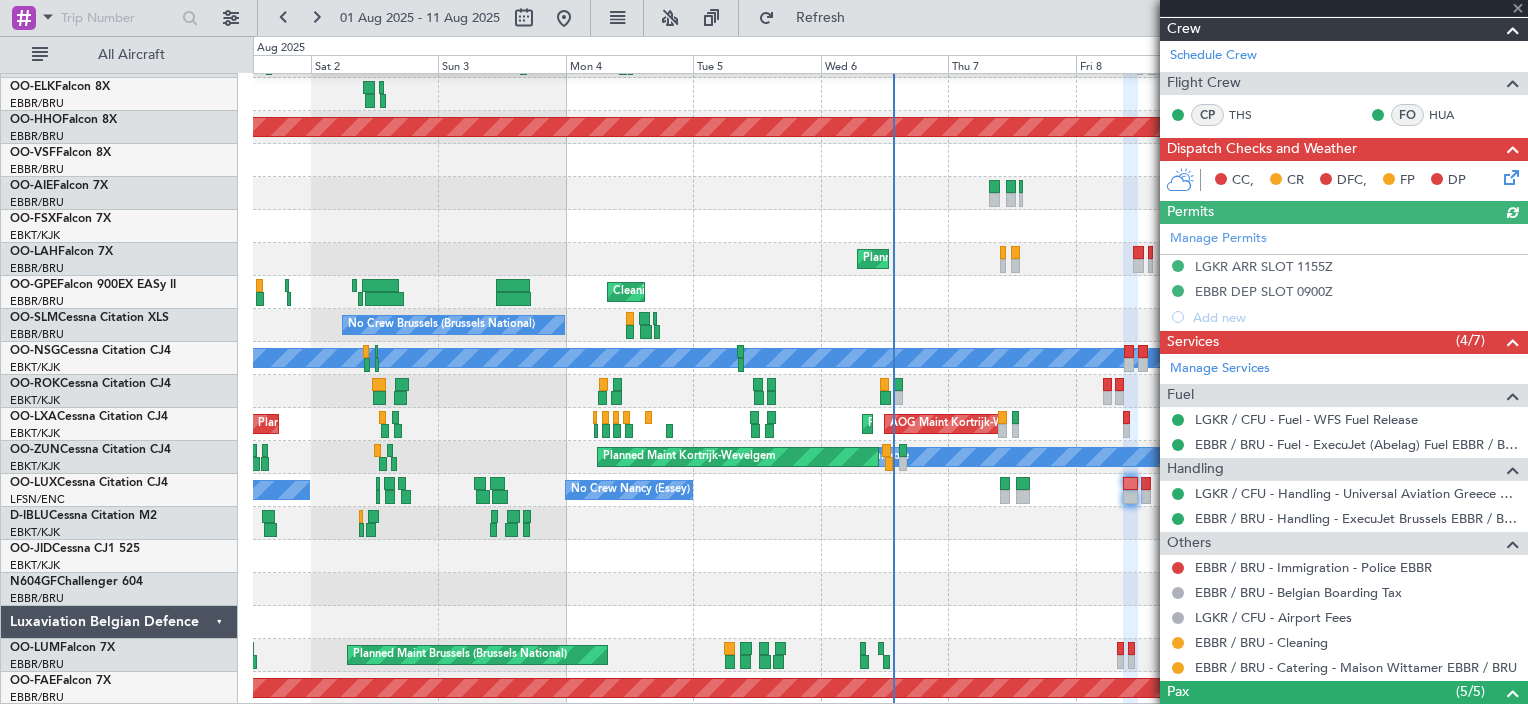 scroll, scrollTop: 531, scrollLeft: 0, axis: vertical 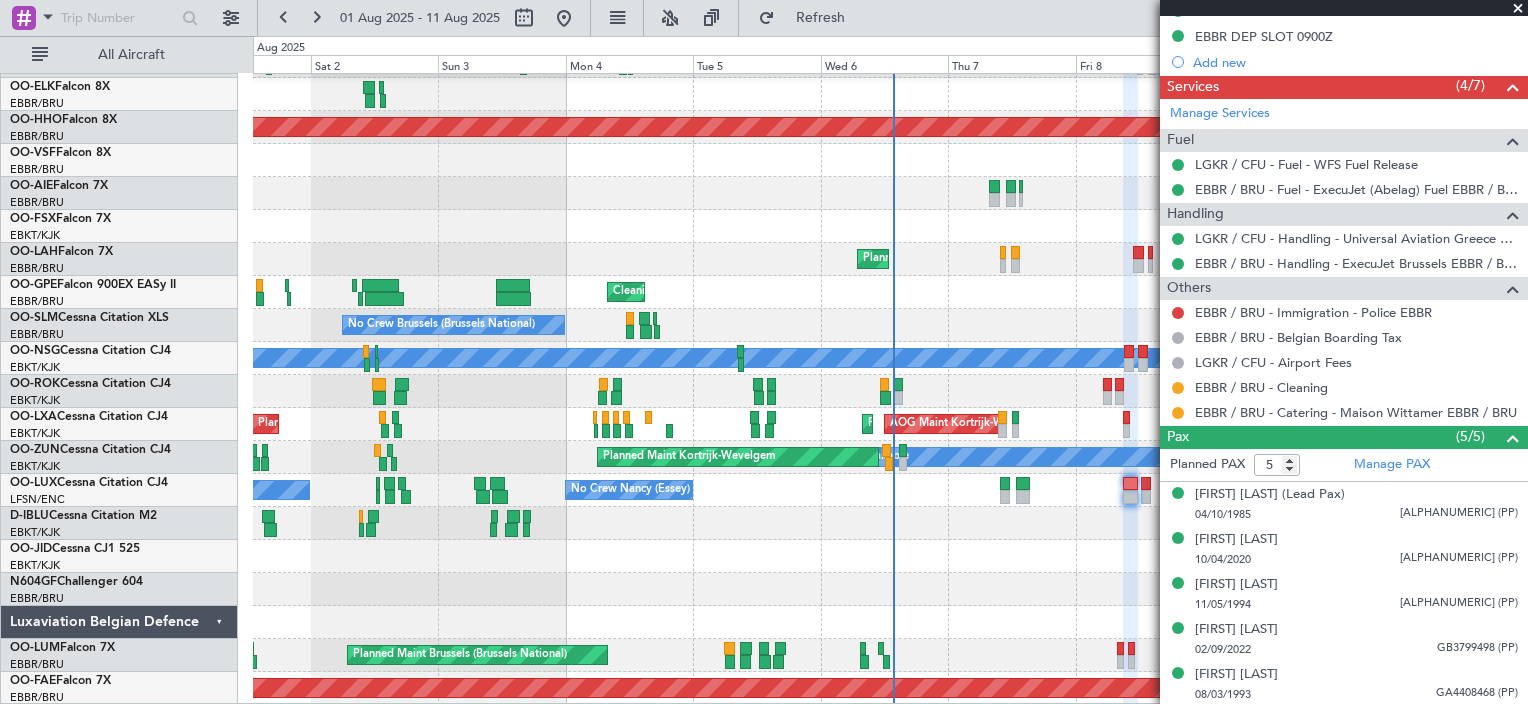 click at bounding box center (1518, 9) 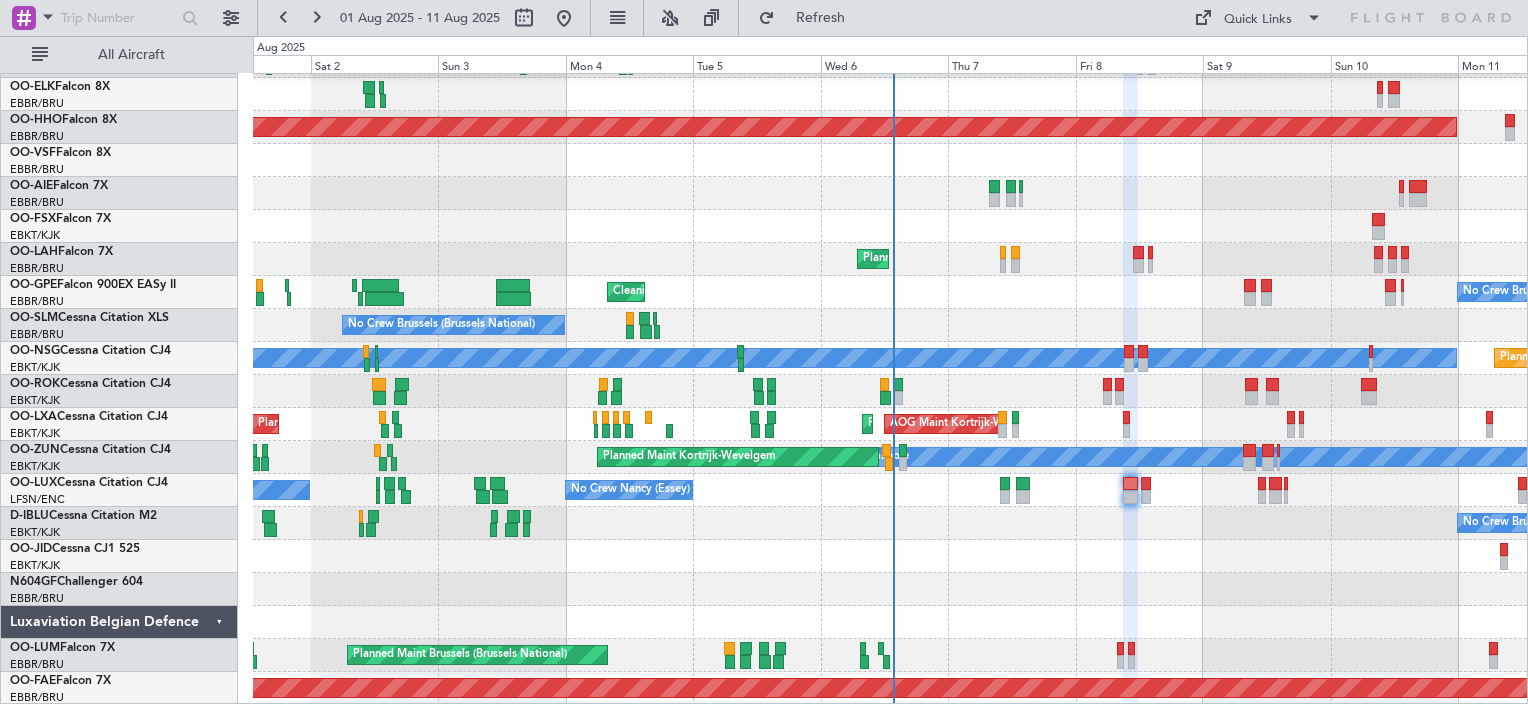 type on "0" 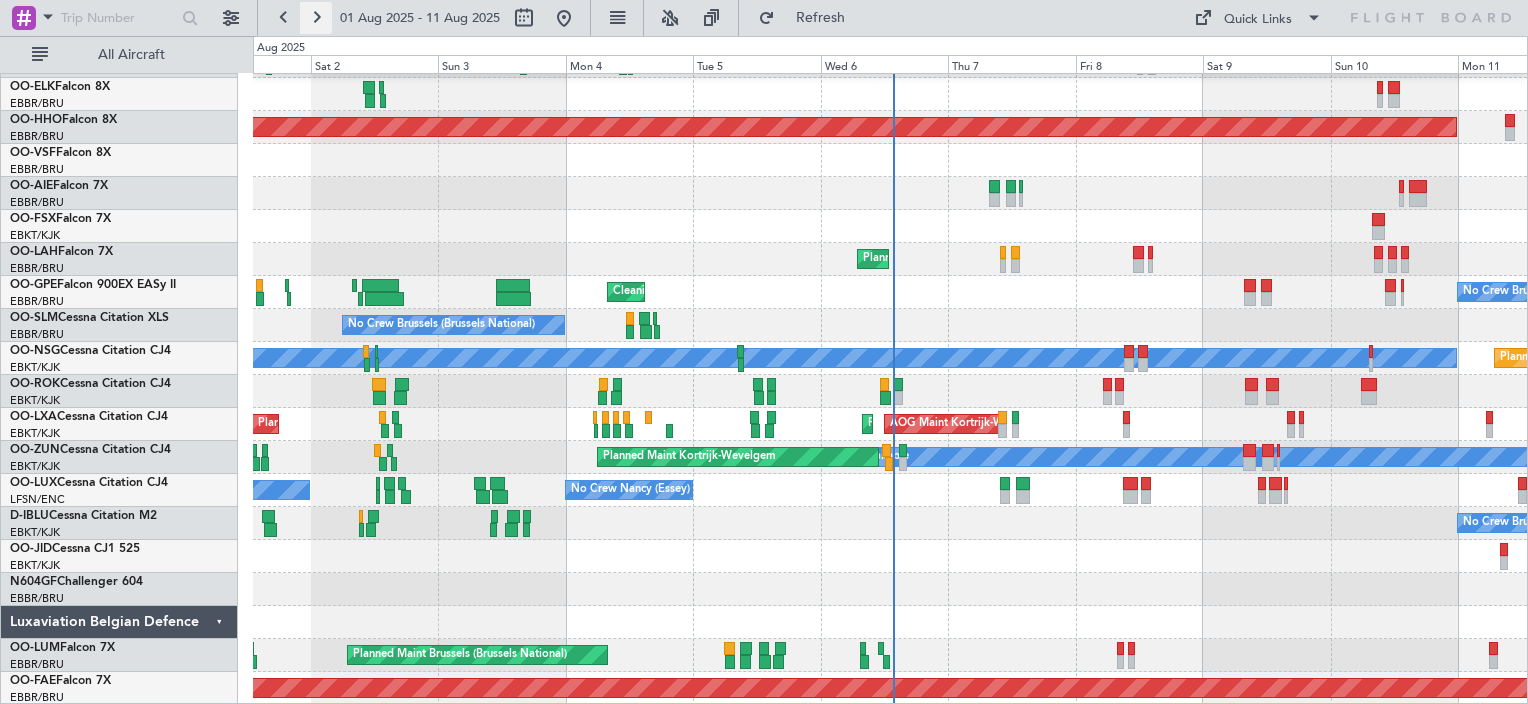 click at bounding box center [316, 18] 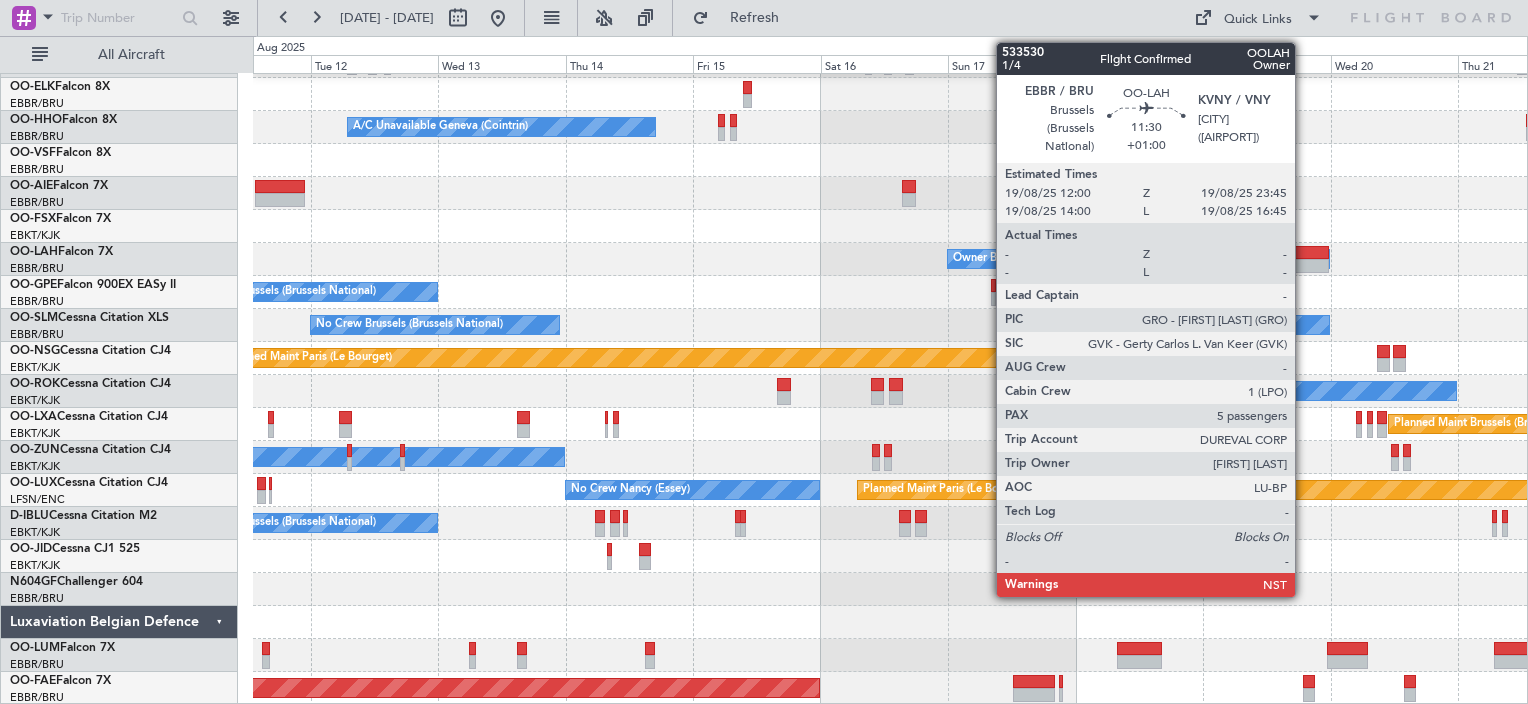 click 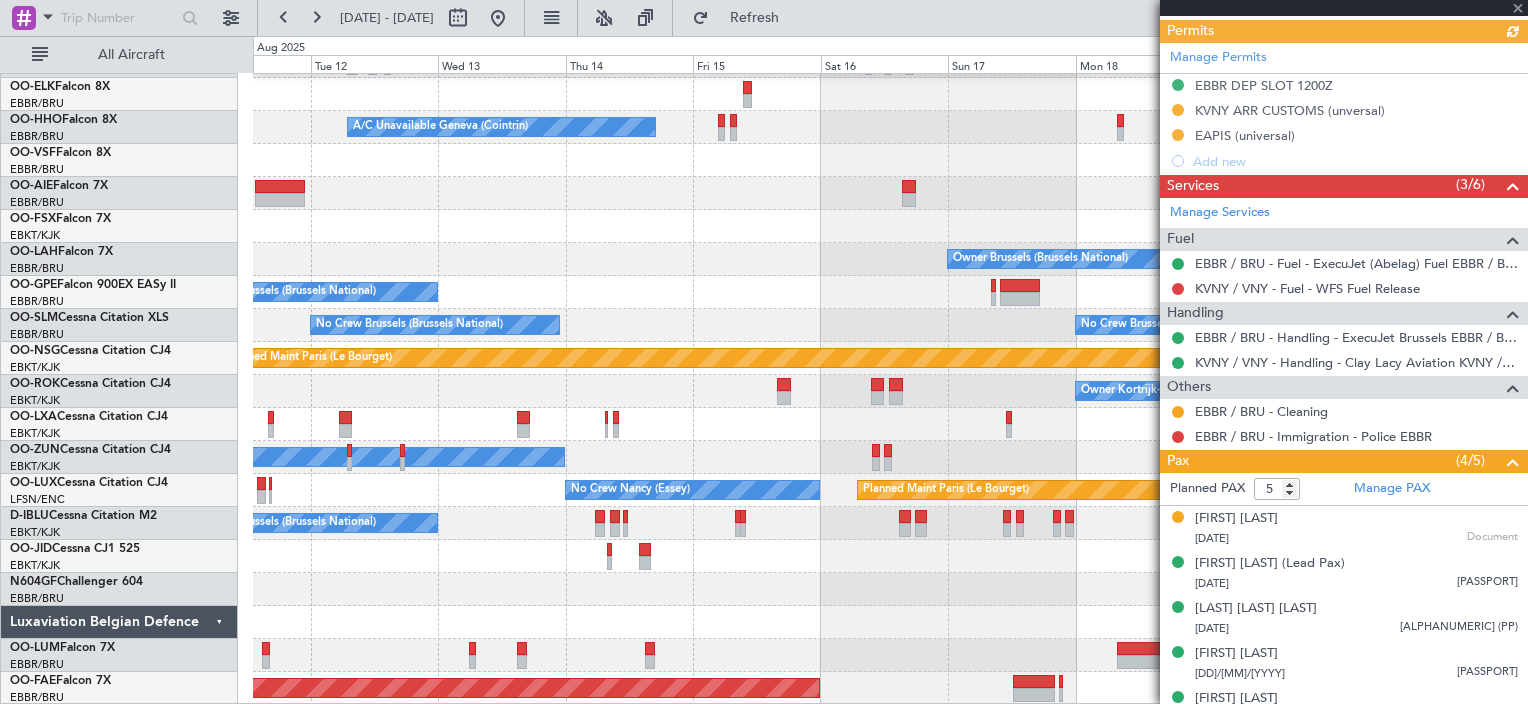 scroll, scrollTop: 572, scrollLeft: 0, axis: vertical 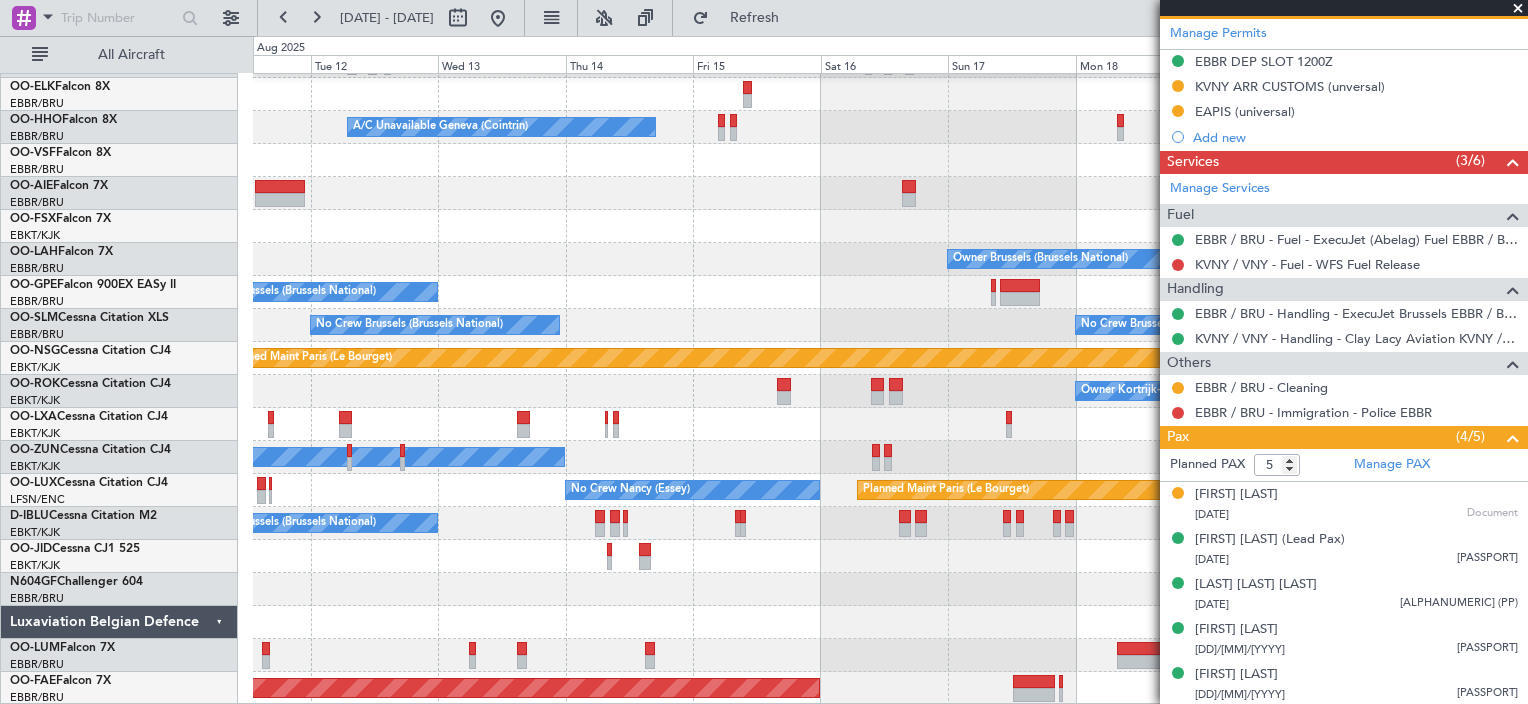click at bounding box center [1518, 9] 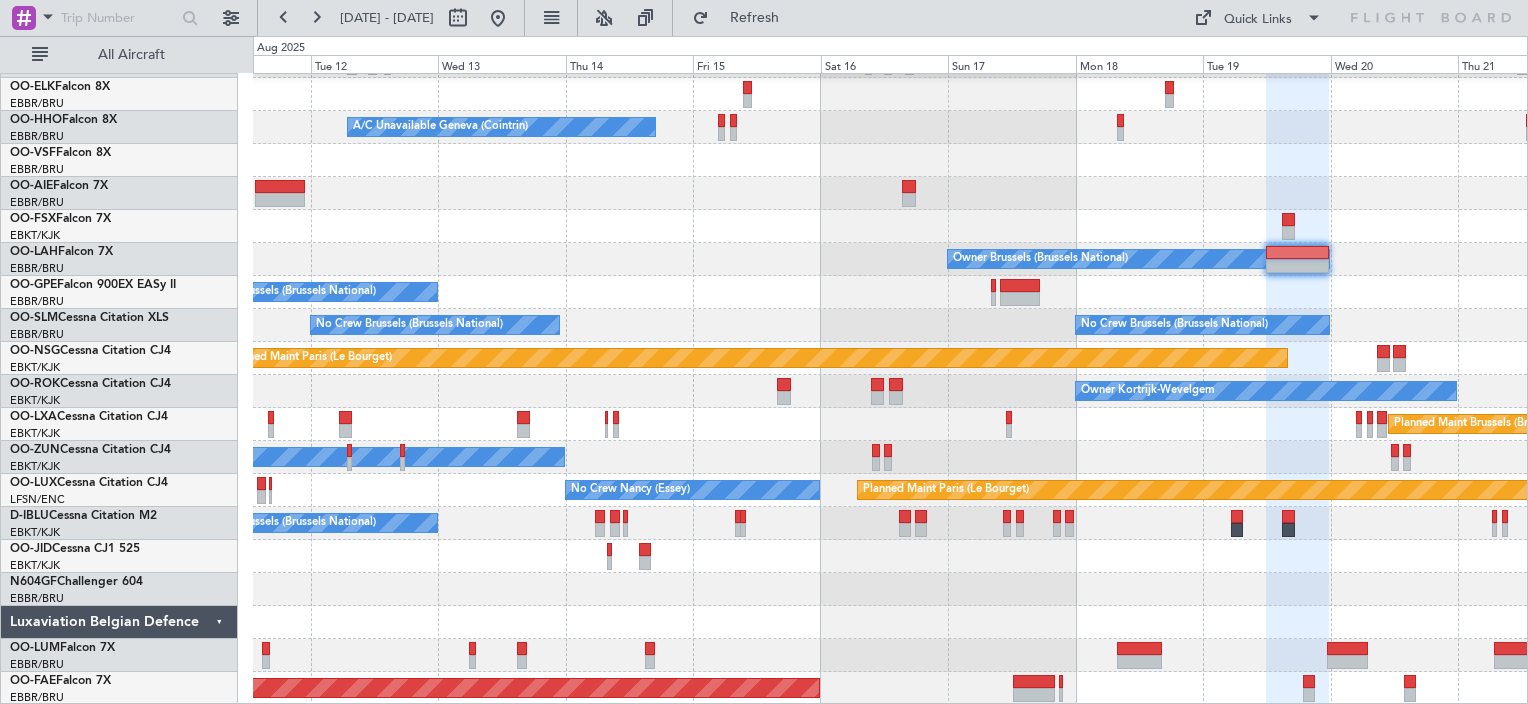 type on "0" 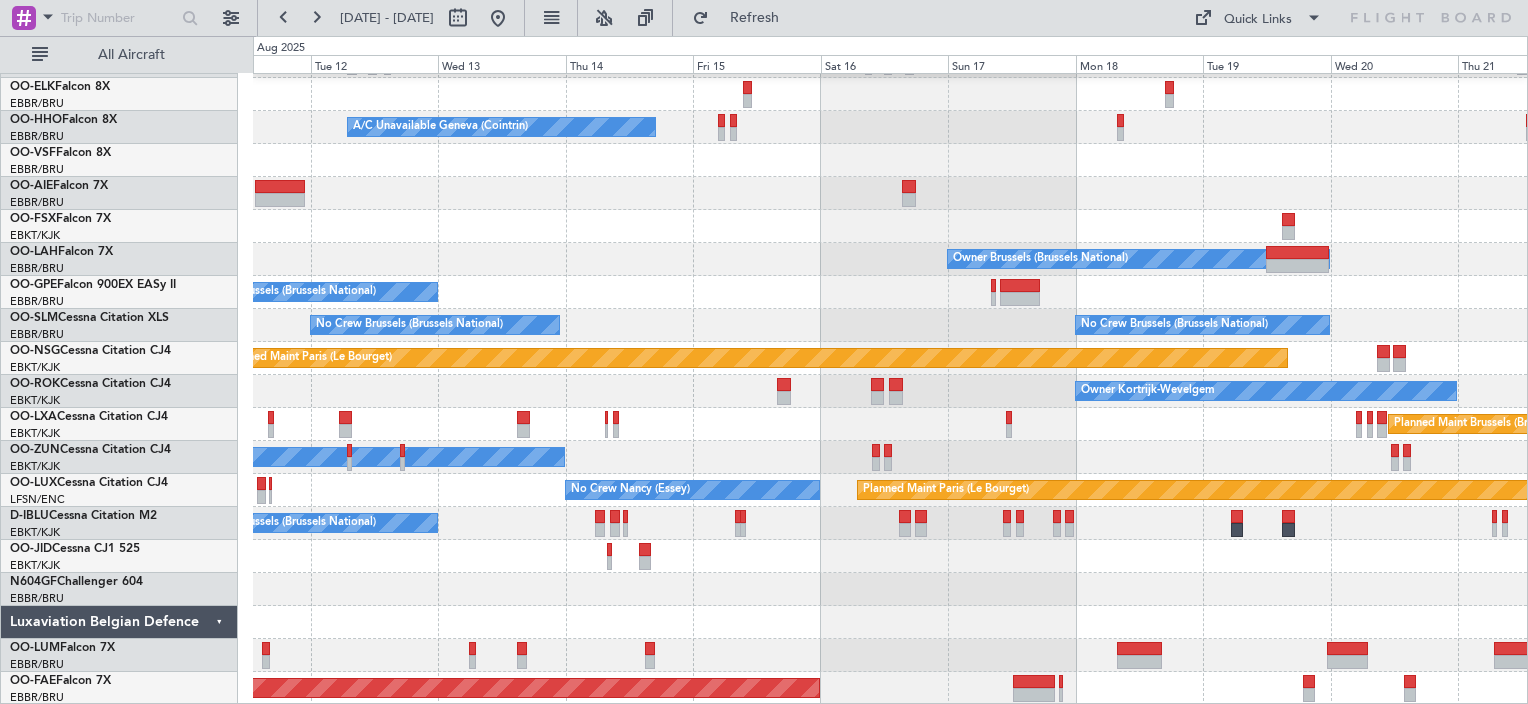 scroll, scrollTop: 0, scrollLeft: 0, axis: both 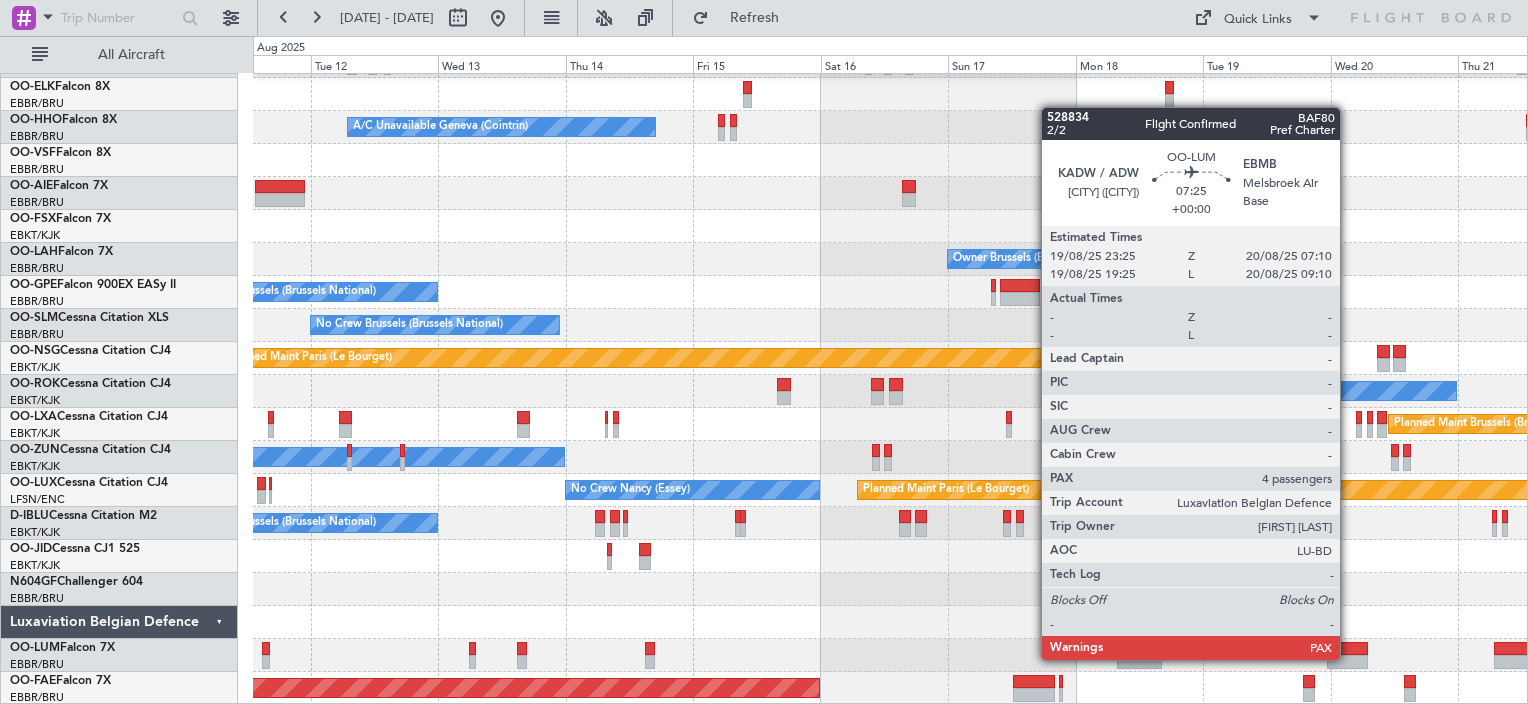 click 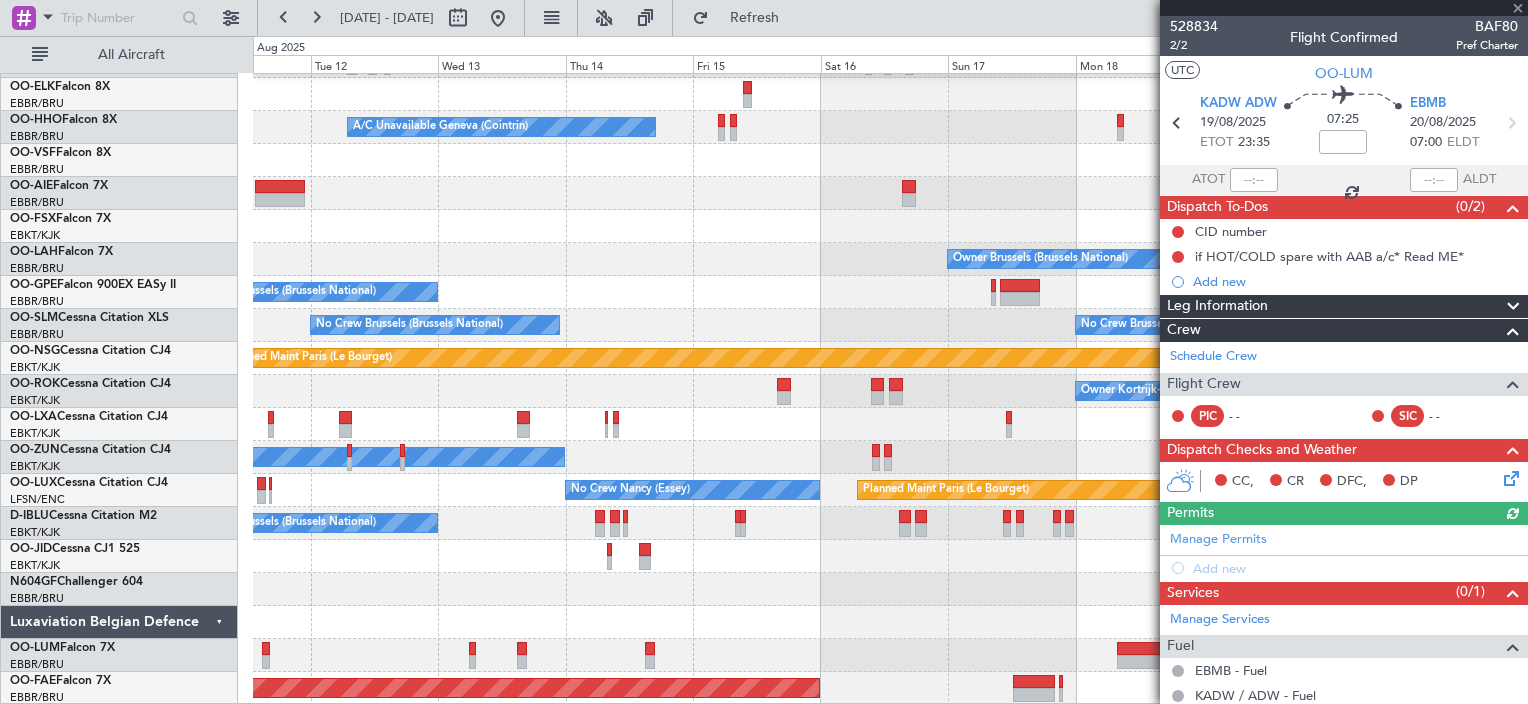 scroll, scrollTop: 206, scrollLeft: 0, axis: vertical 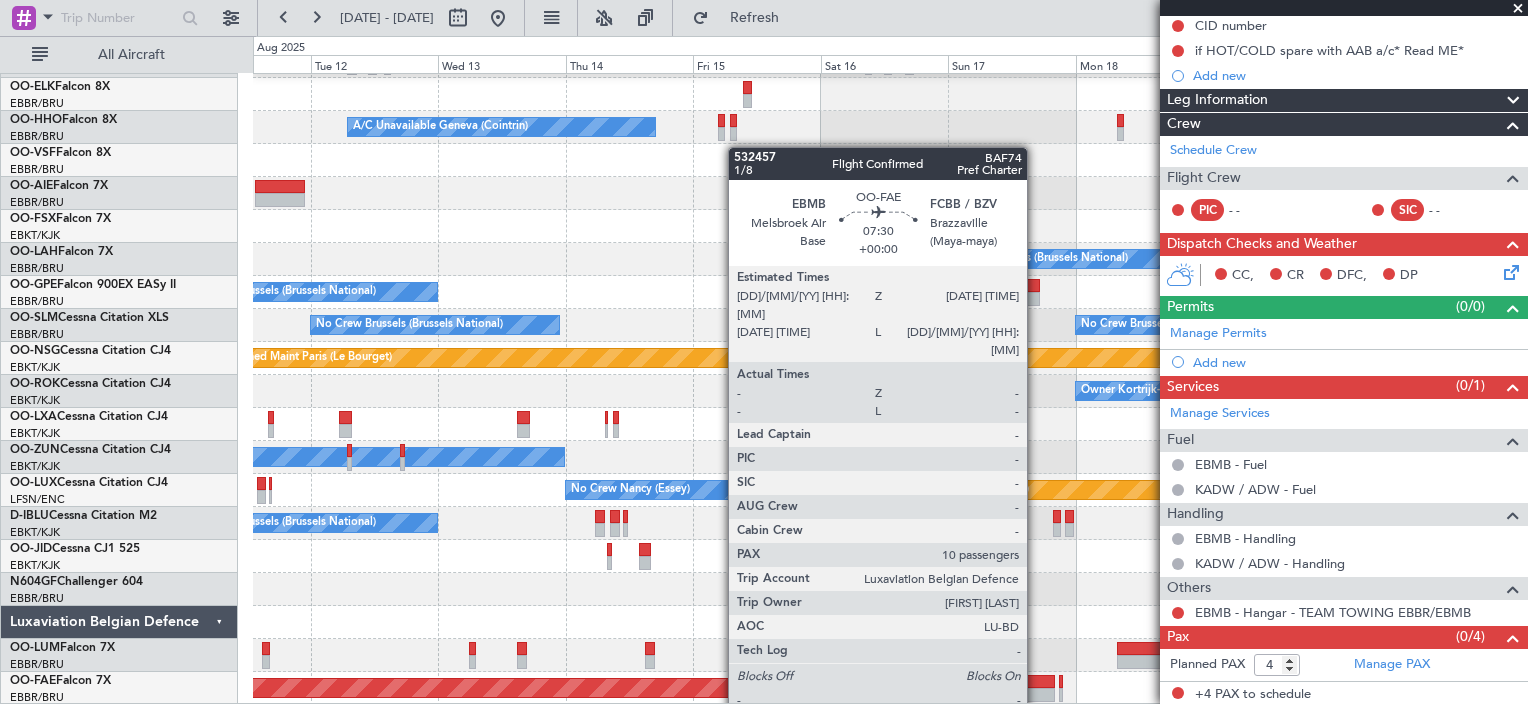 click 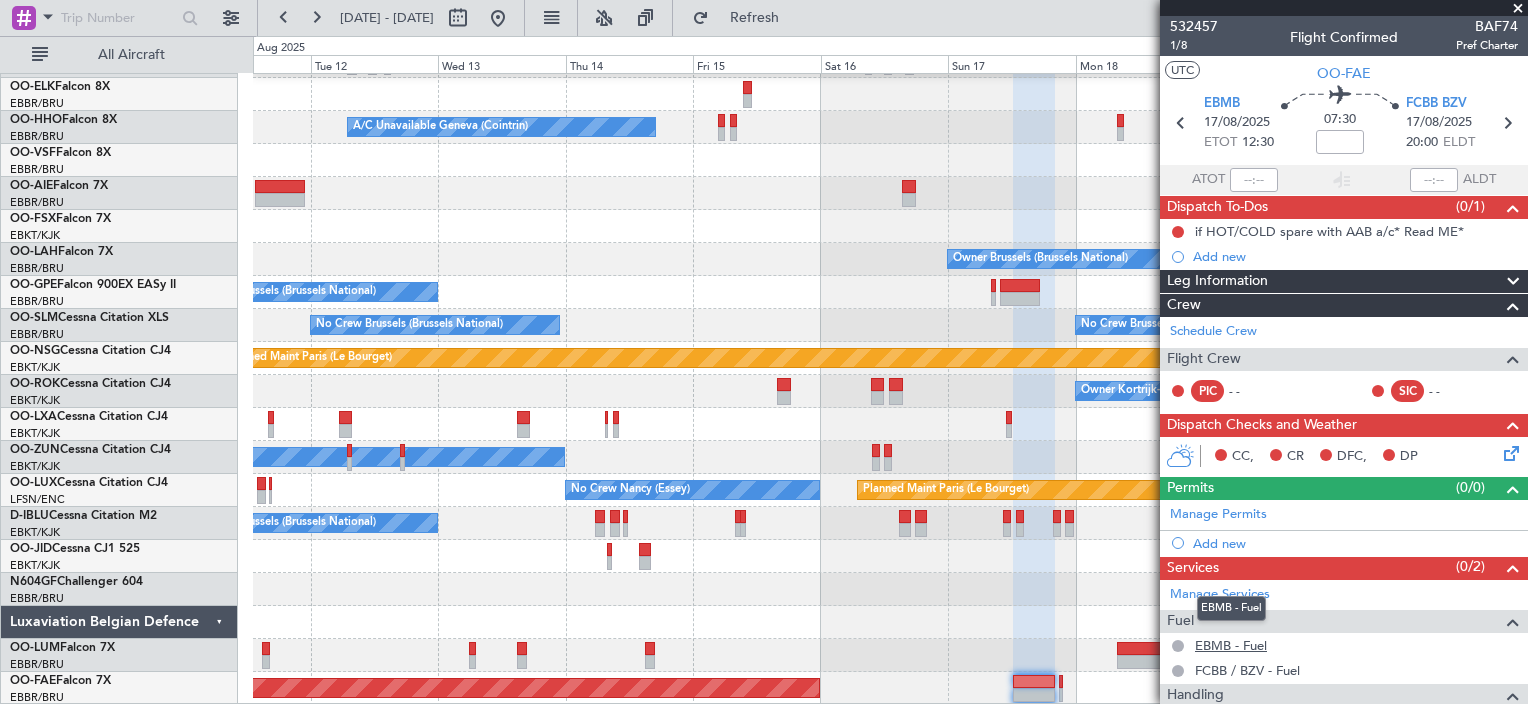 scroll, scrollTop: 206, scrollLeft: 0, axis: vertical 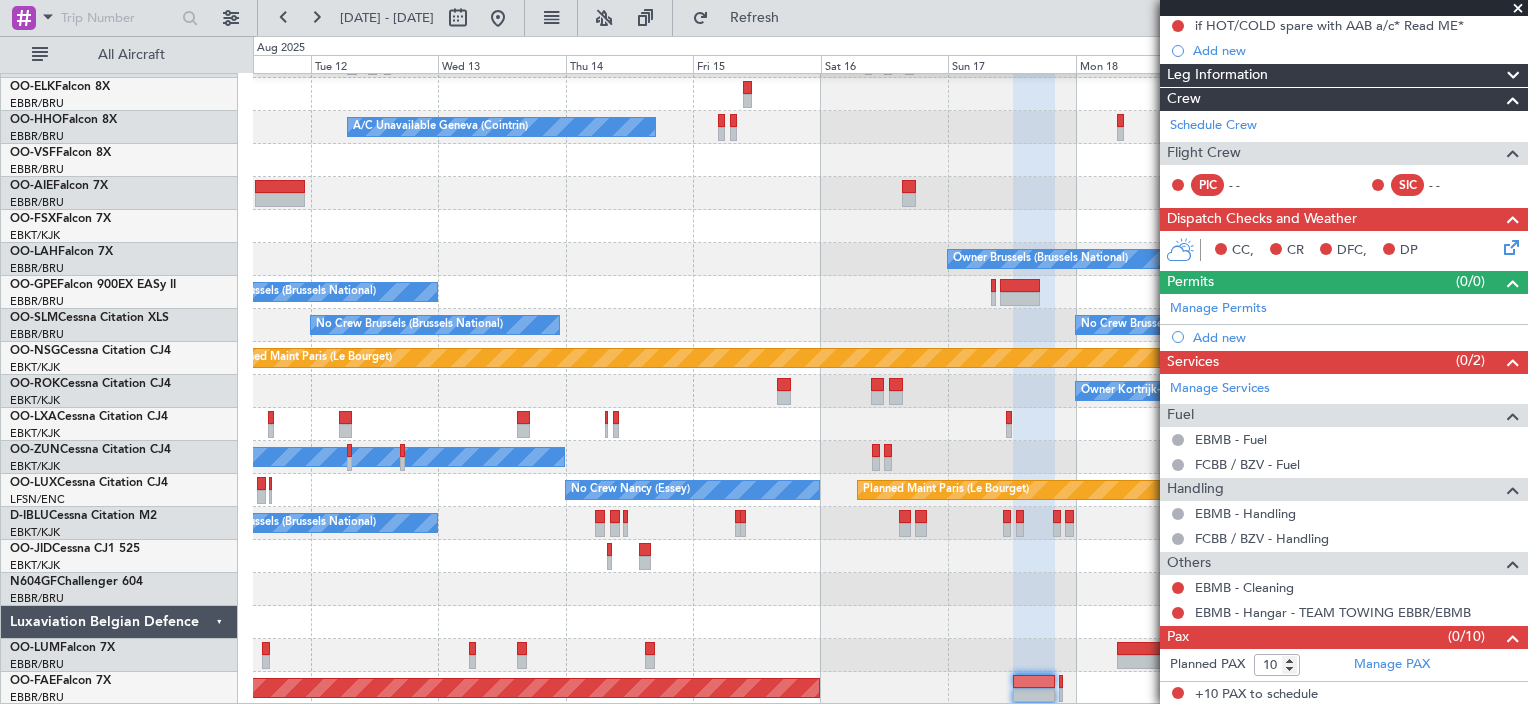 click at bounding box center (1518, 9) 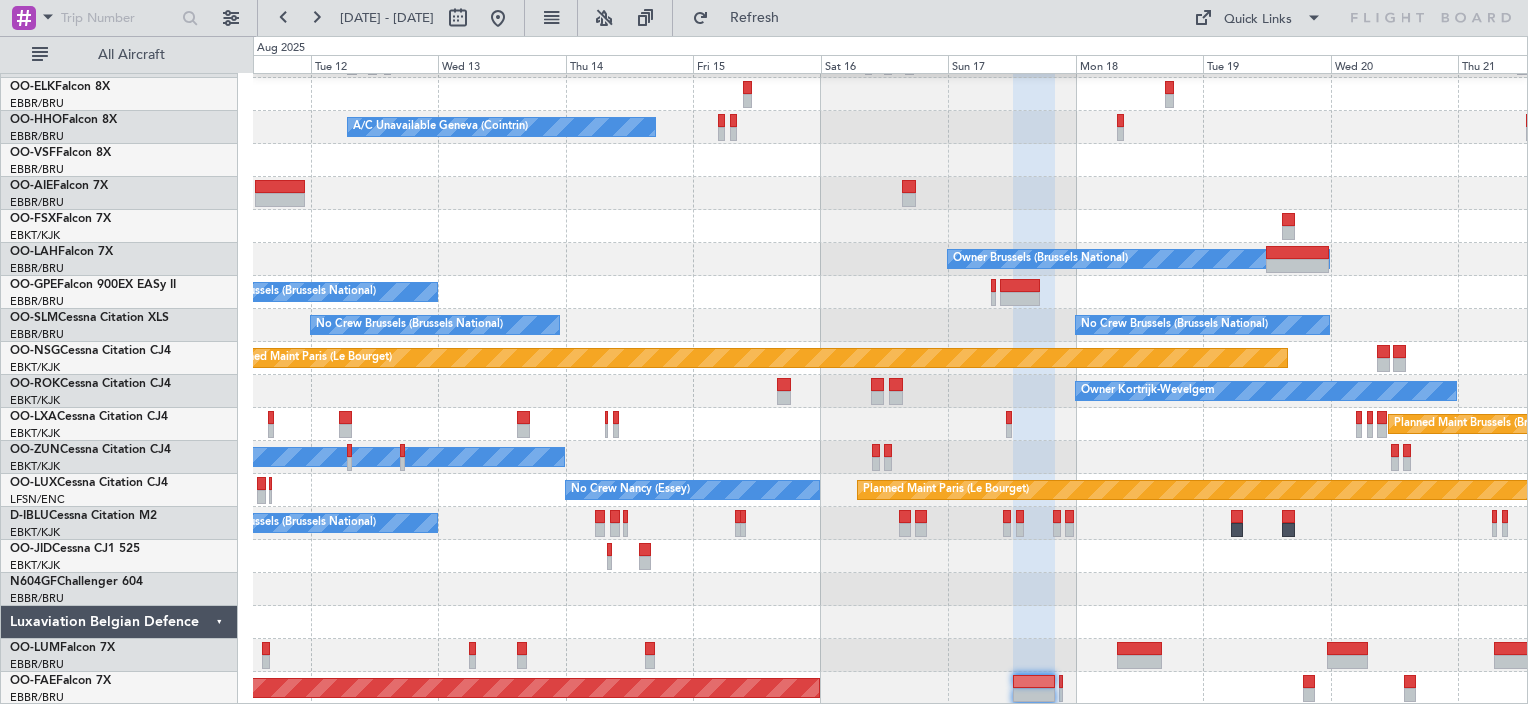type on "0" 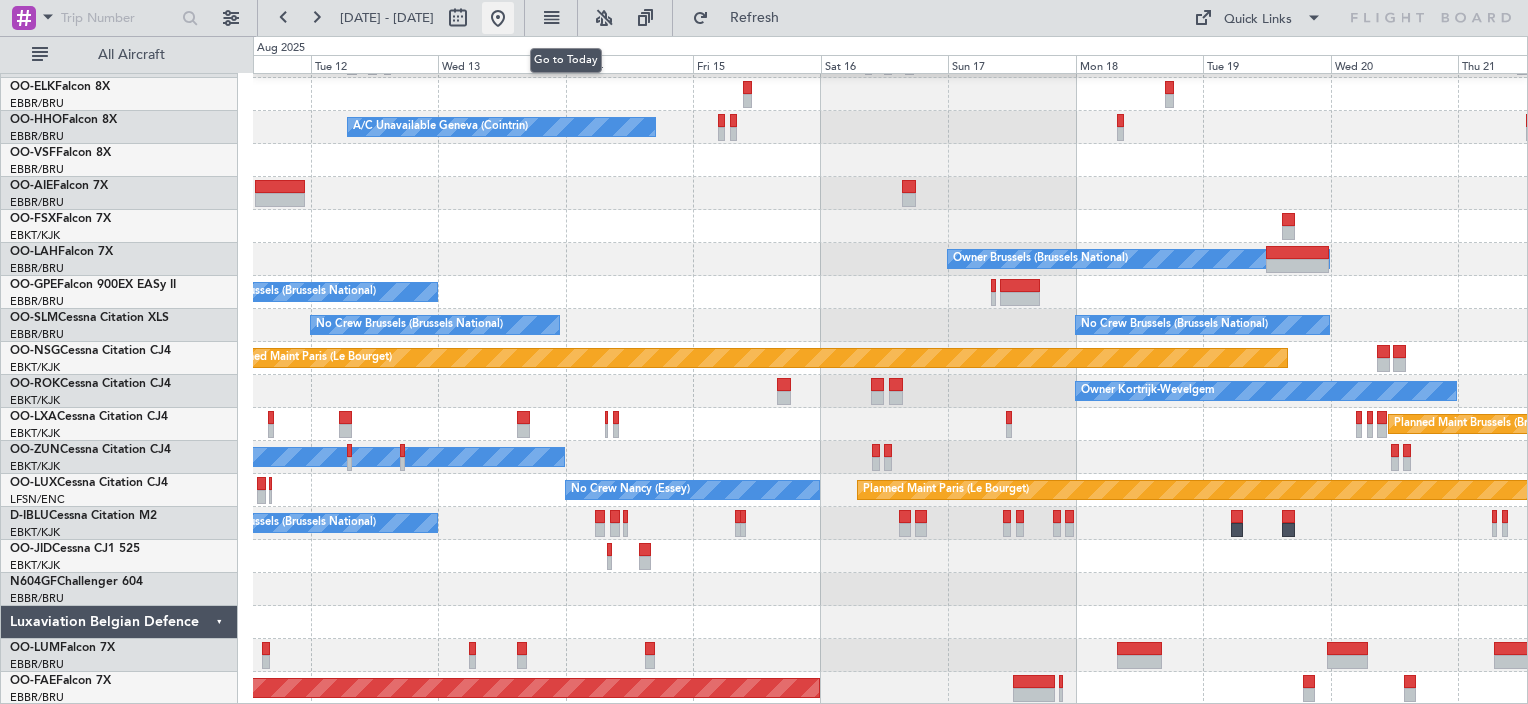 click at bounding box center [498, 18] 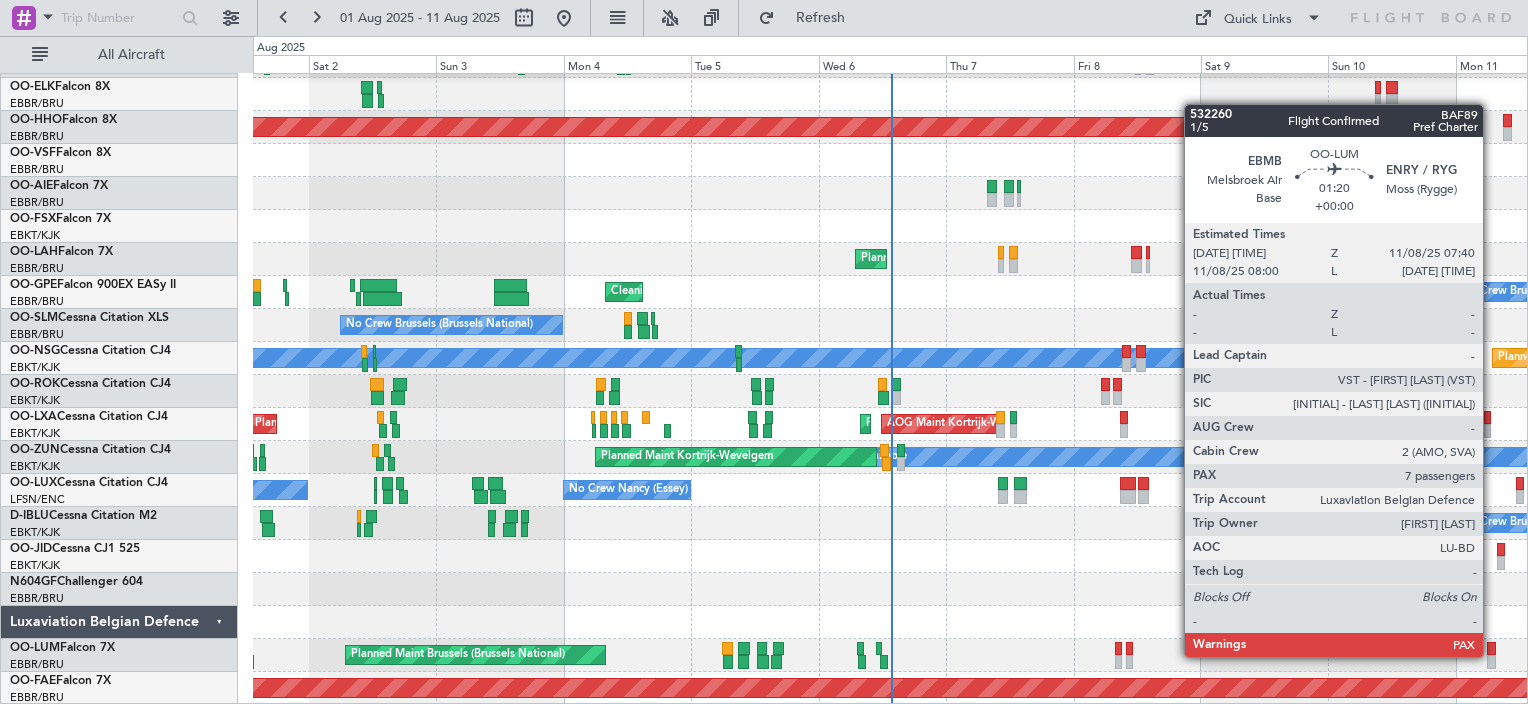 click 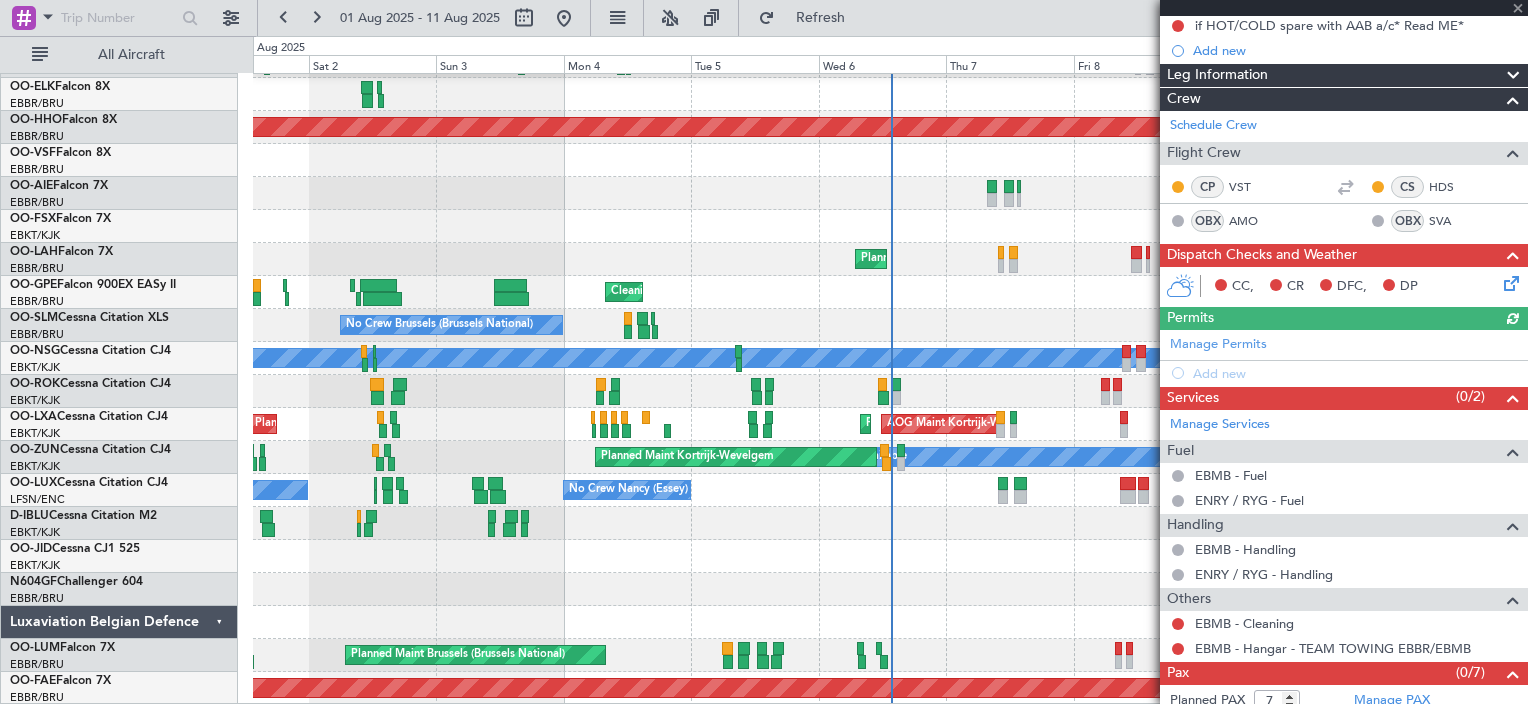 scroll, scrollTop: 242, scrollLeft: 0, axis: vertical 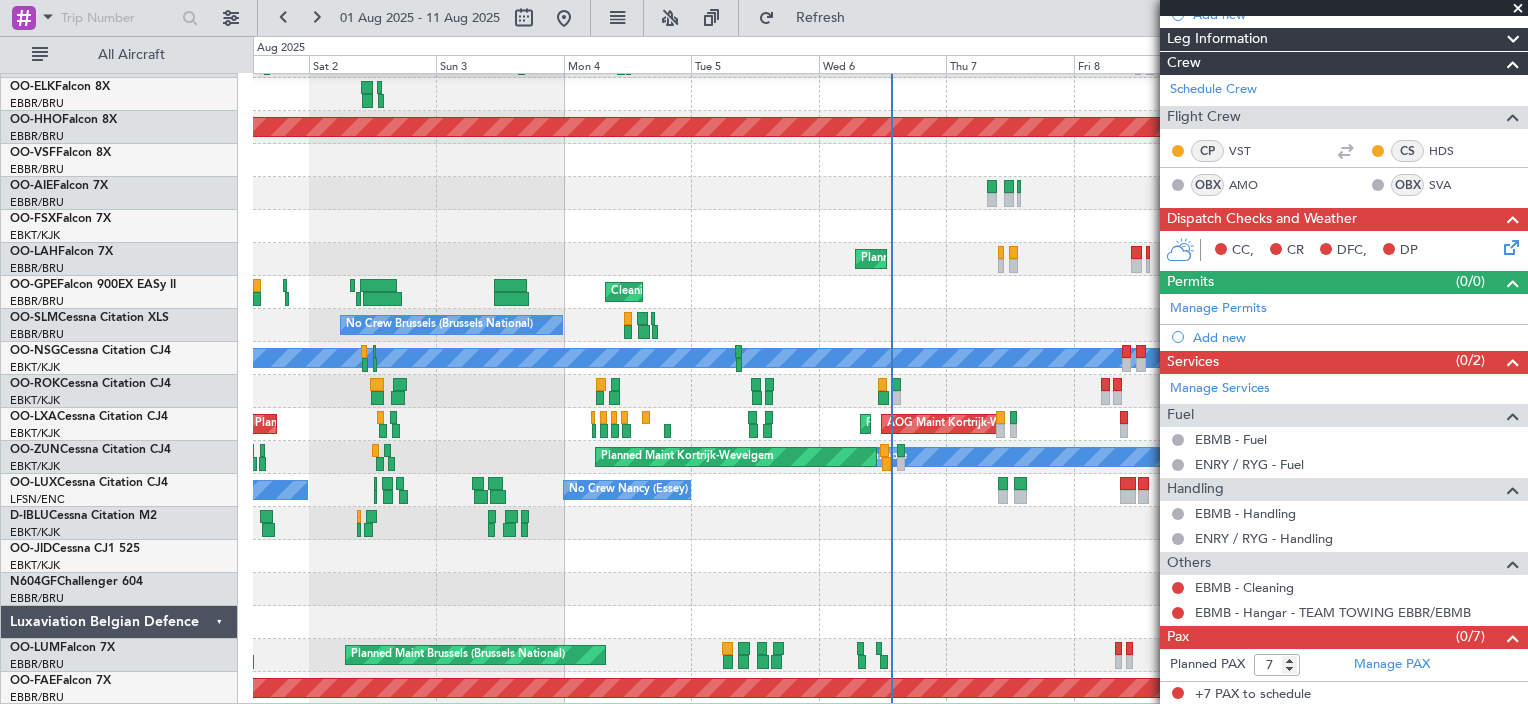 click at bounding box center (1518, 9) 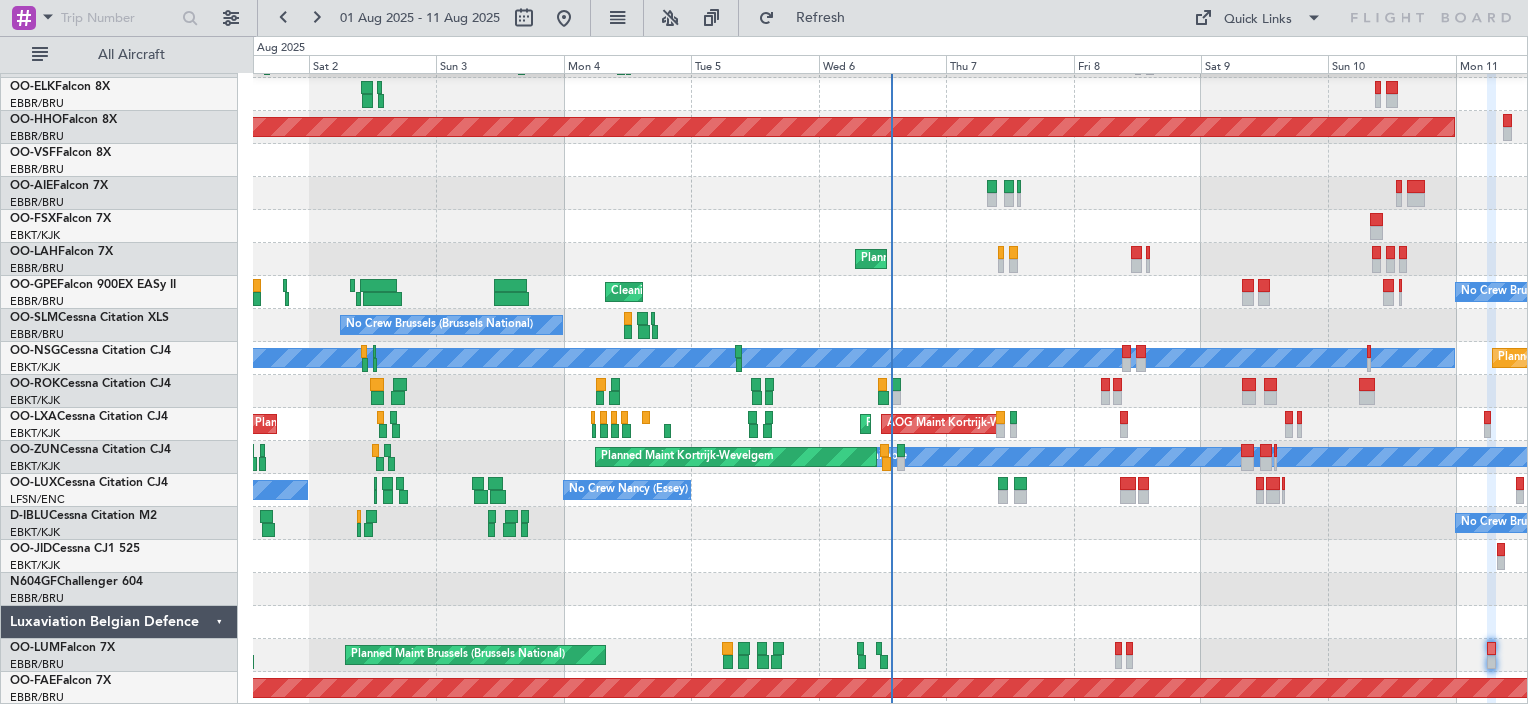 type on "0" 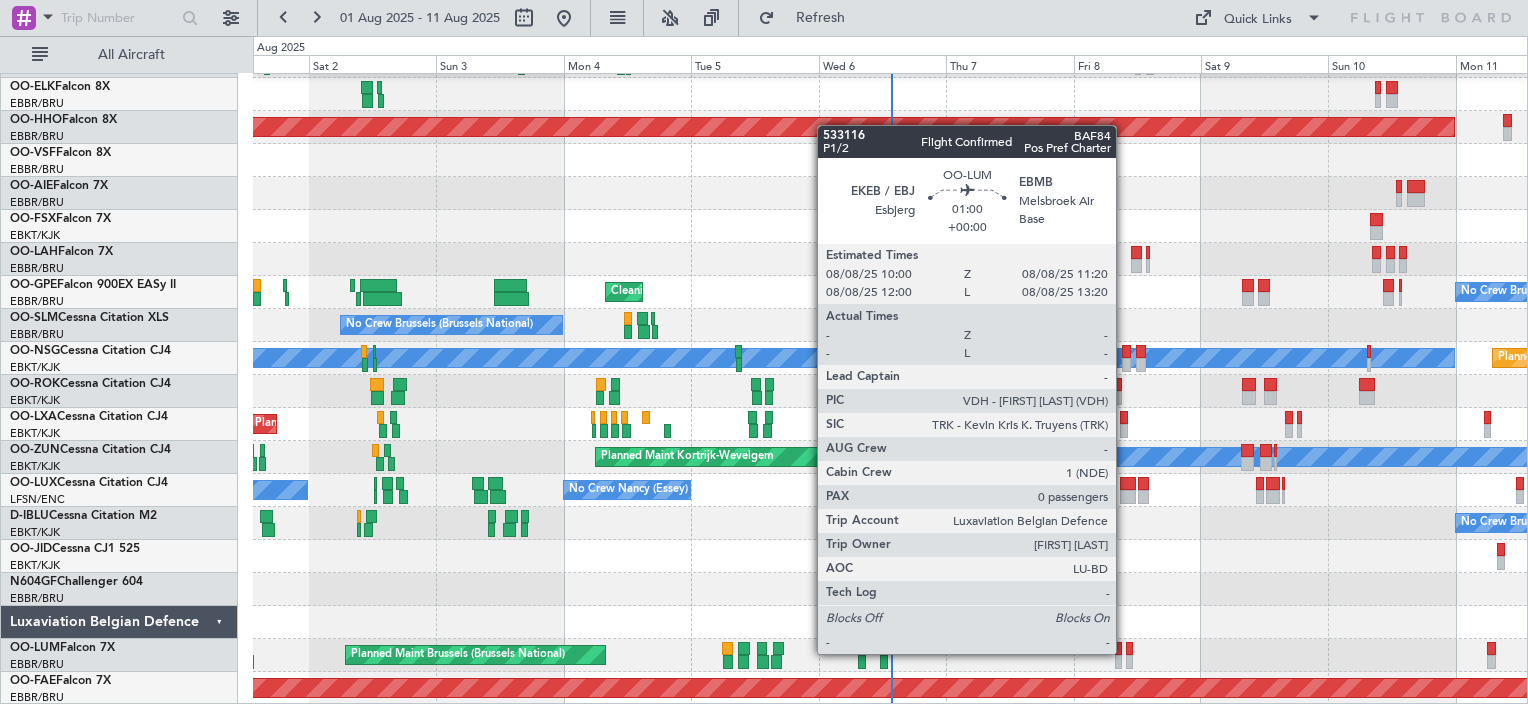 click 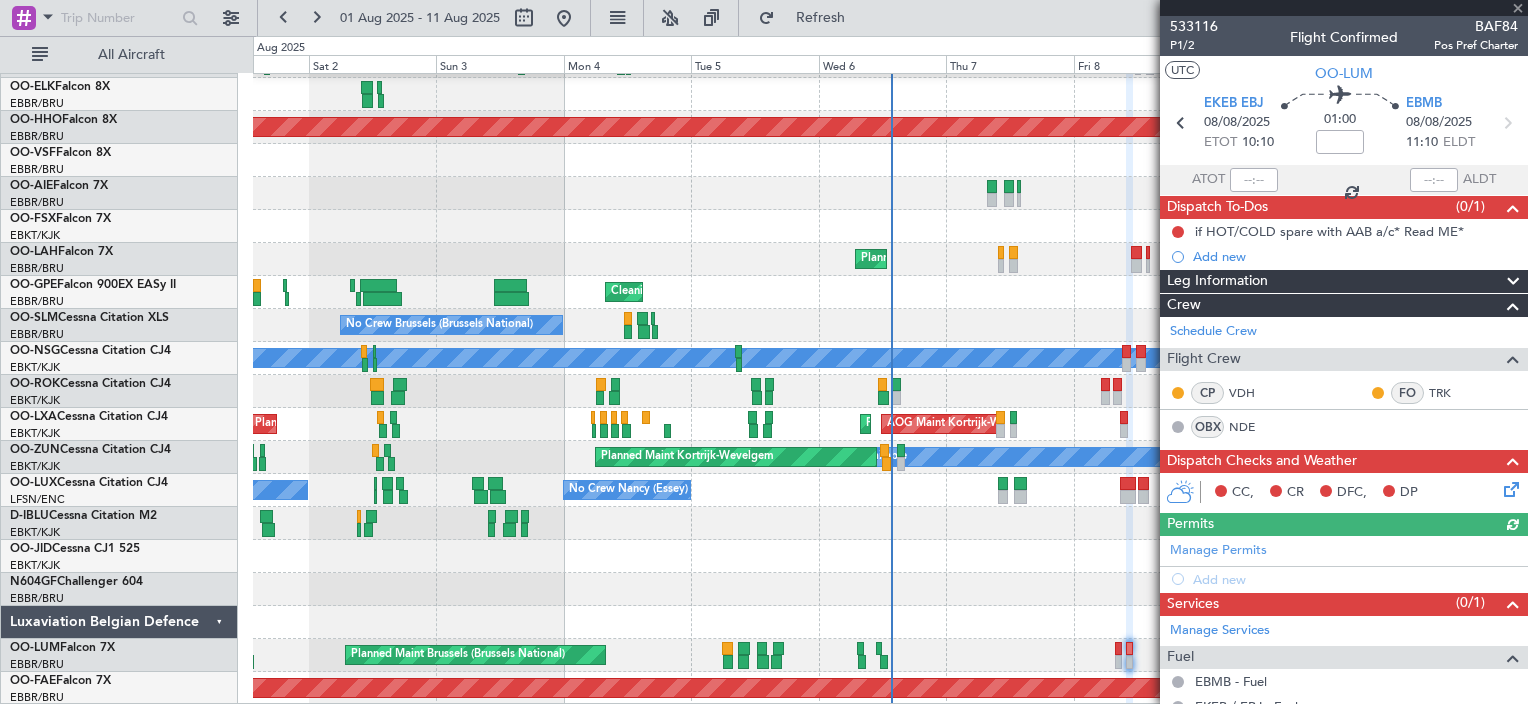 scroll, scrollTop: 192, scrollLeft: 0, axis: vertical 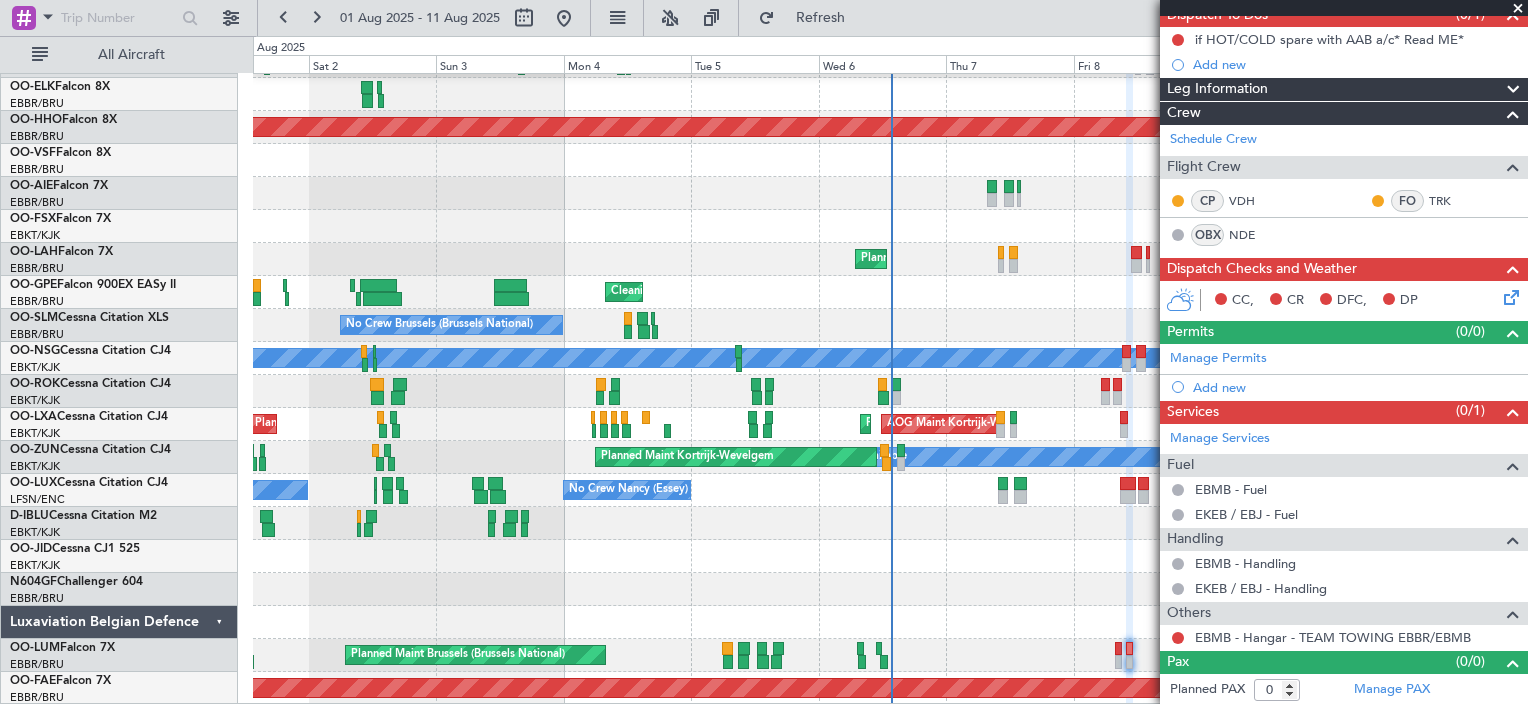 click at bounding box center (1344, 8) 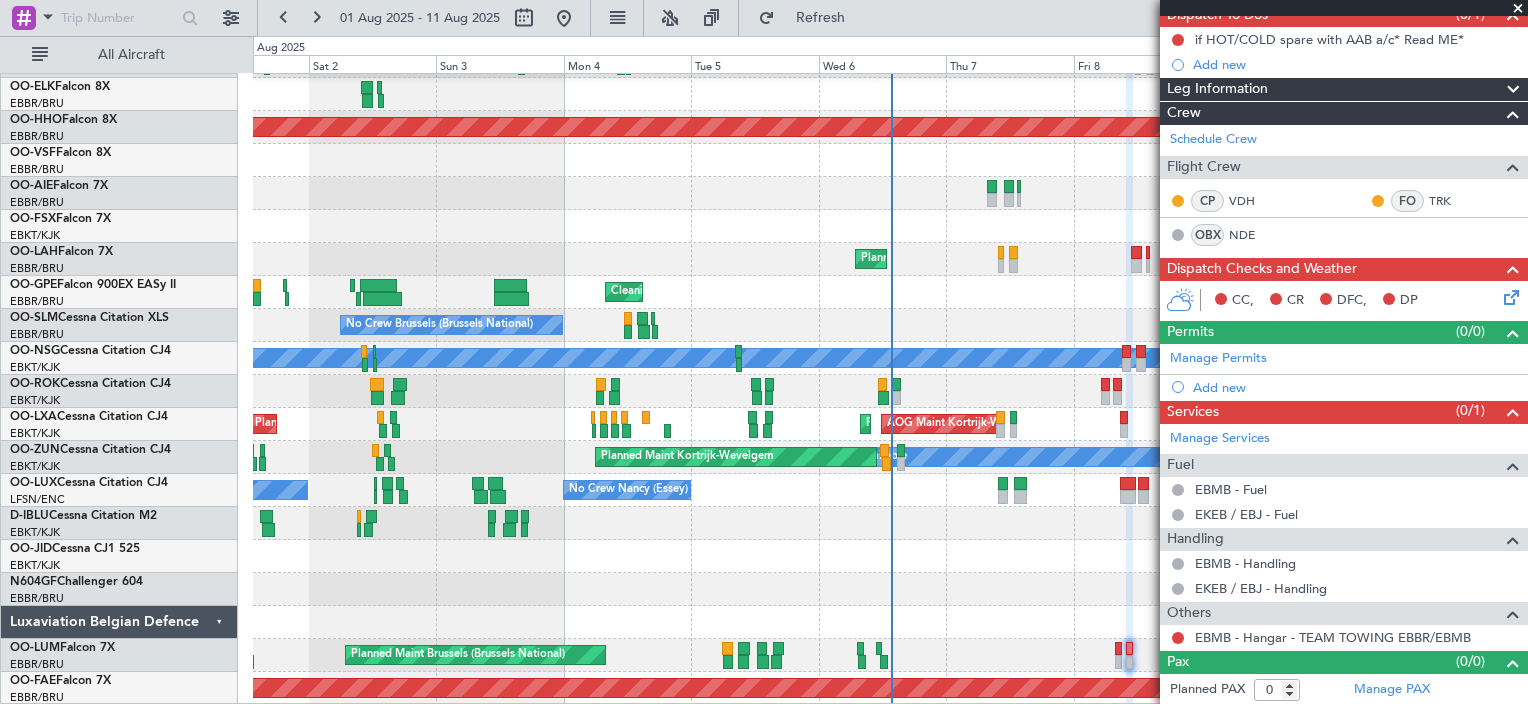 click at bounding box center [1518, 9] 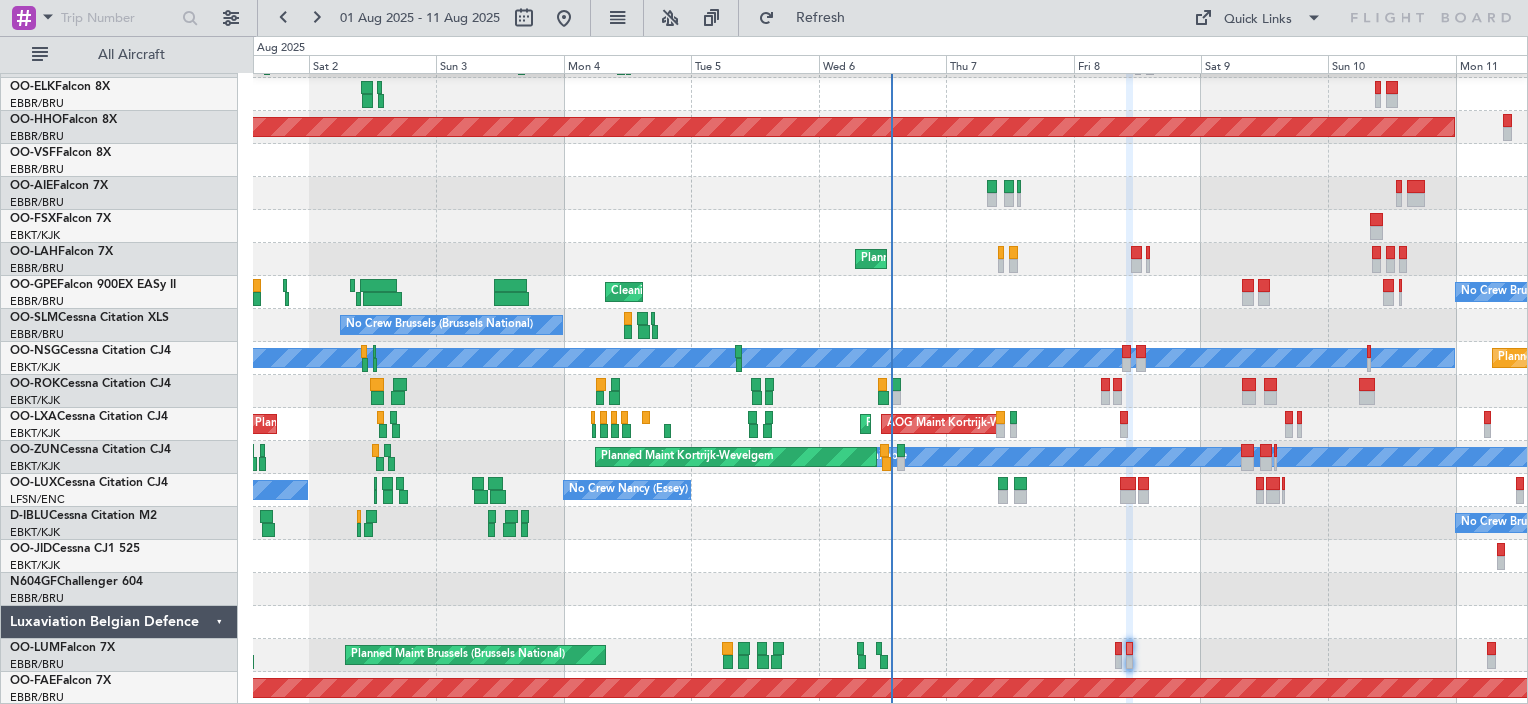 scroll, scrollTop: 0, scrollLeft: 0, axis: both 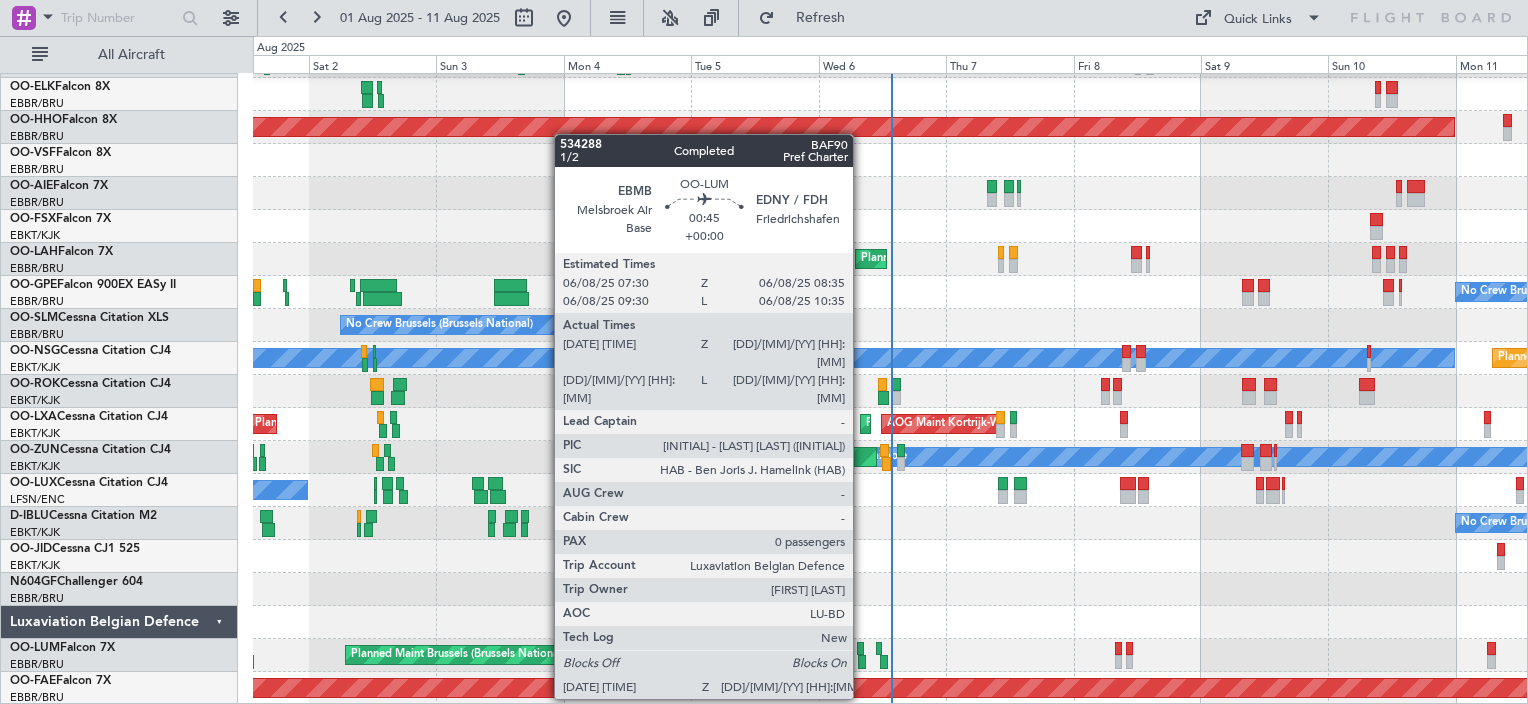click 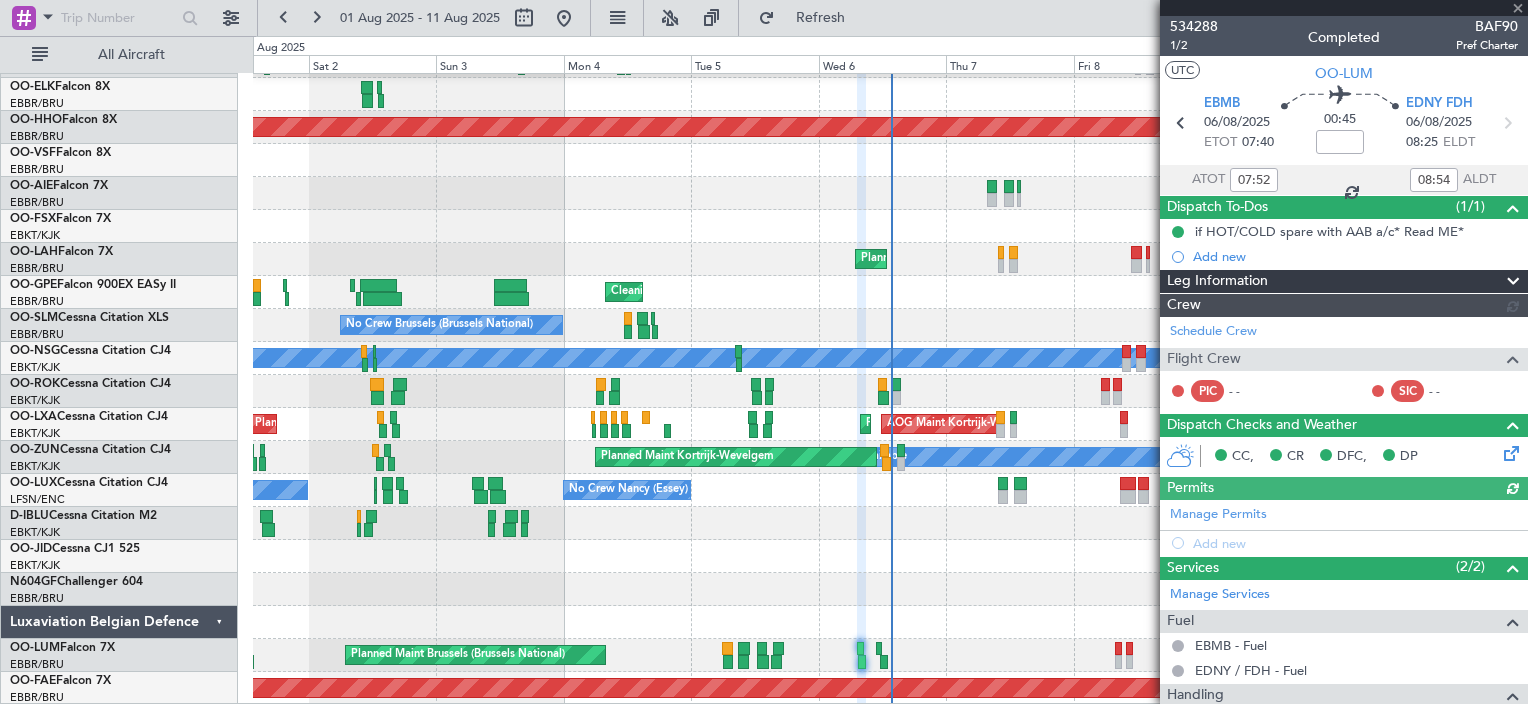 scroll, scrollTop: 180, scrollLeft: 0, axis: vertical 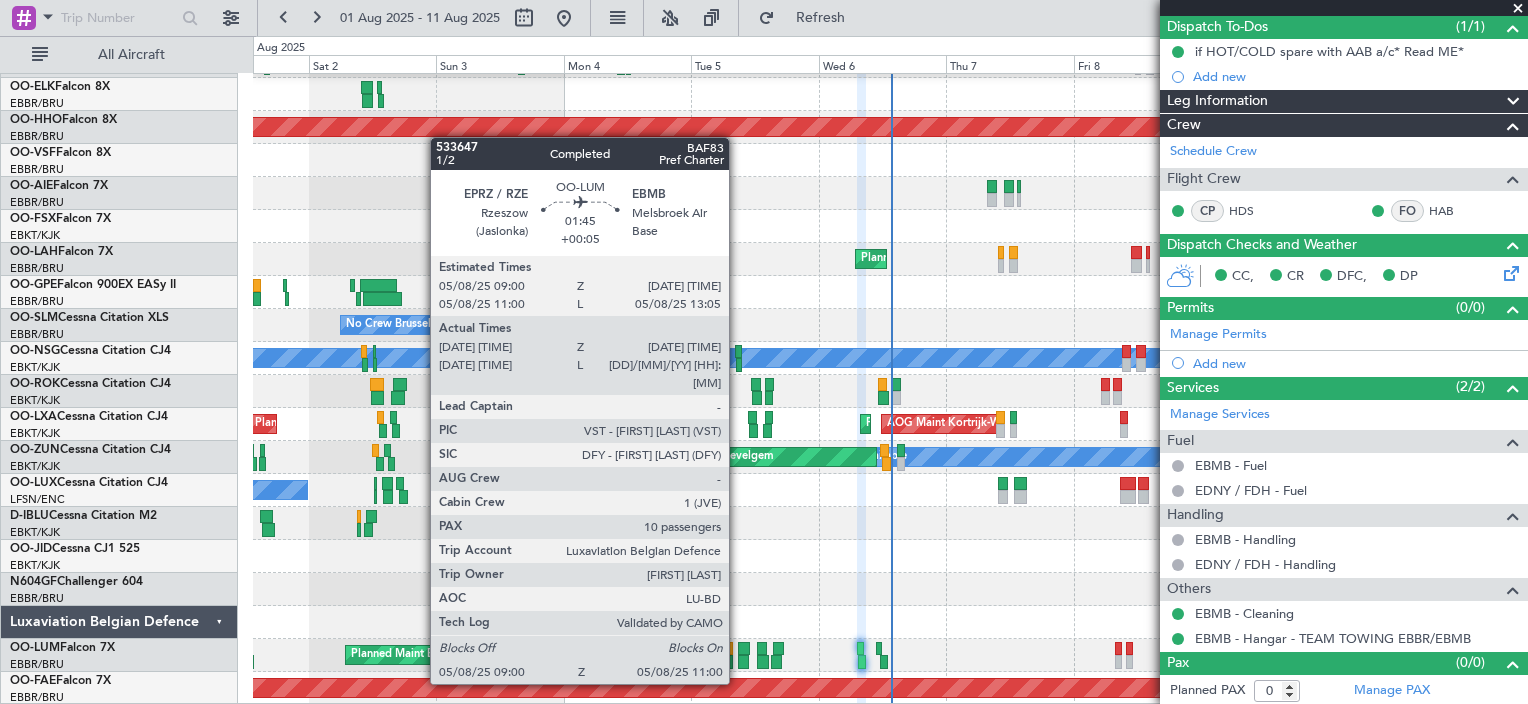 click 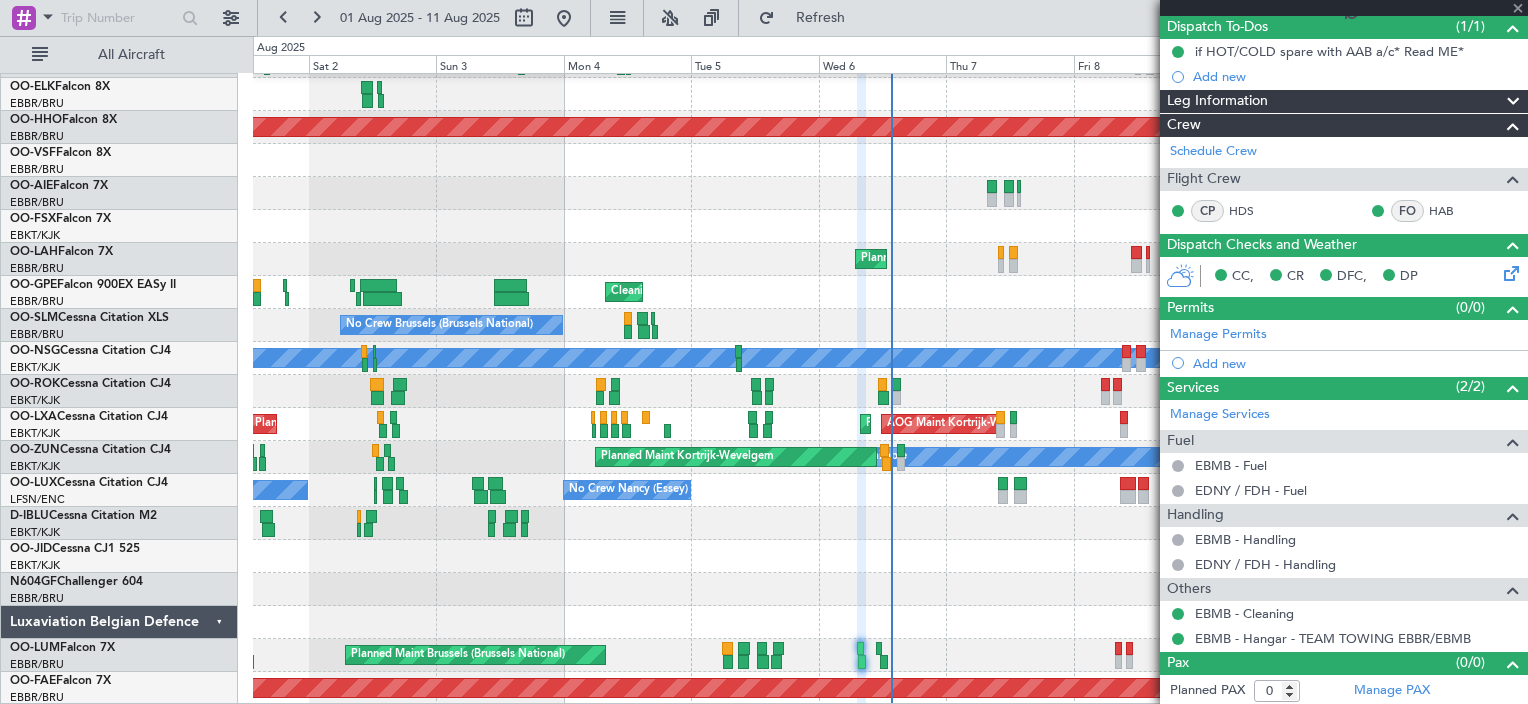 type on "+00:05" 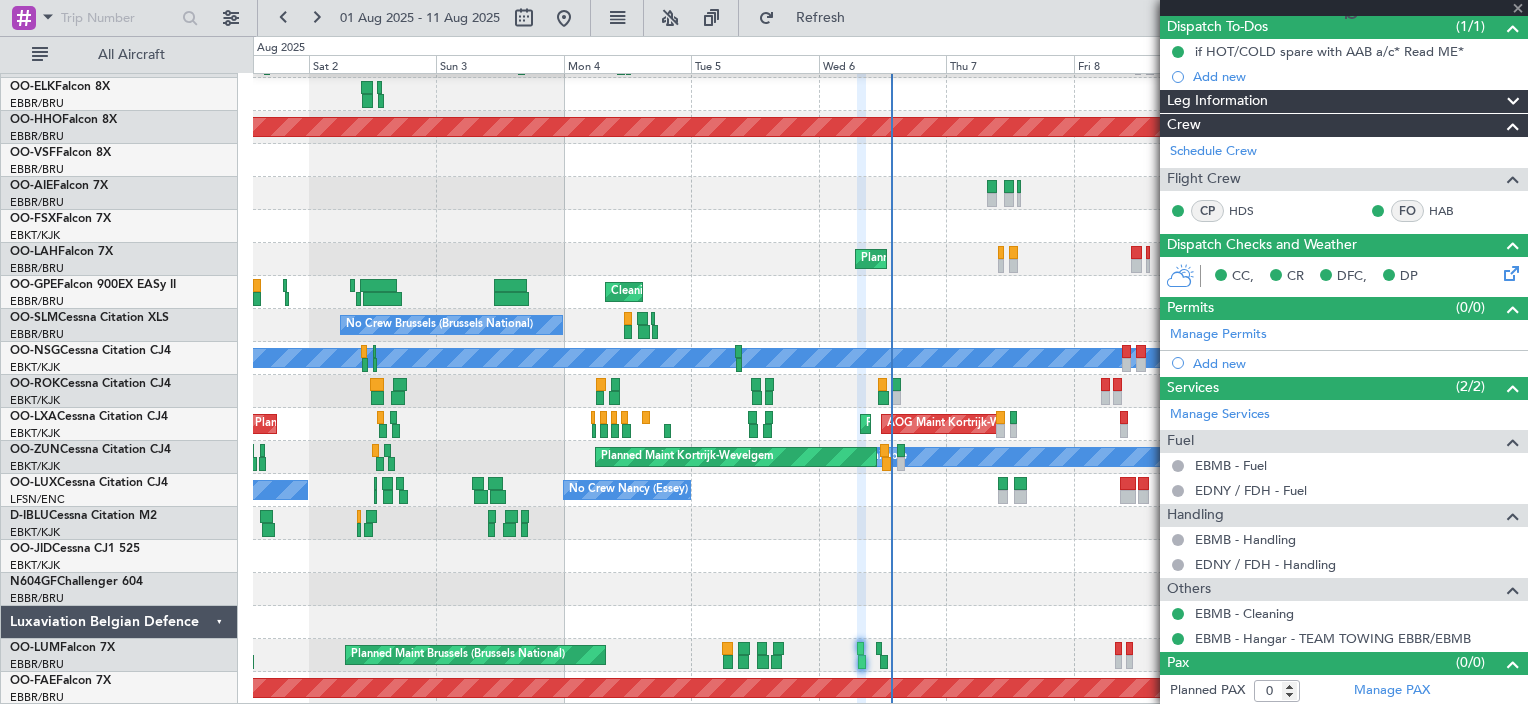 type on "09:04" 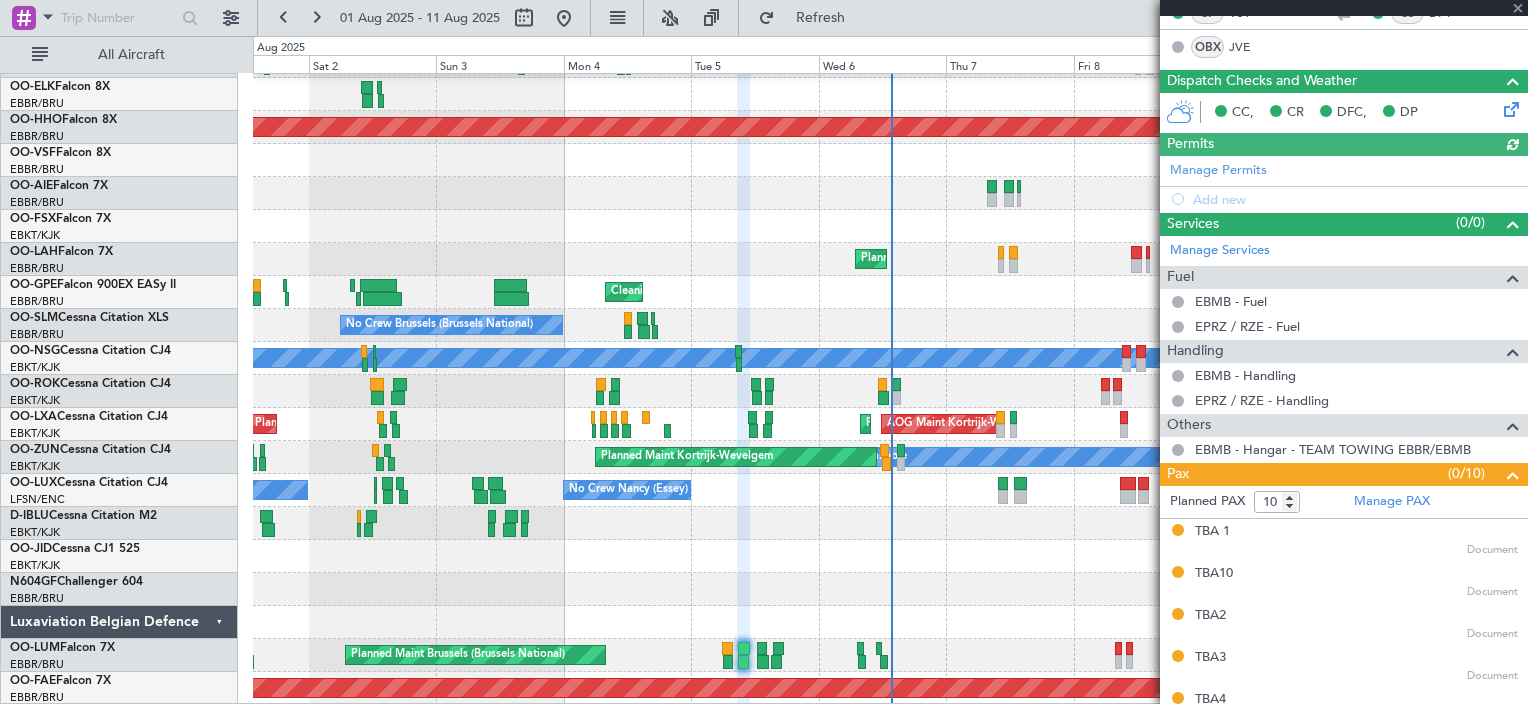 scroll, scrollTop: 612, scrollLeft: 0, axis: vertical 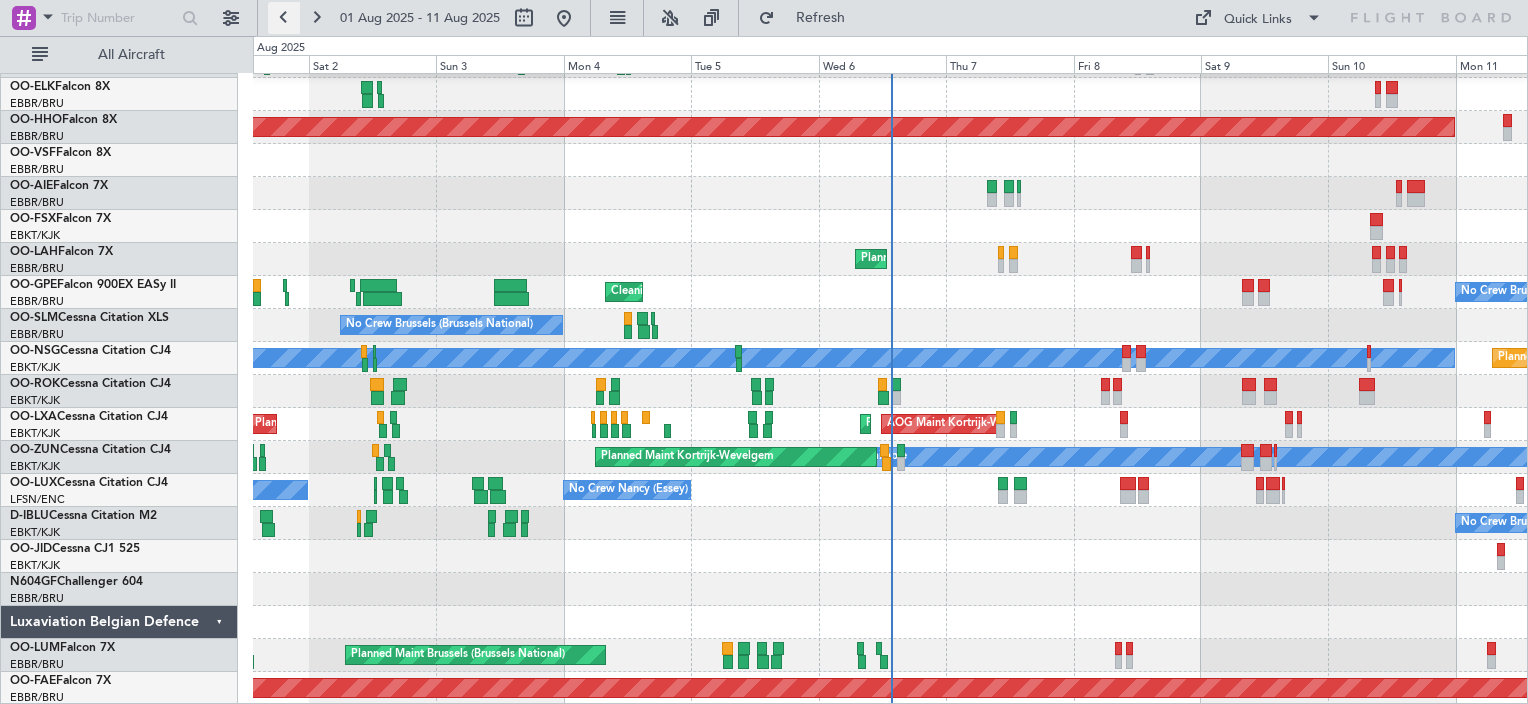 click at bounding box center [284, 18] 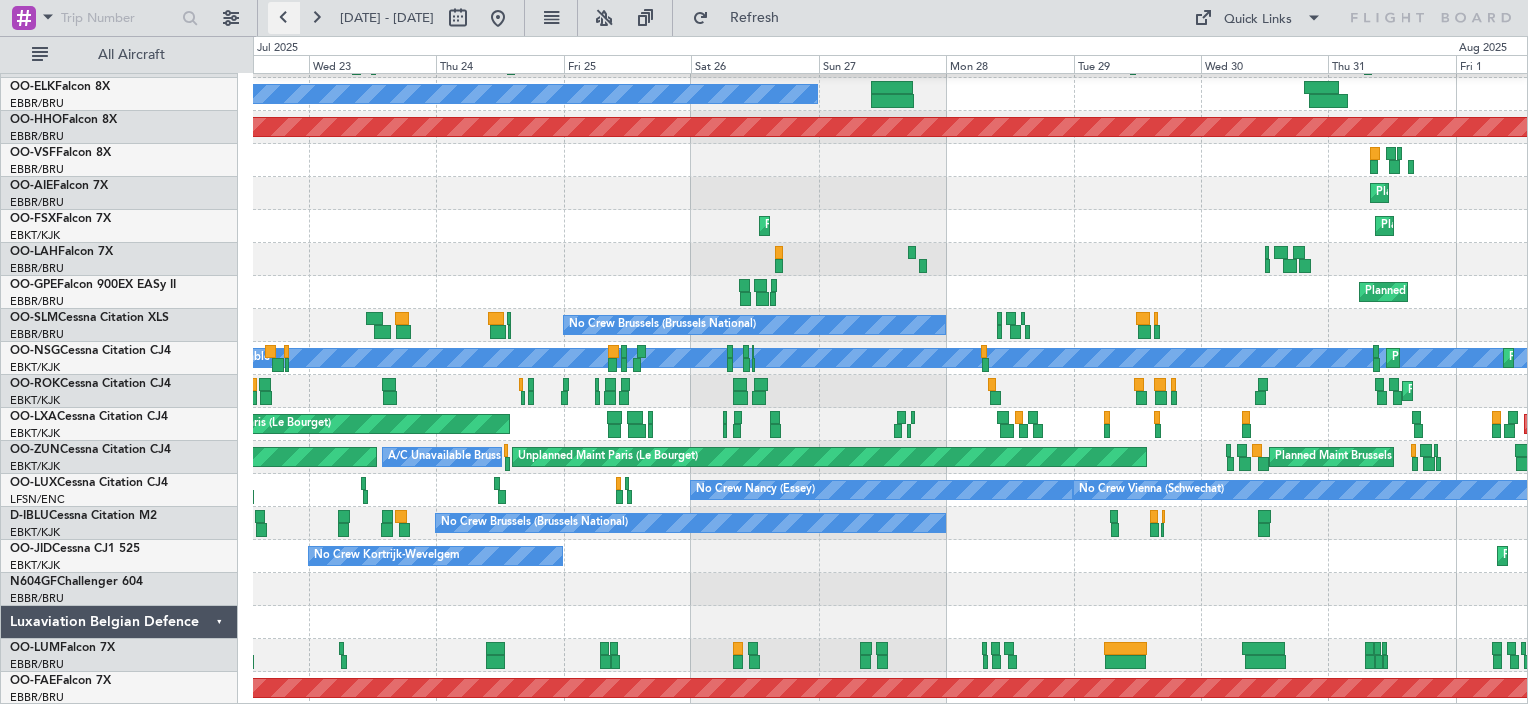 click at bounding box center [284, 18] 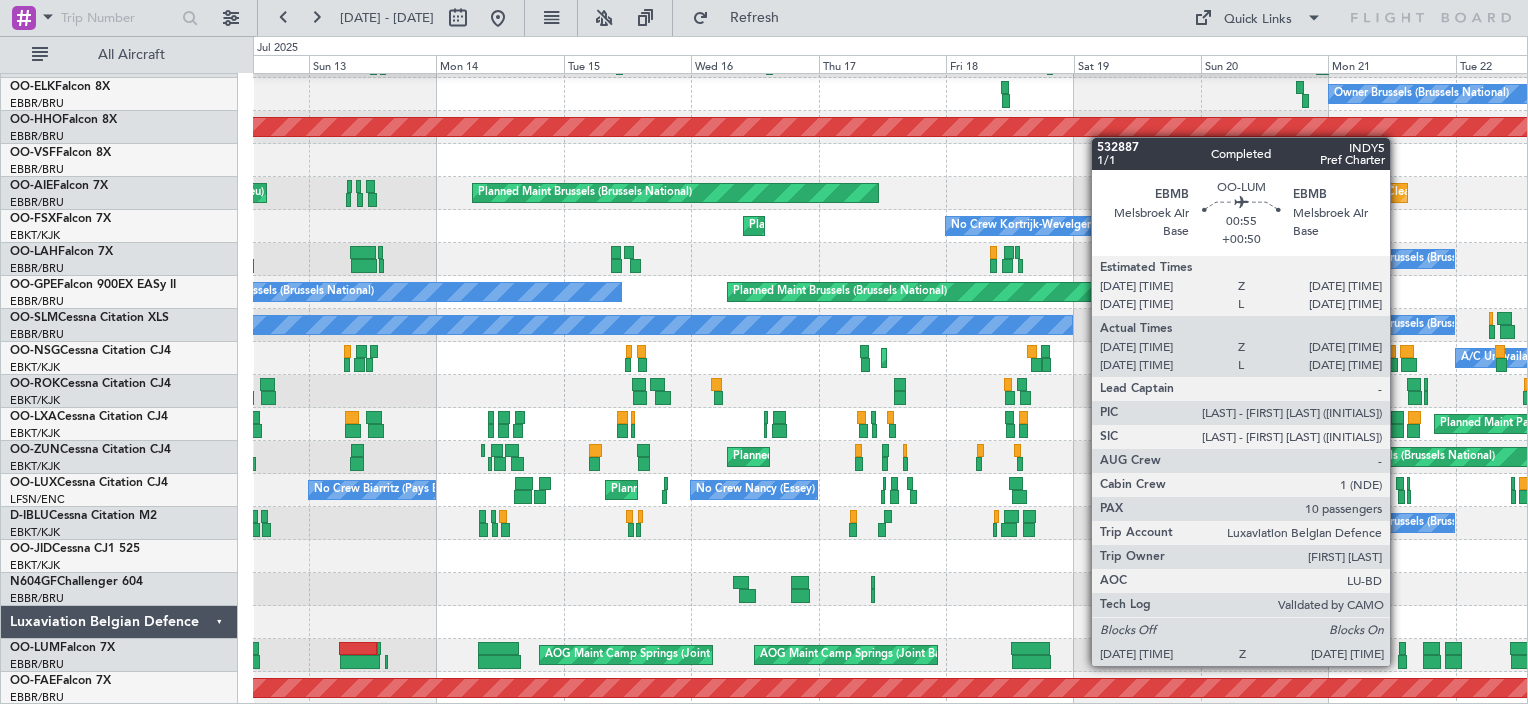click 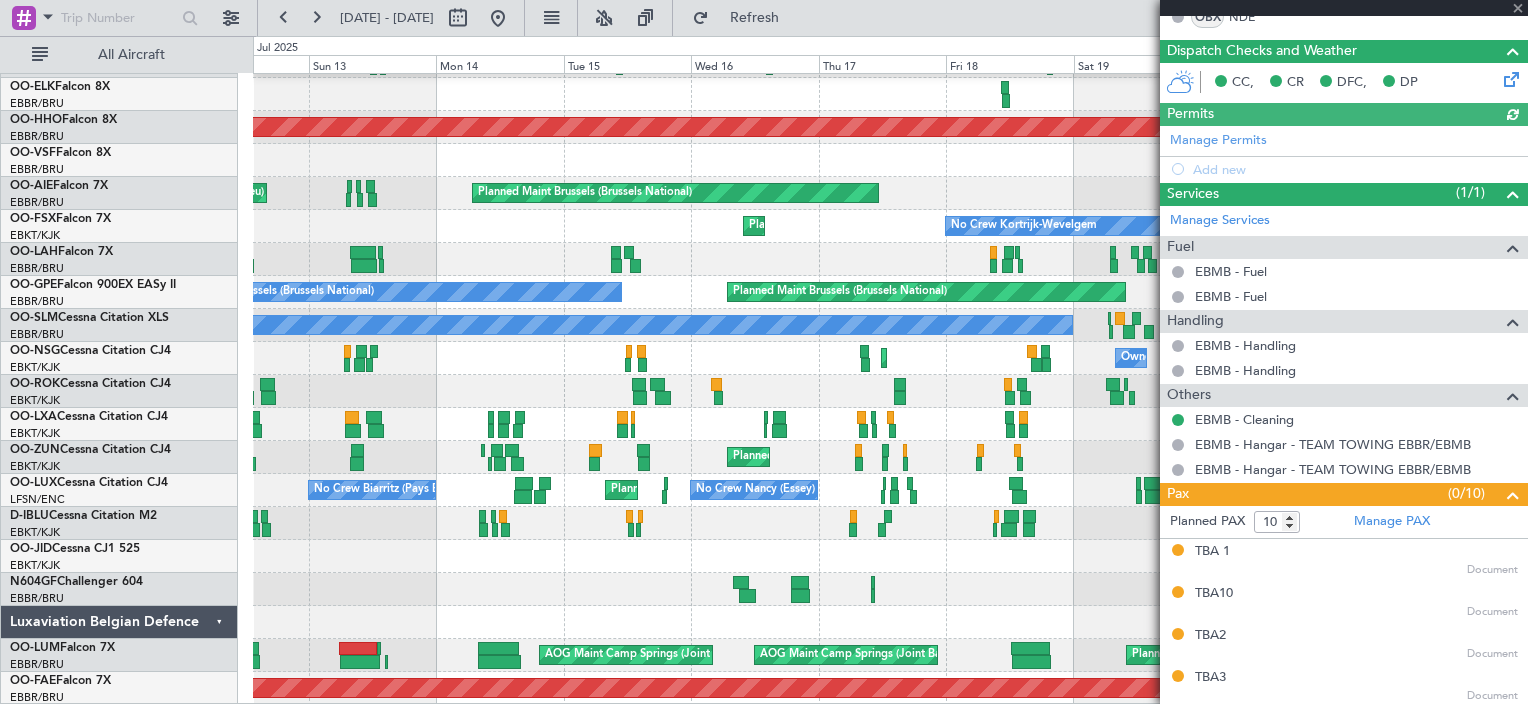 scroll, scrollTop: 712, scrollLeft: 0, axis: vertical 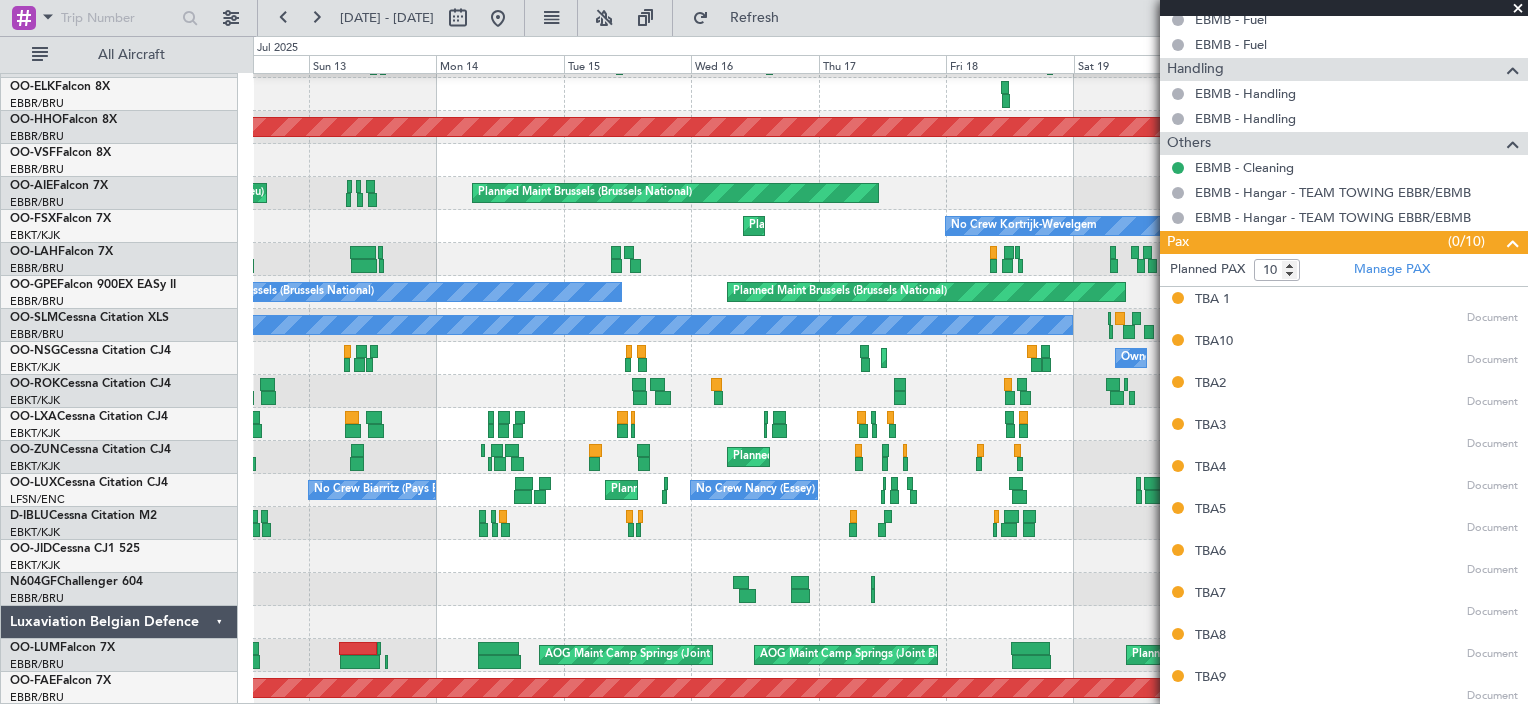 click at bounding box center [1518, 9] 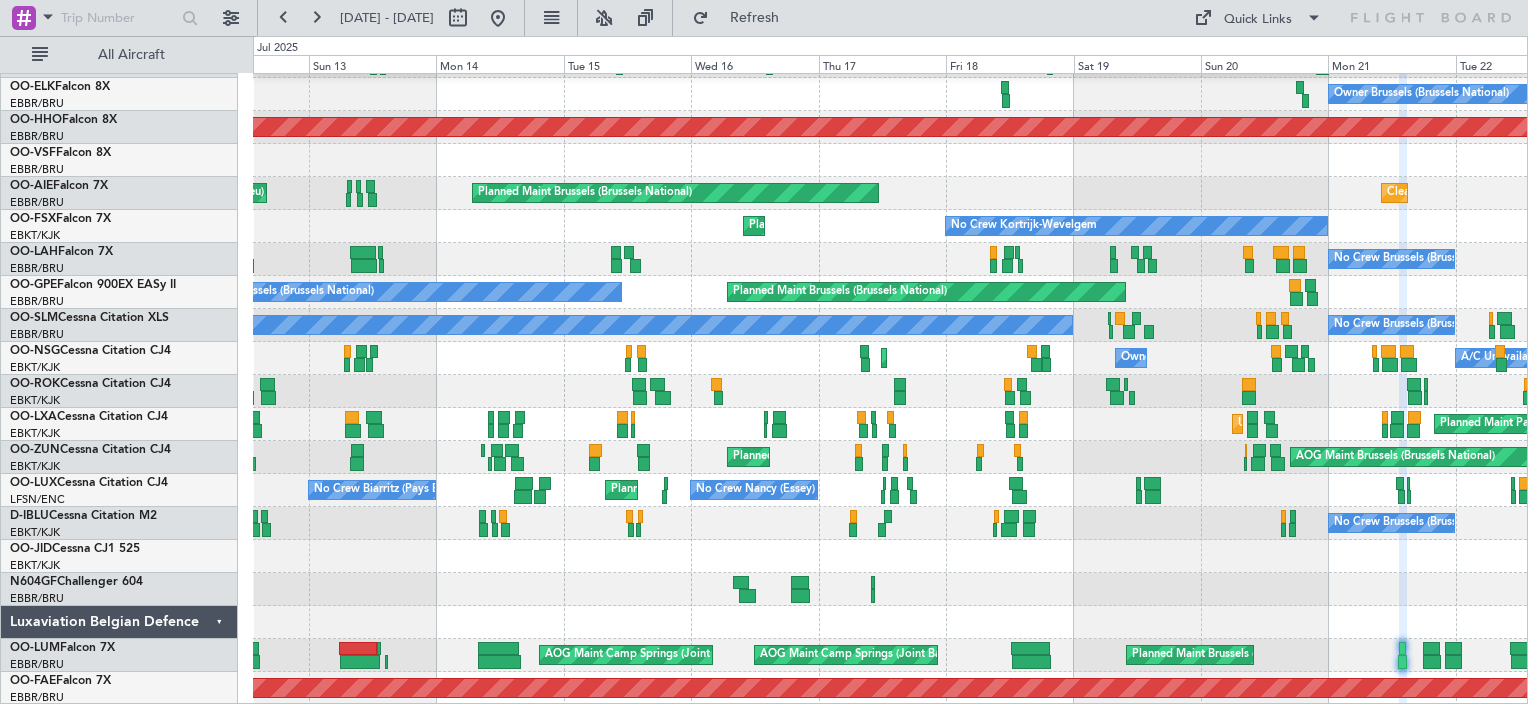 type on "0" 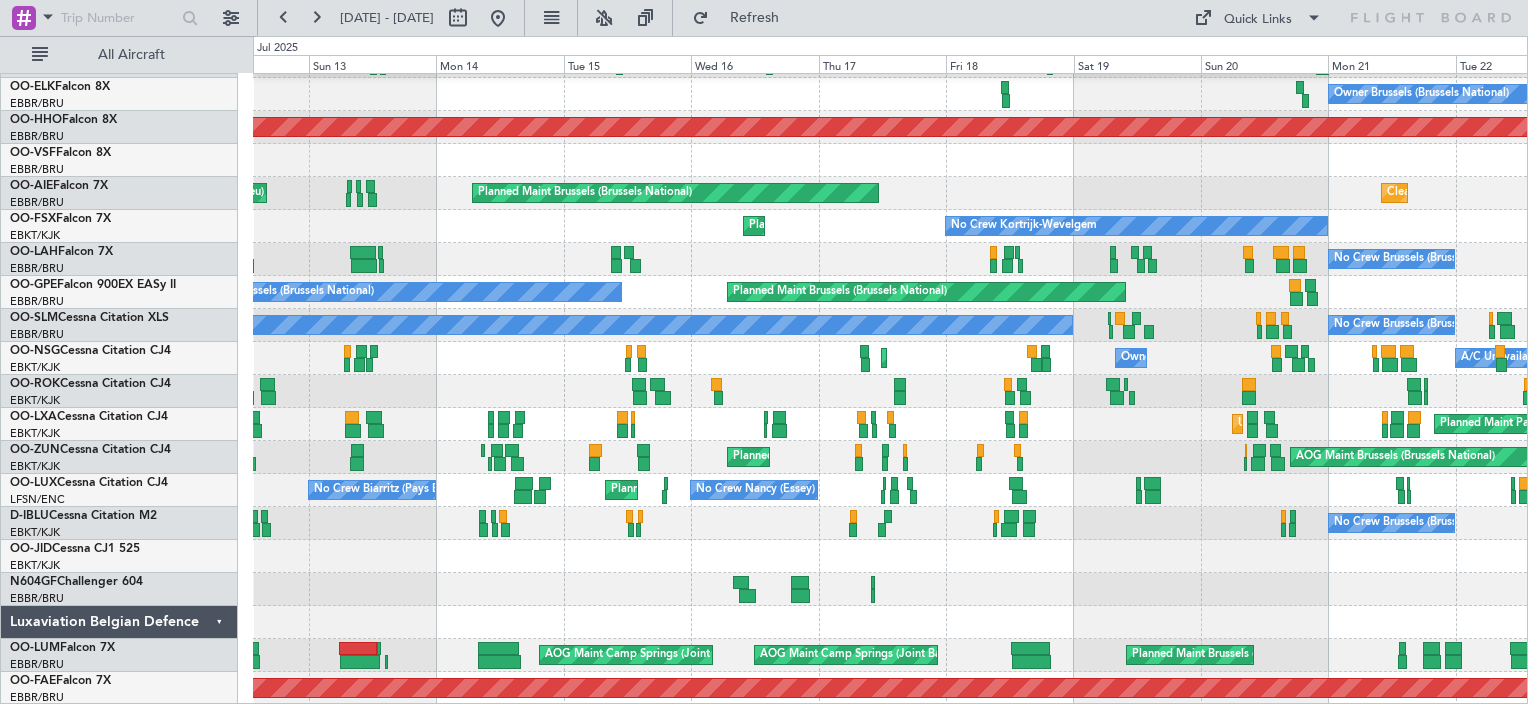 scroll, scrollTop: 0, scrollLeft: 0, axis: both 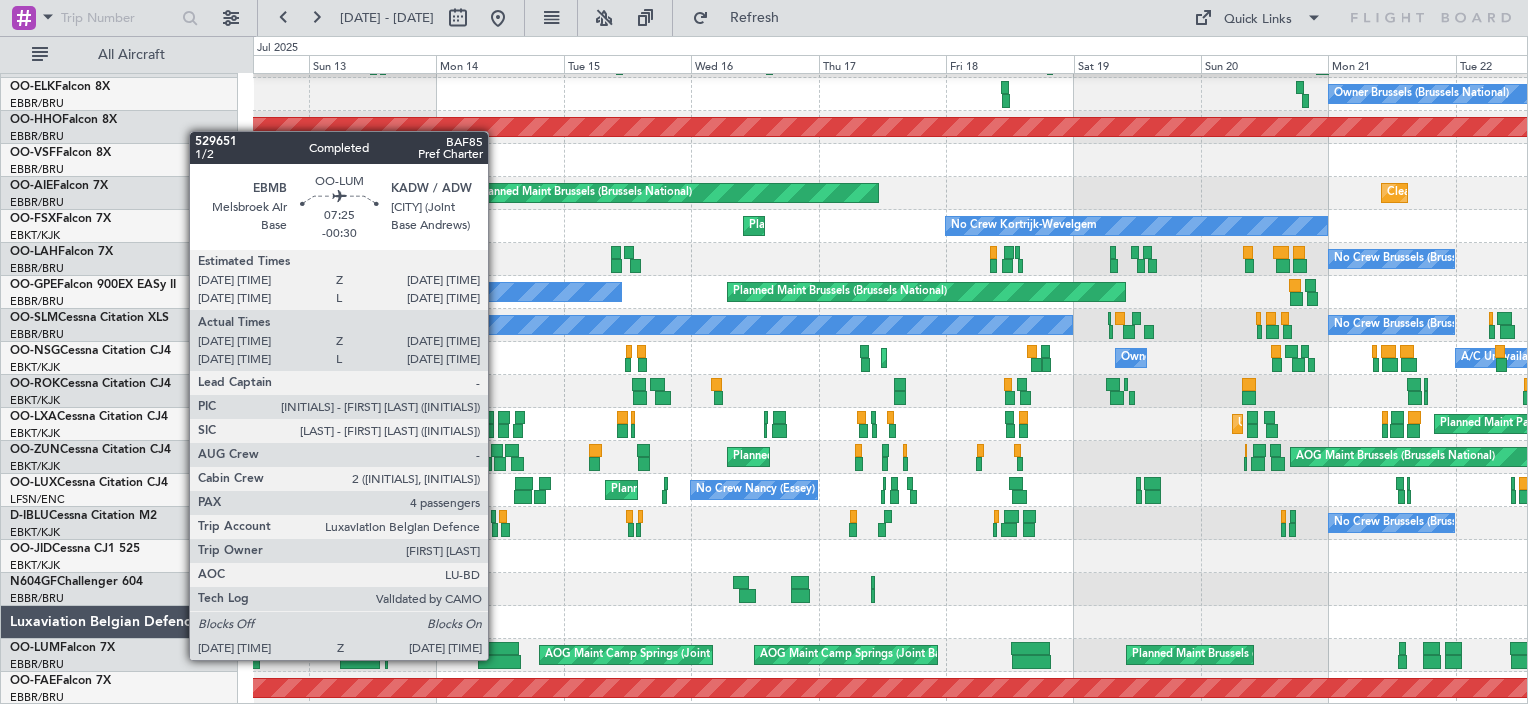 click 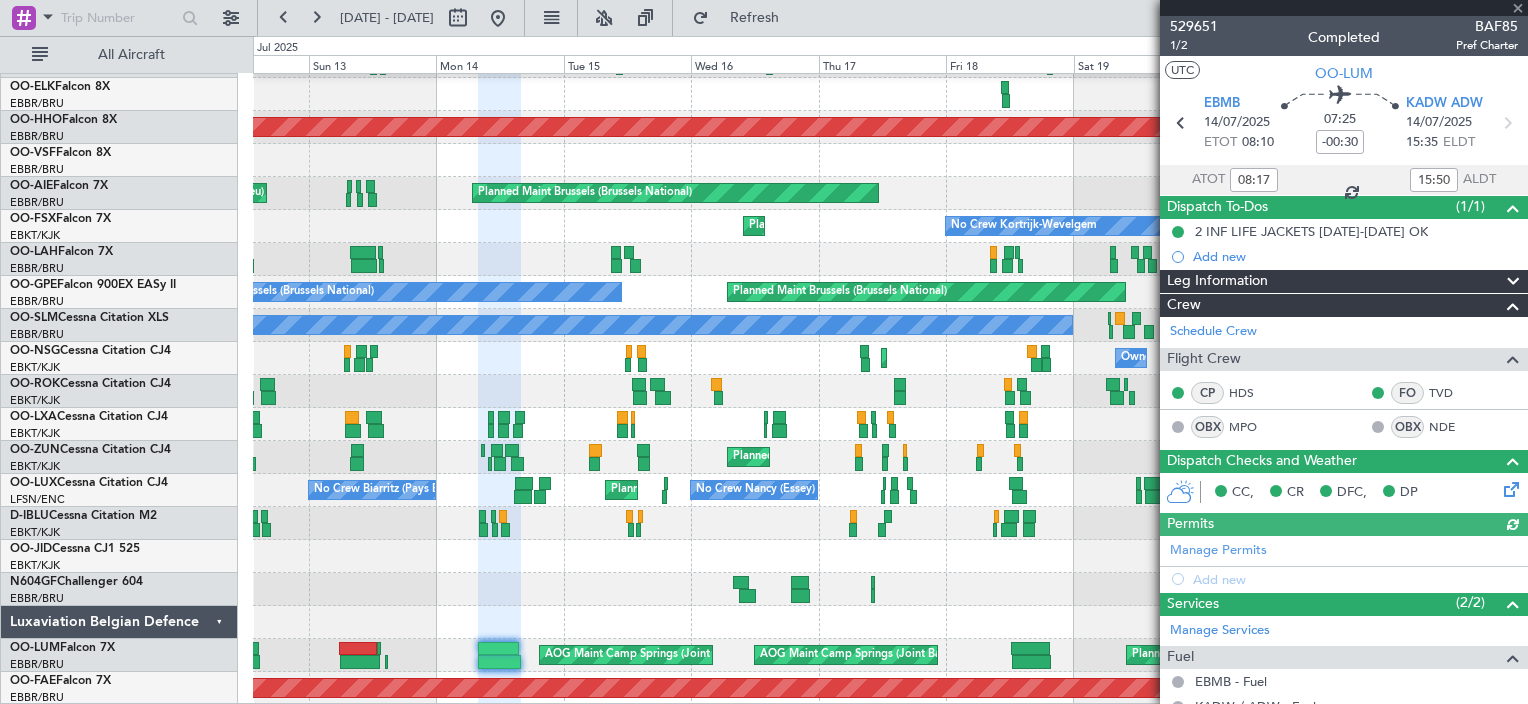 scroll, scrollTop: 384, scrollLeft: 0, axis: vertical 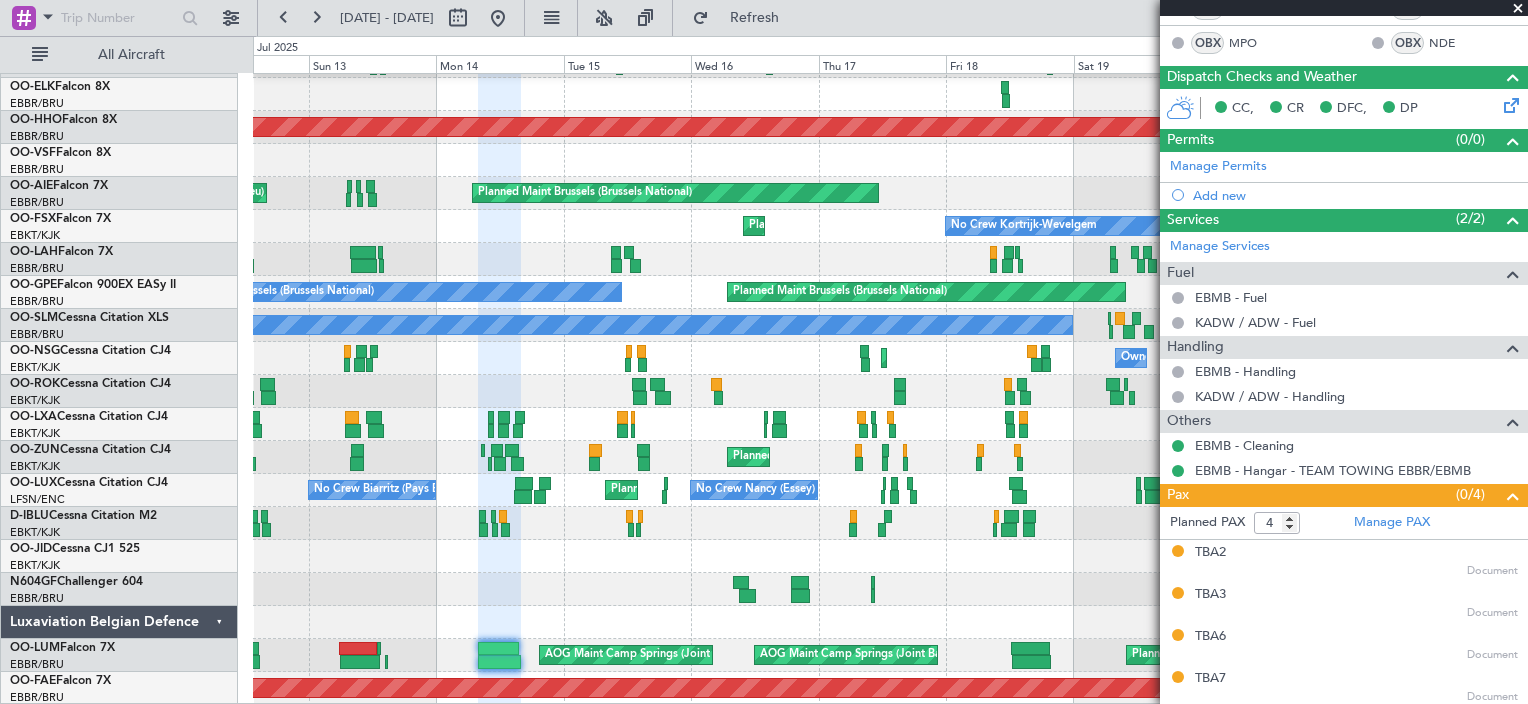 click at bounding box center (1518, 9) 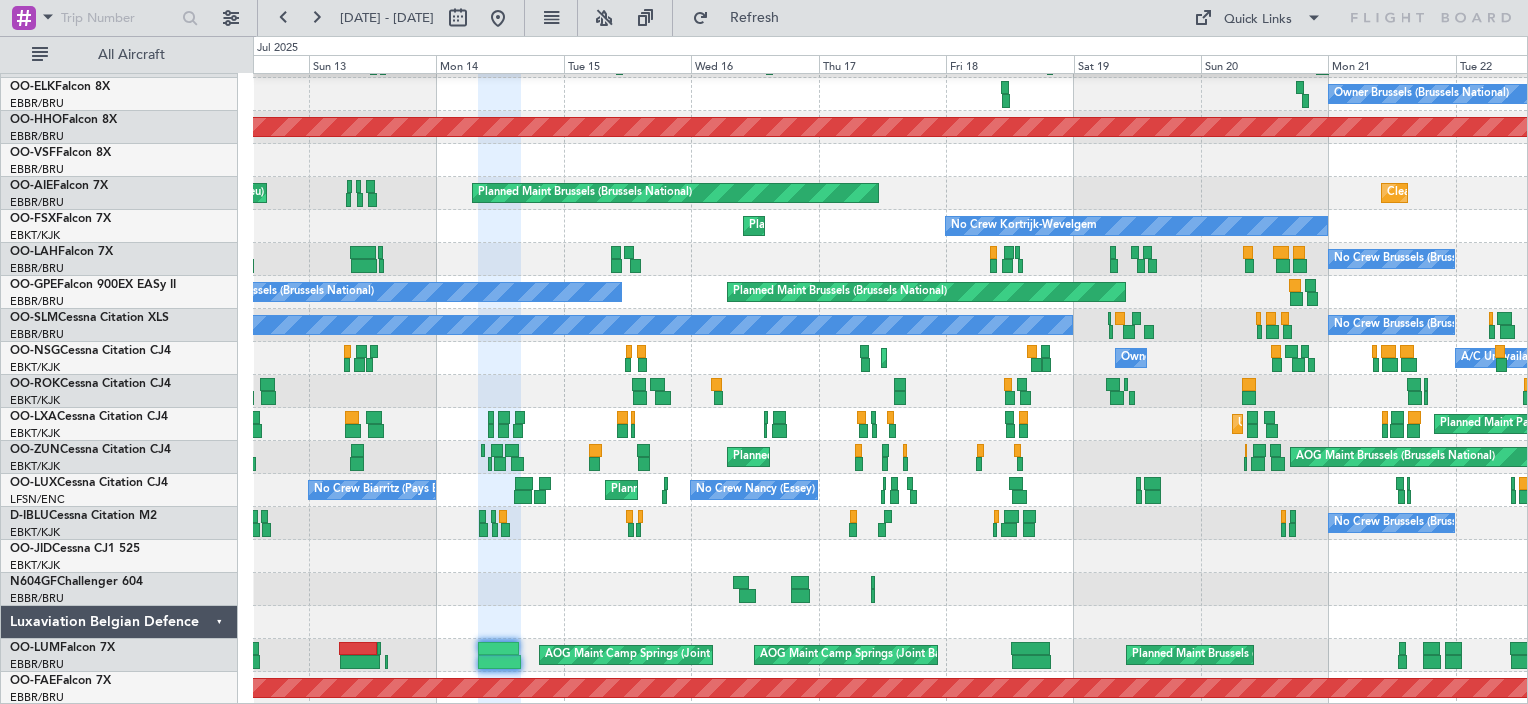 type on "0" 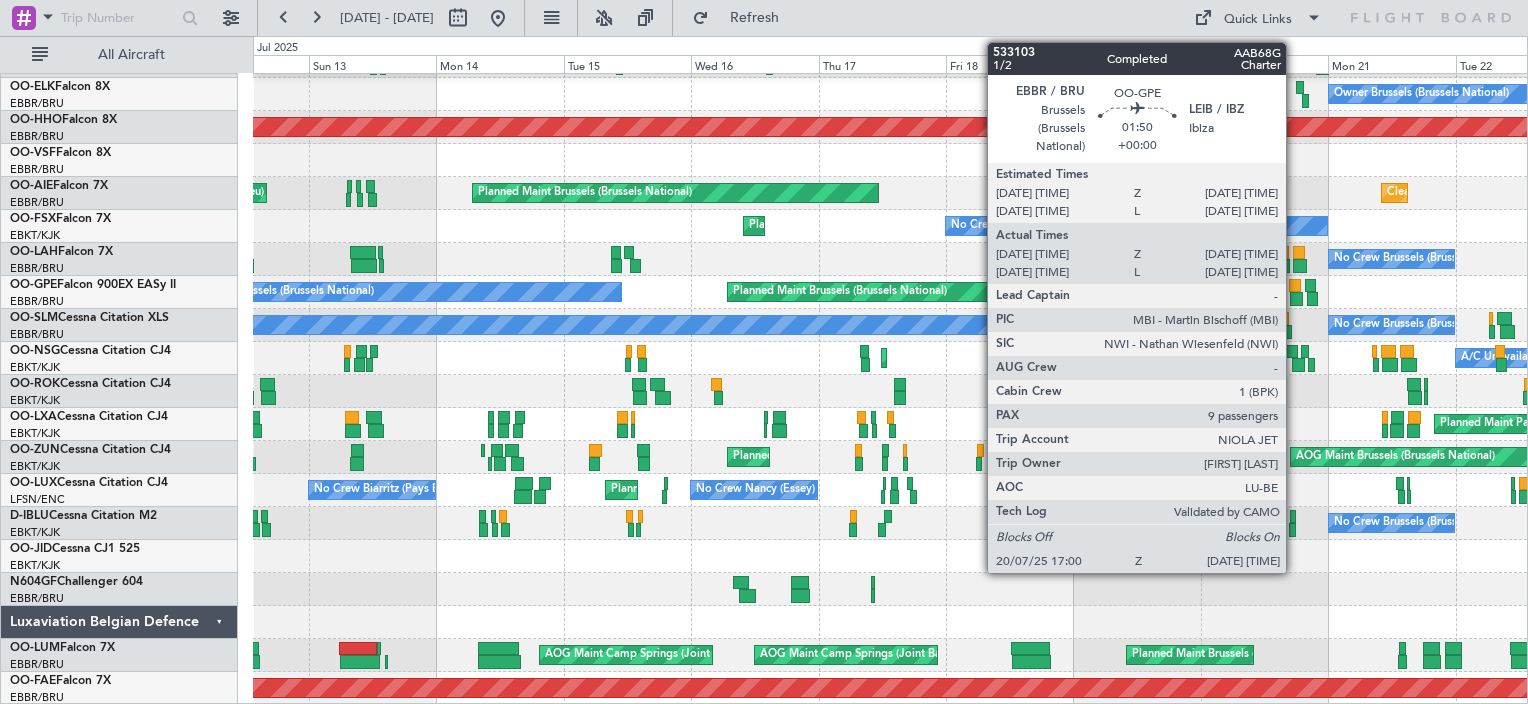 click 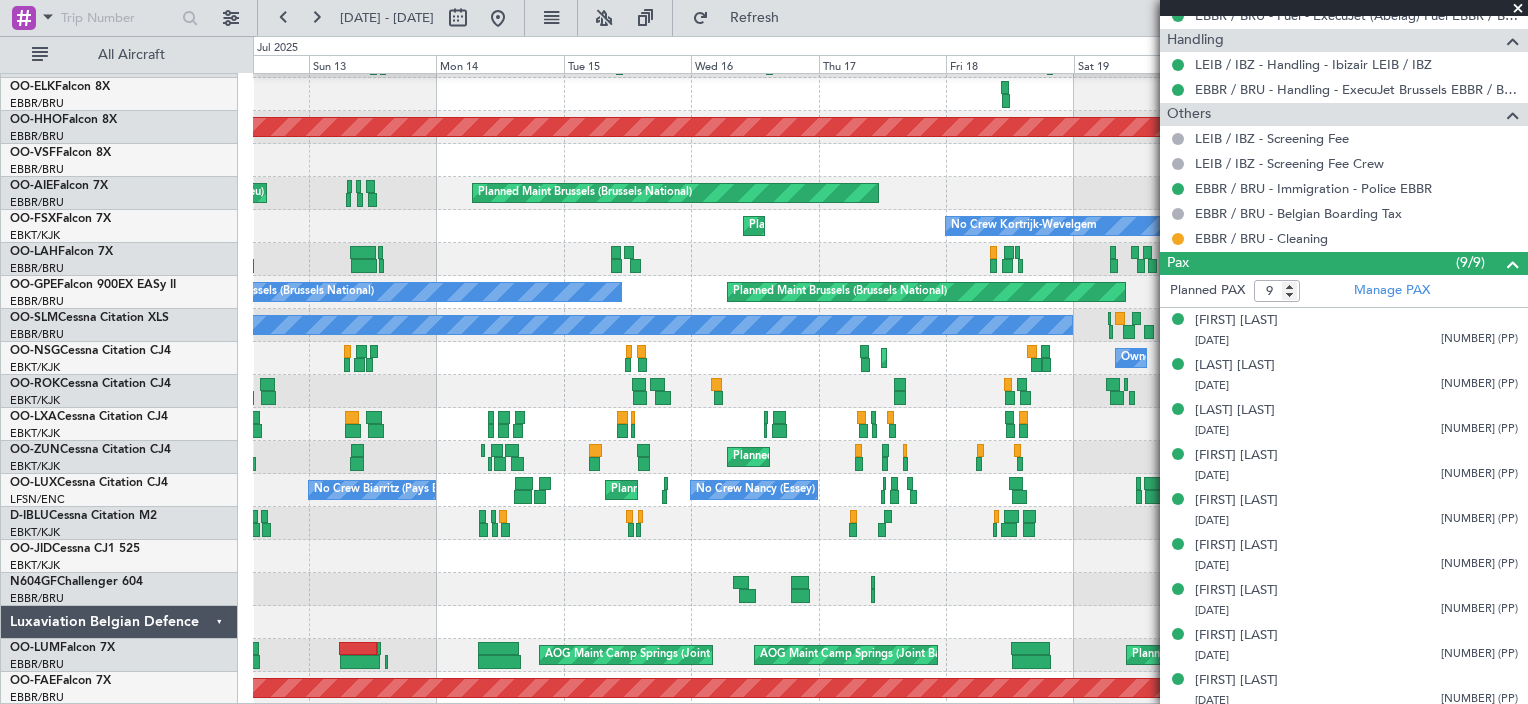scroll, scrollTop: 801, scrollLeft: 0, axis: vertical 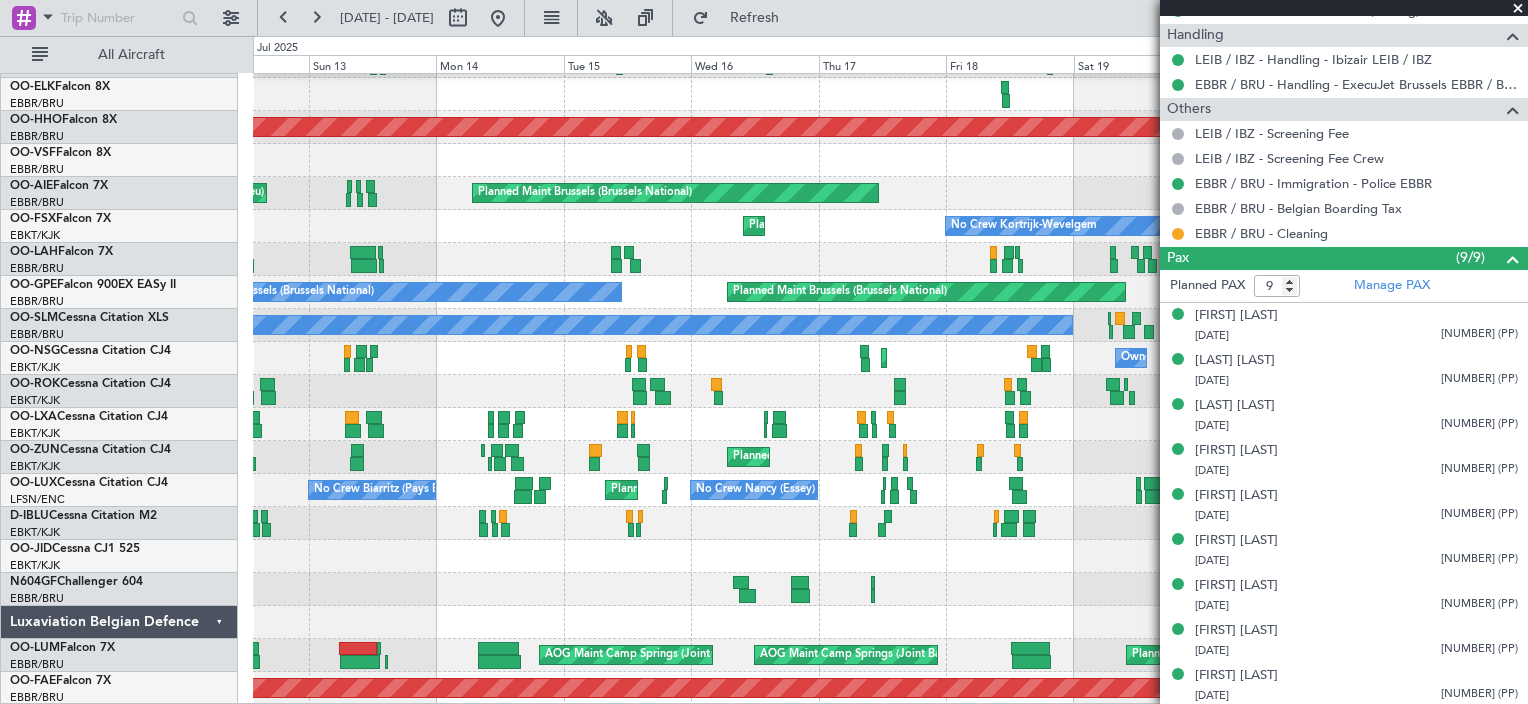 click at bounding box center [1518, 9] 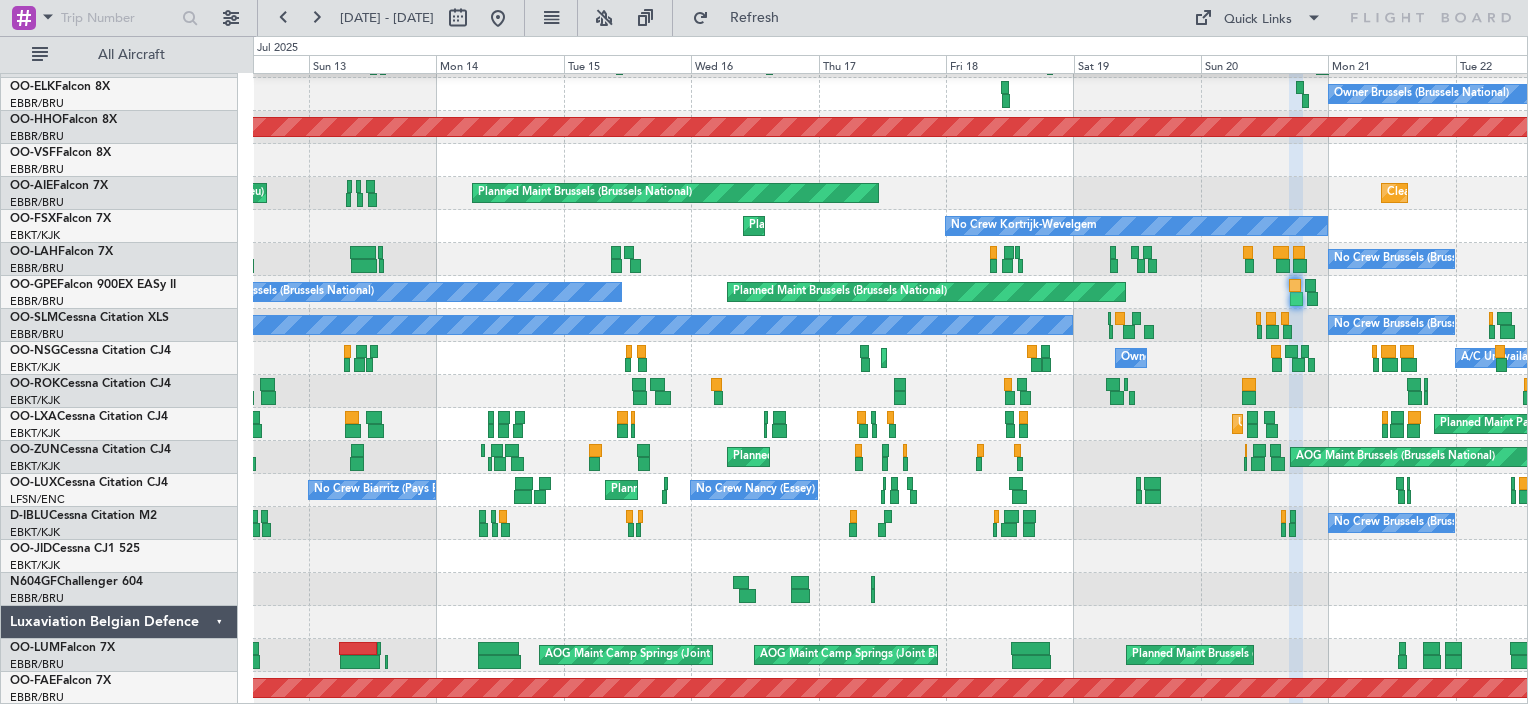 type on "0" 